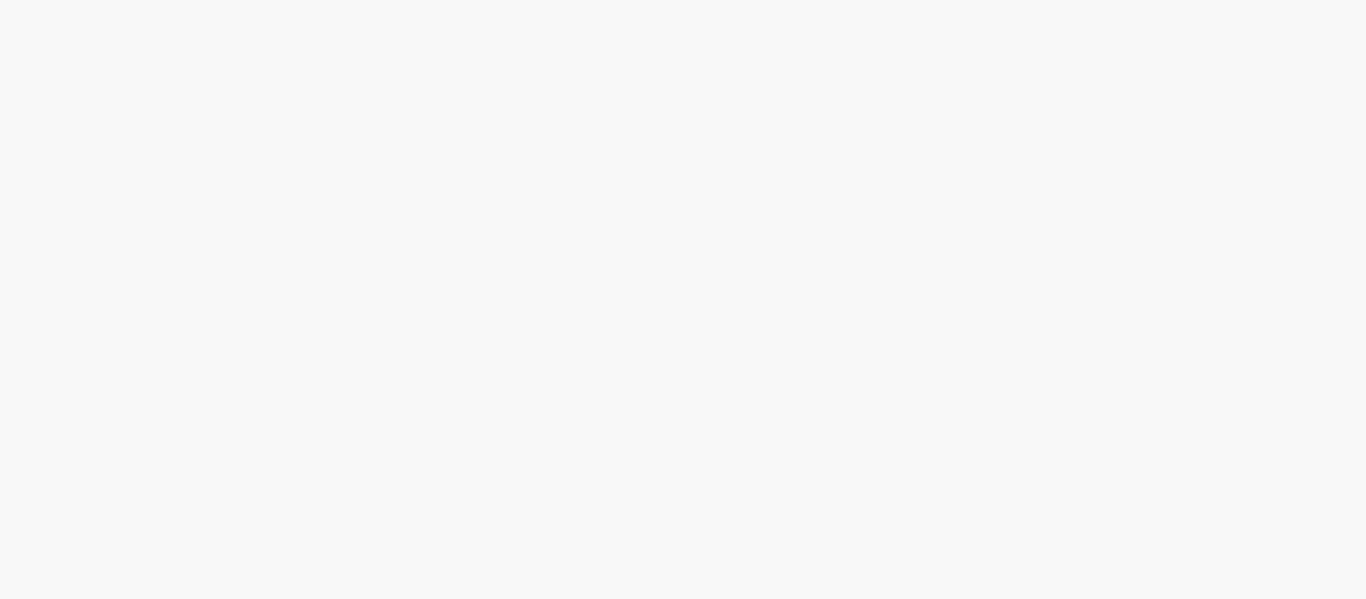 scroll, scrollTop: 0, scrollLeft: 0, axis: both 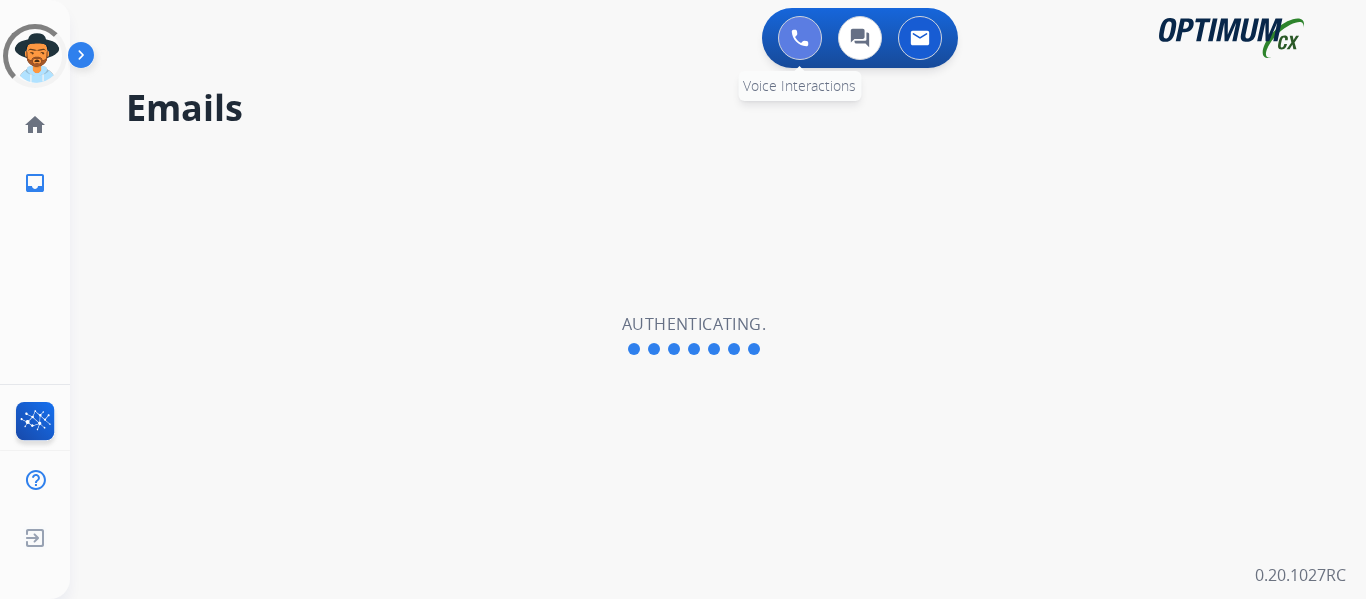 click at bounding box center (800, 38) 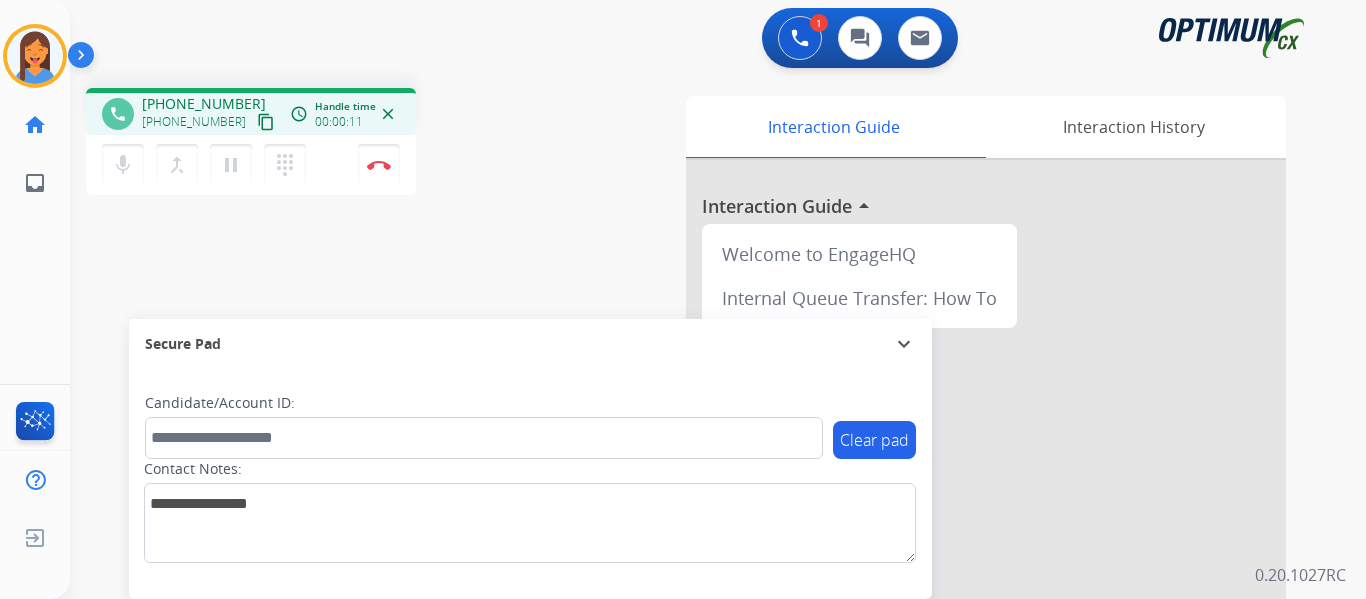 drag, startPoint x: 598, startPoint y: 185, endPoint x: 550, endPoint y: 174, distance: 49.24429 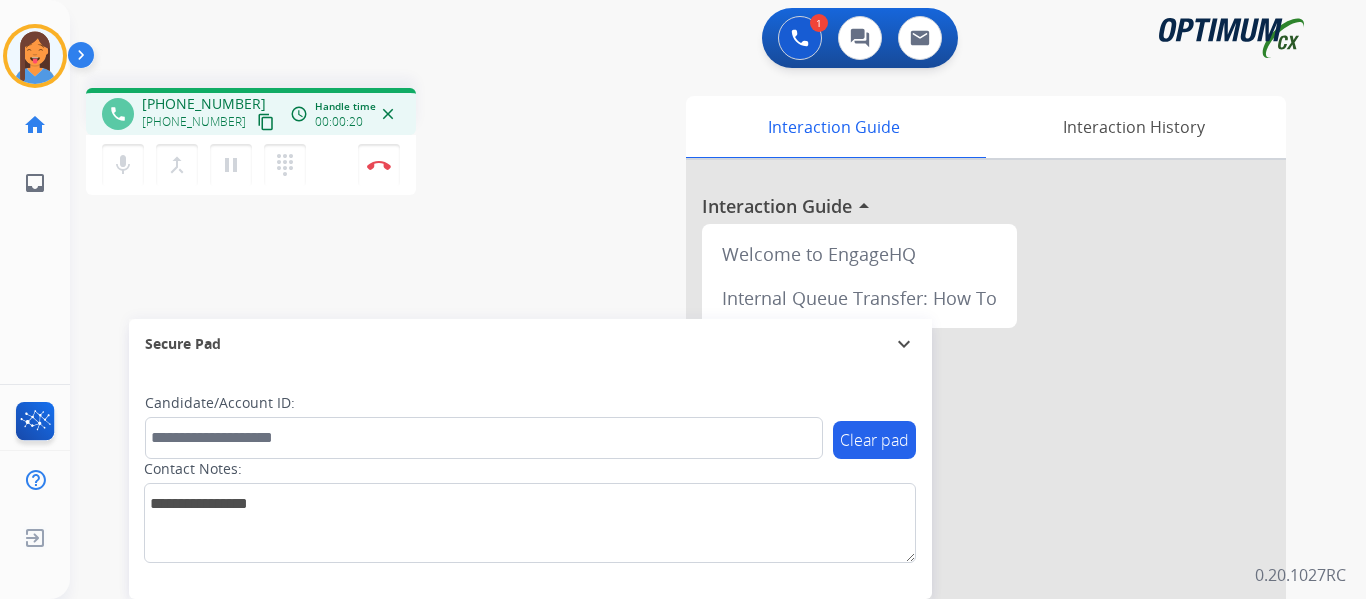 click on "content_copy" at bounding box center [266, 122] 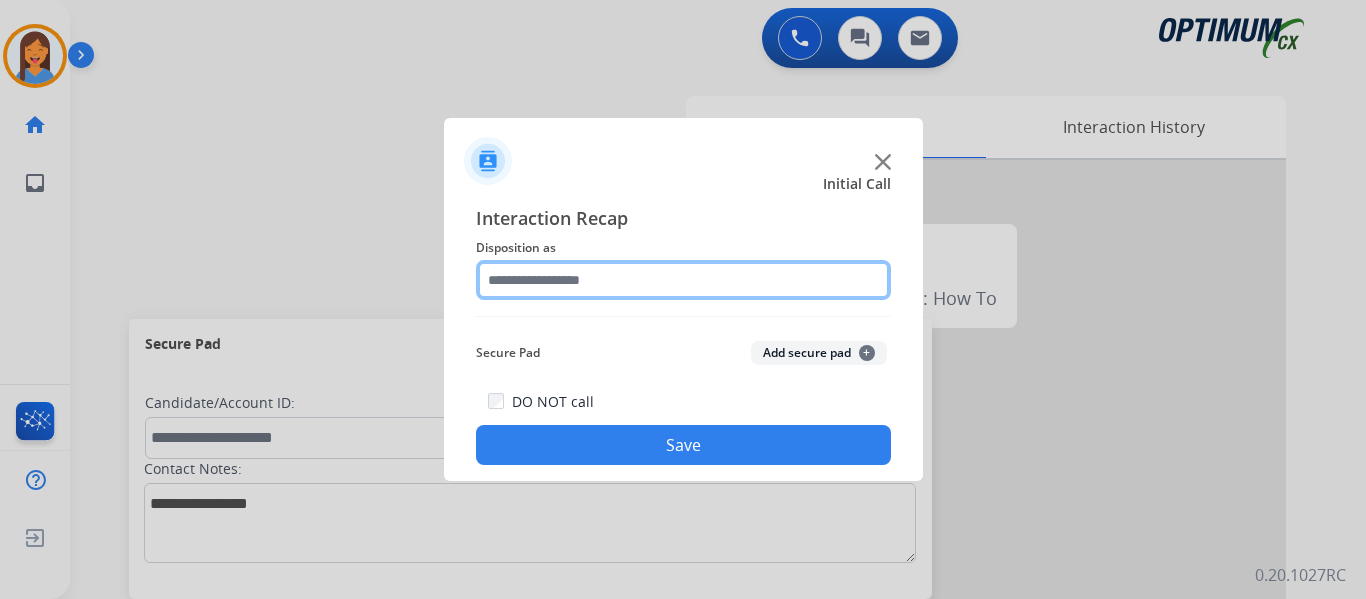 click 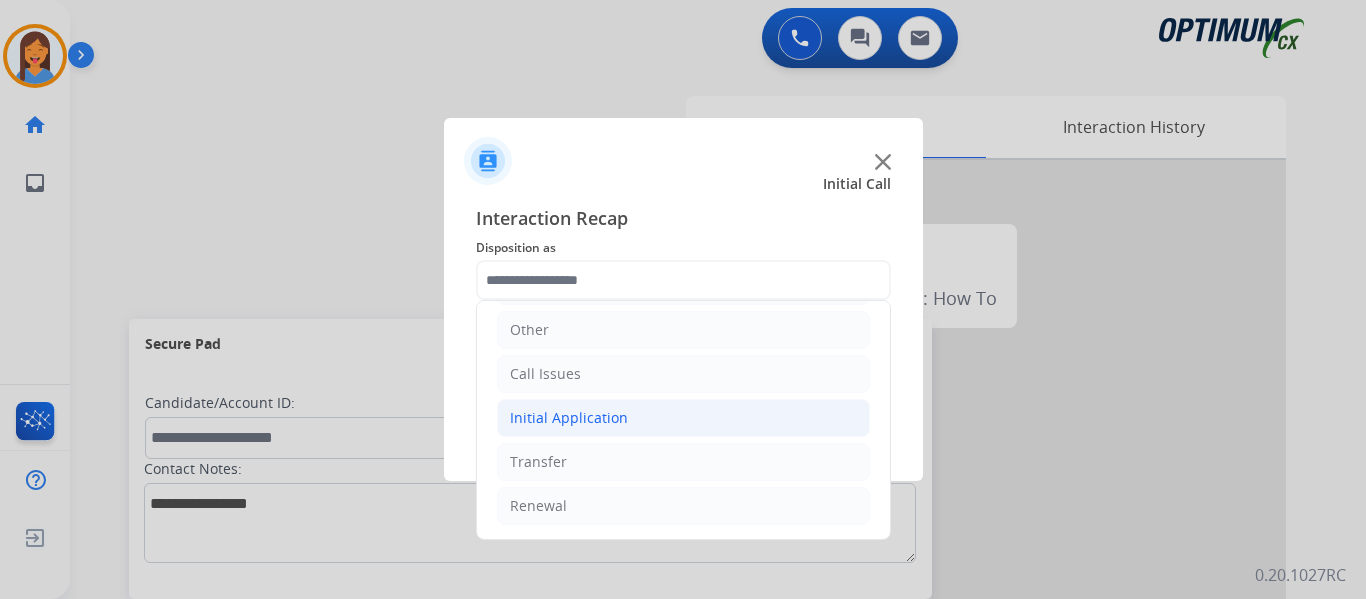 click on "Initial Application" 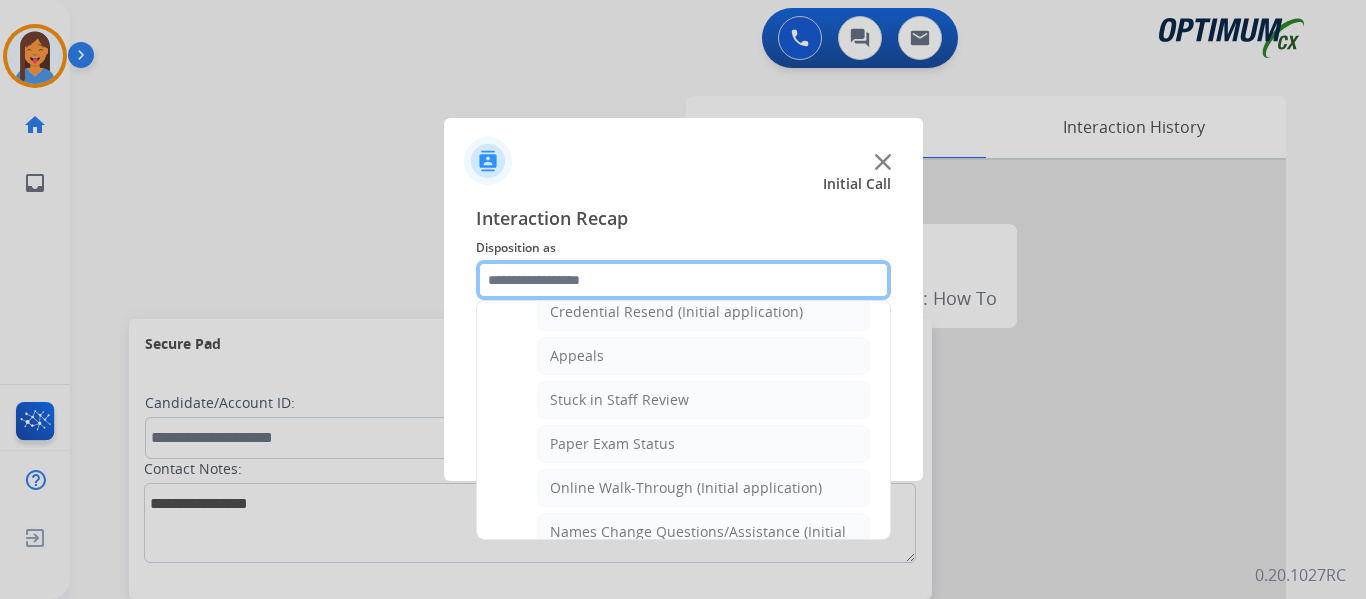 scroll, scrollTop: 236, scrollLeft: 0, axis: vertical 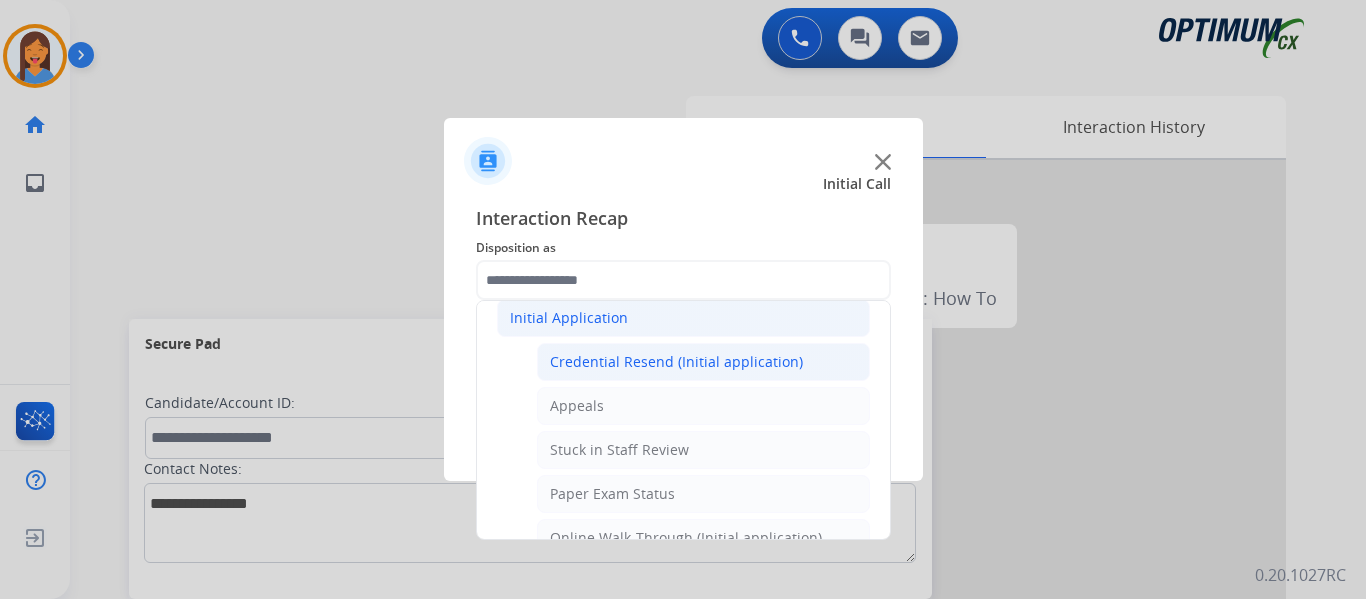 click on "Credential Resend (Initial application)" 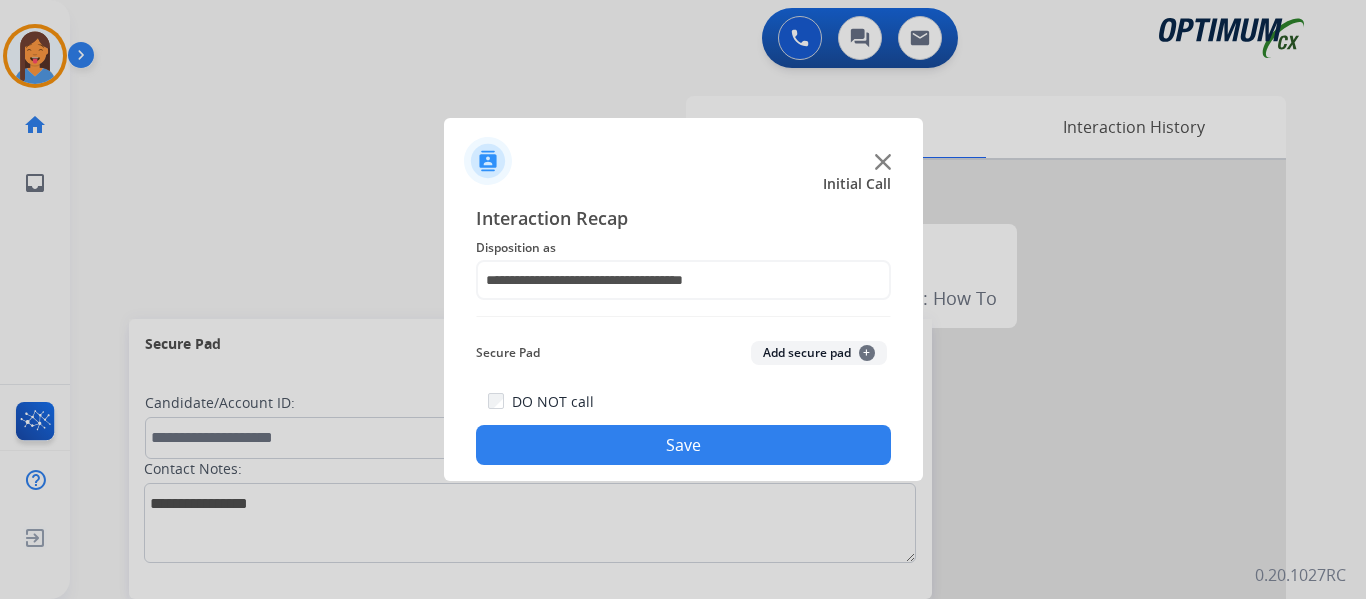 click on "Save" 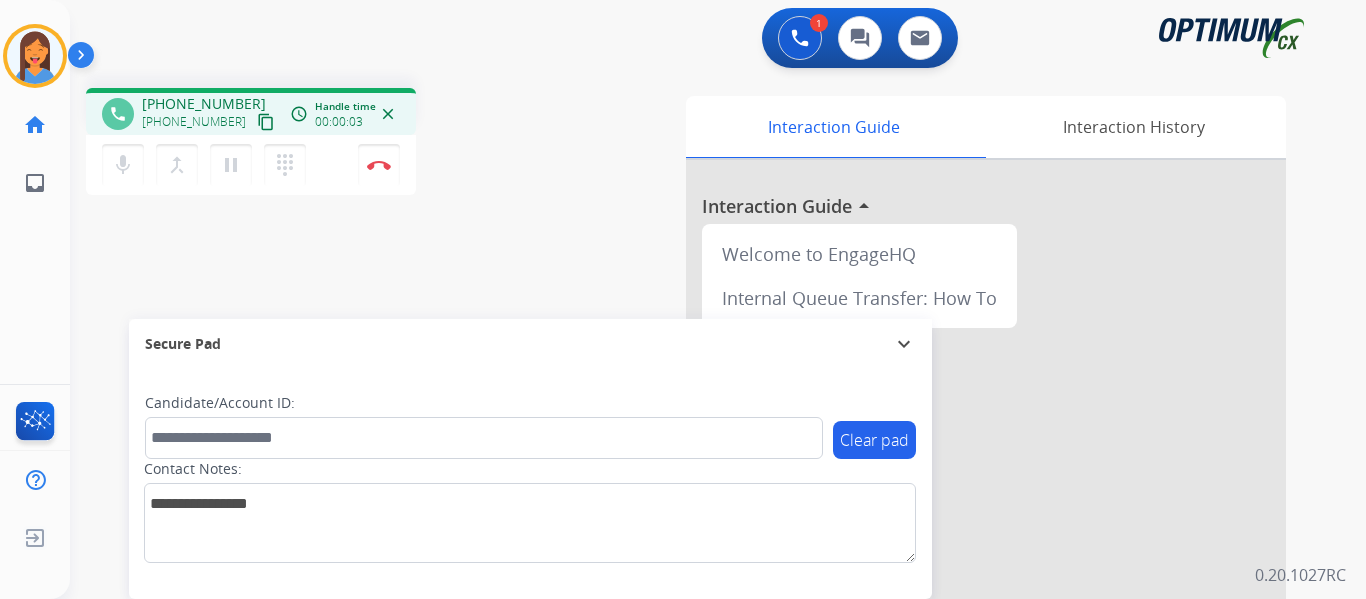 click on "content_copy" at bounding box center [266, 122] 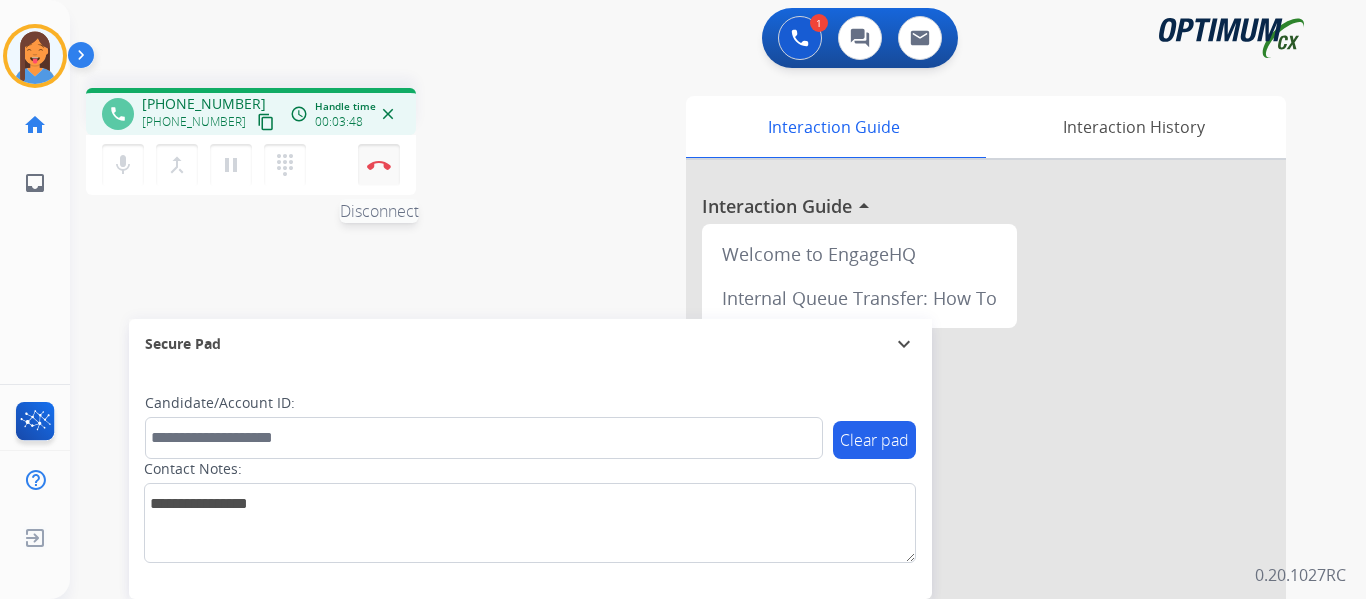 click at bounding box center (379, 165) 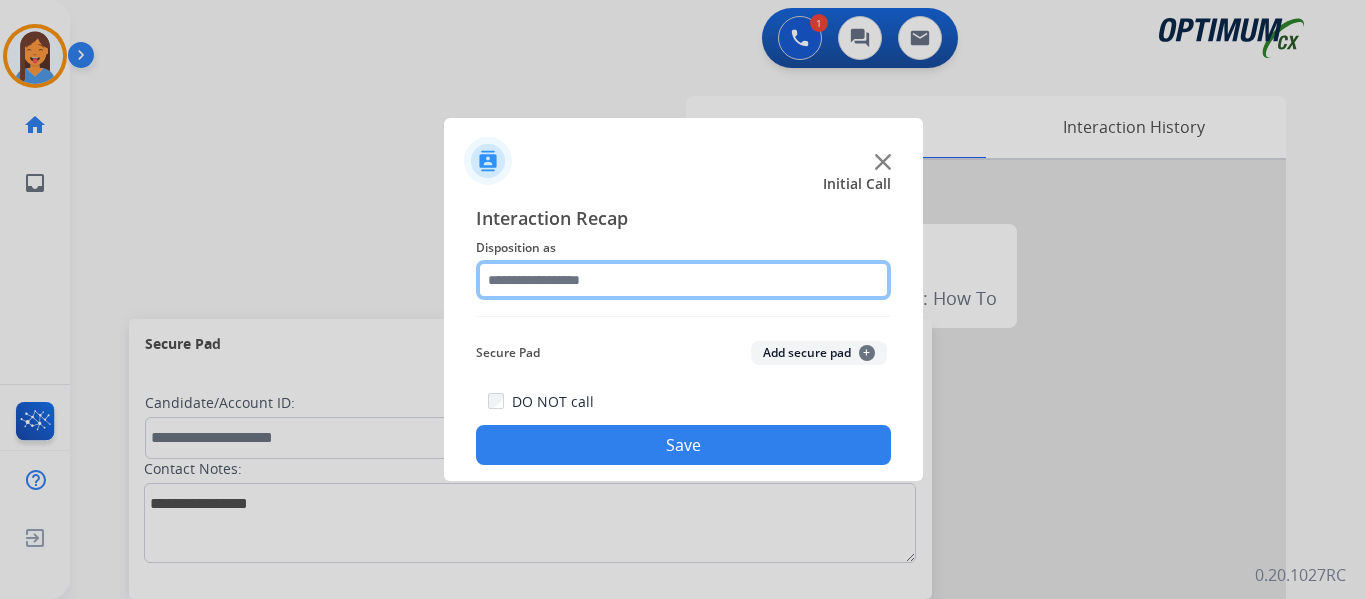 click 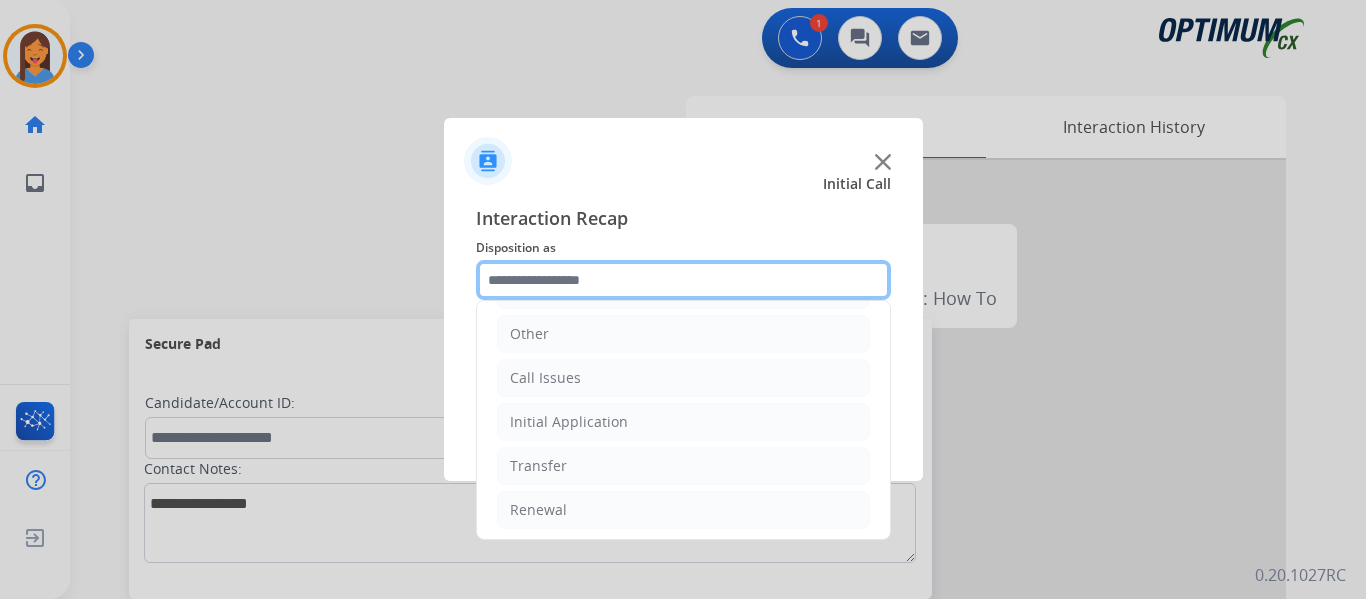 scroll, scrollTop: 136, scrollLeft: 0, axis: vertical 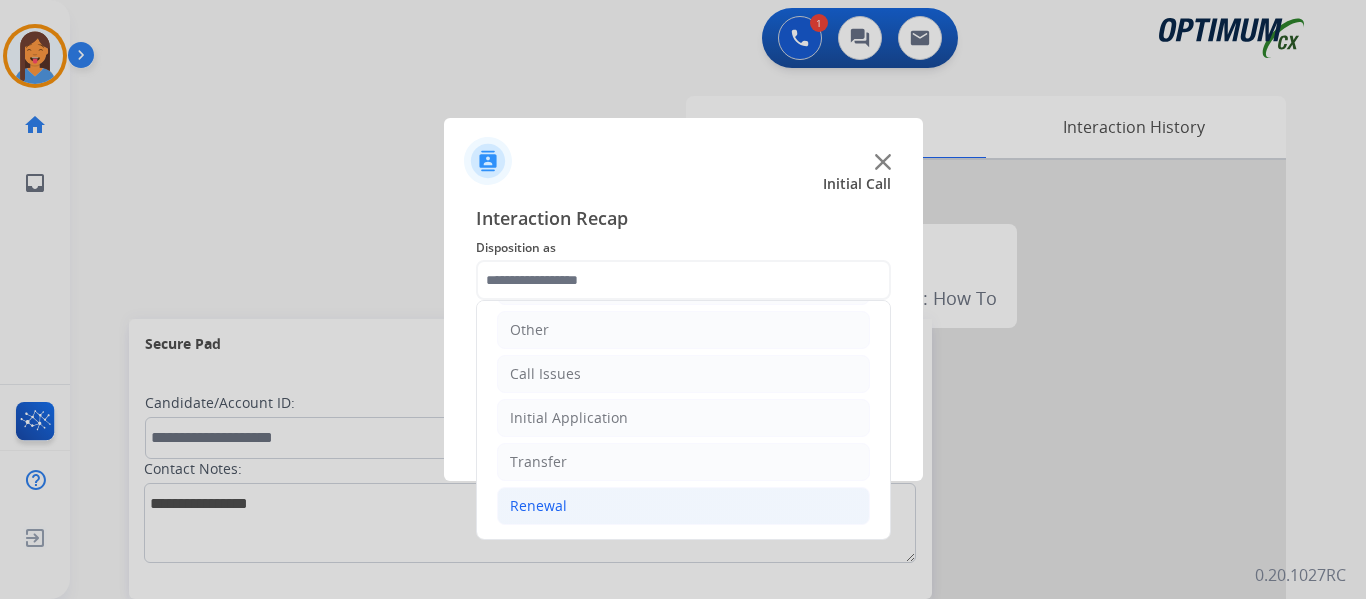 click on "Renewal" 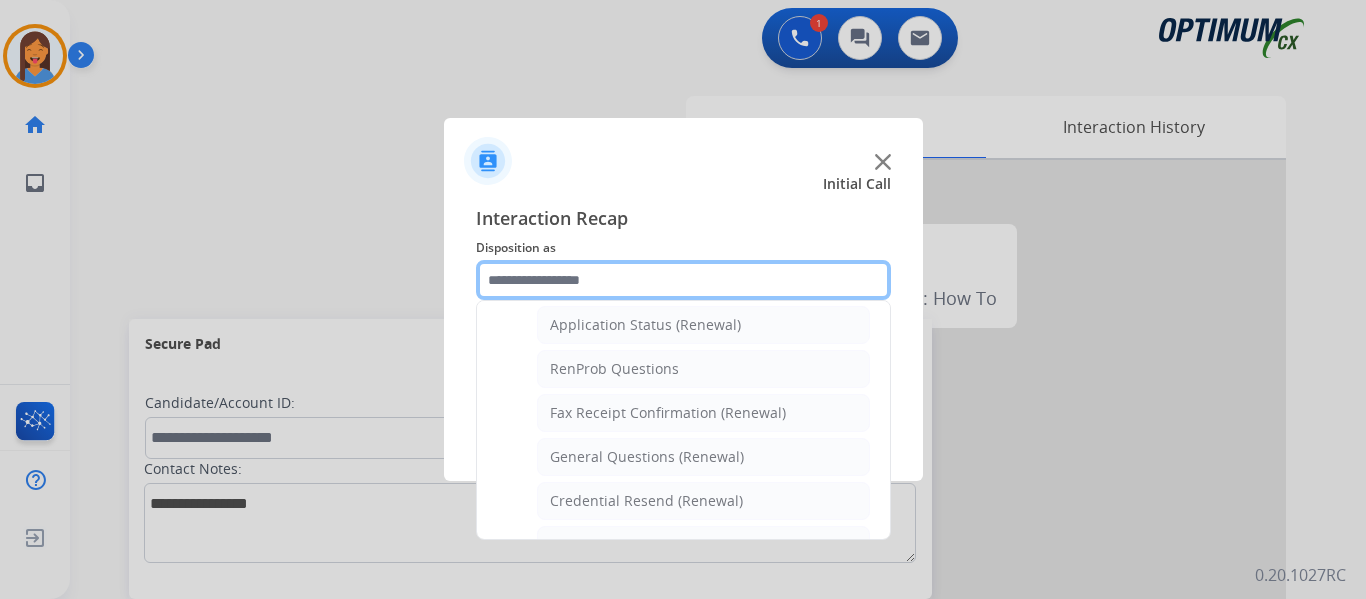 scroll, scrollTop: 536, scrollLeft: 0, axis: vertical 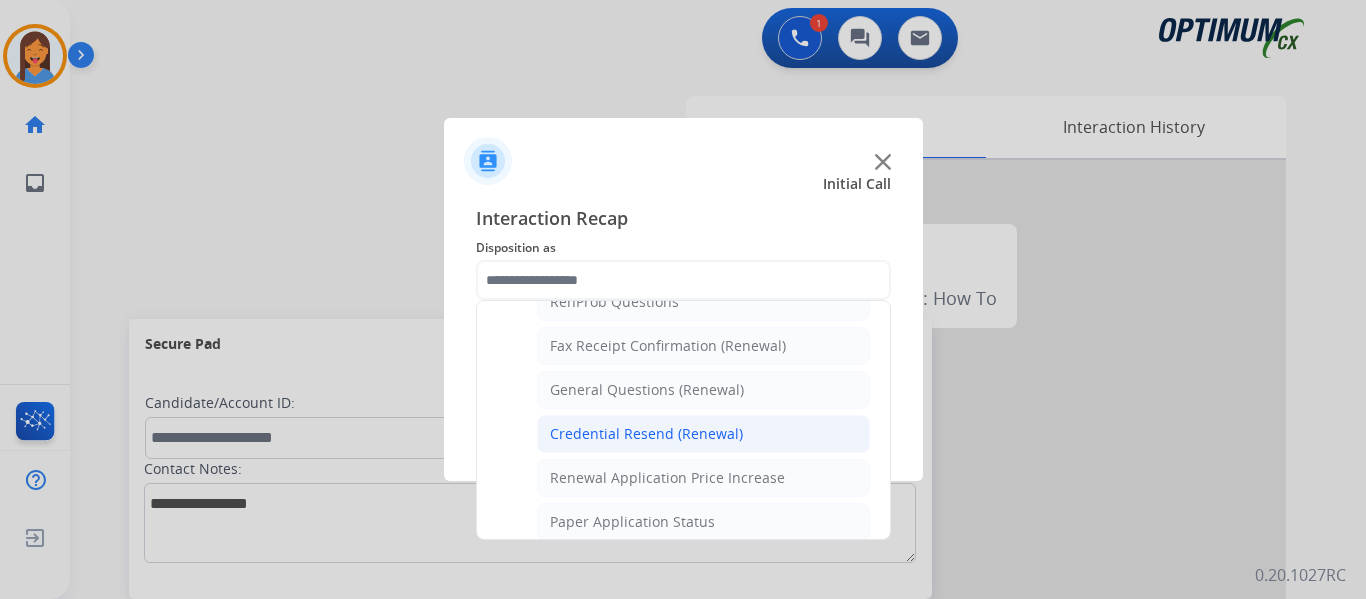 click on "Credential Resend (Renewal)" 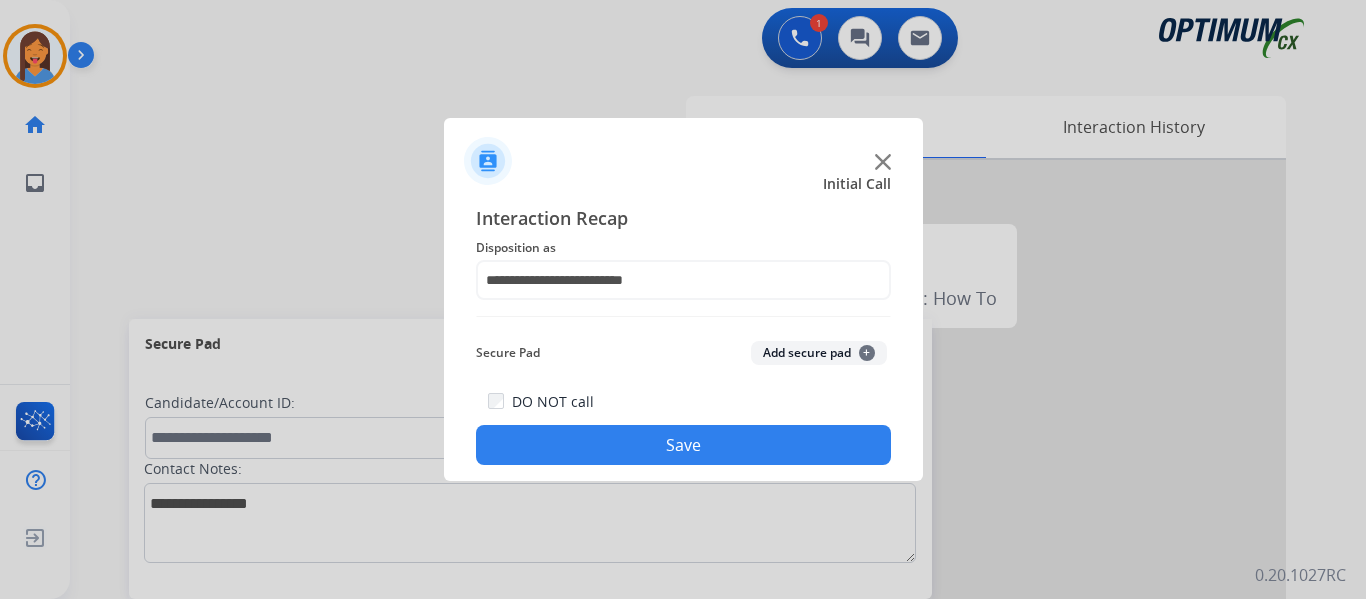 click on "Save" 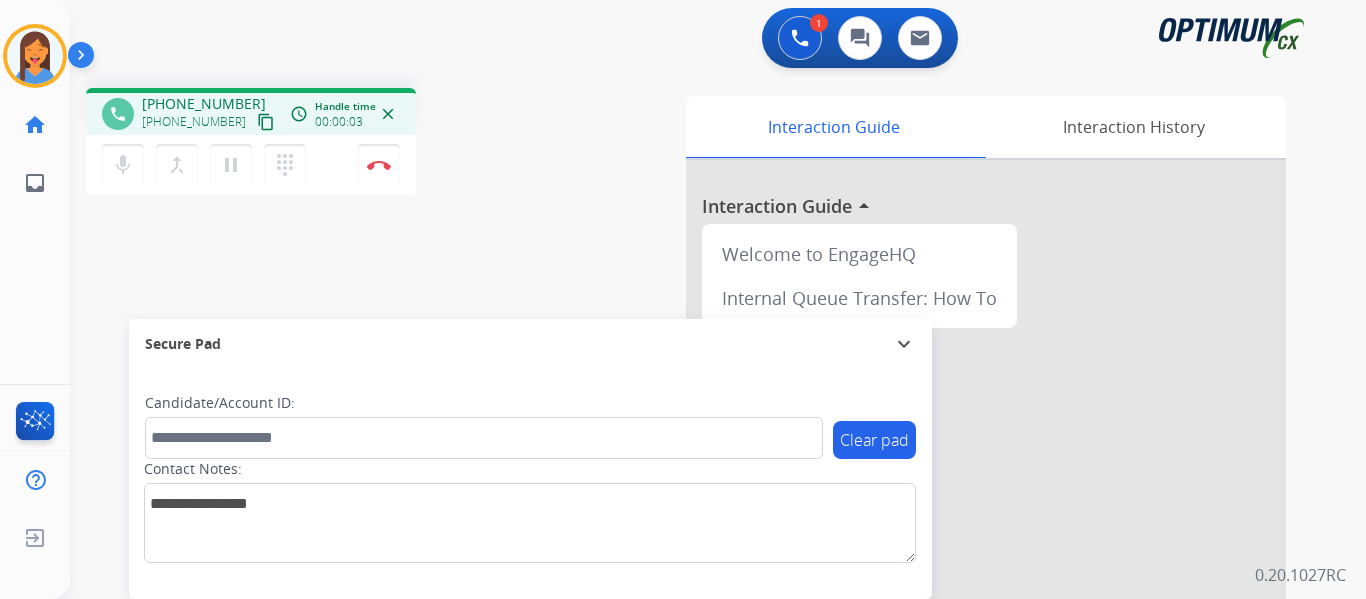 click on "content_copy" at bounding box center [266, 122] 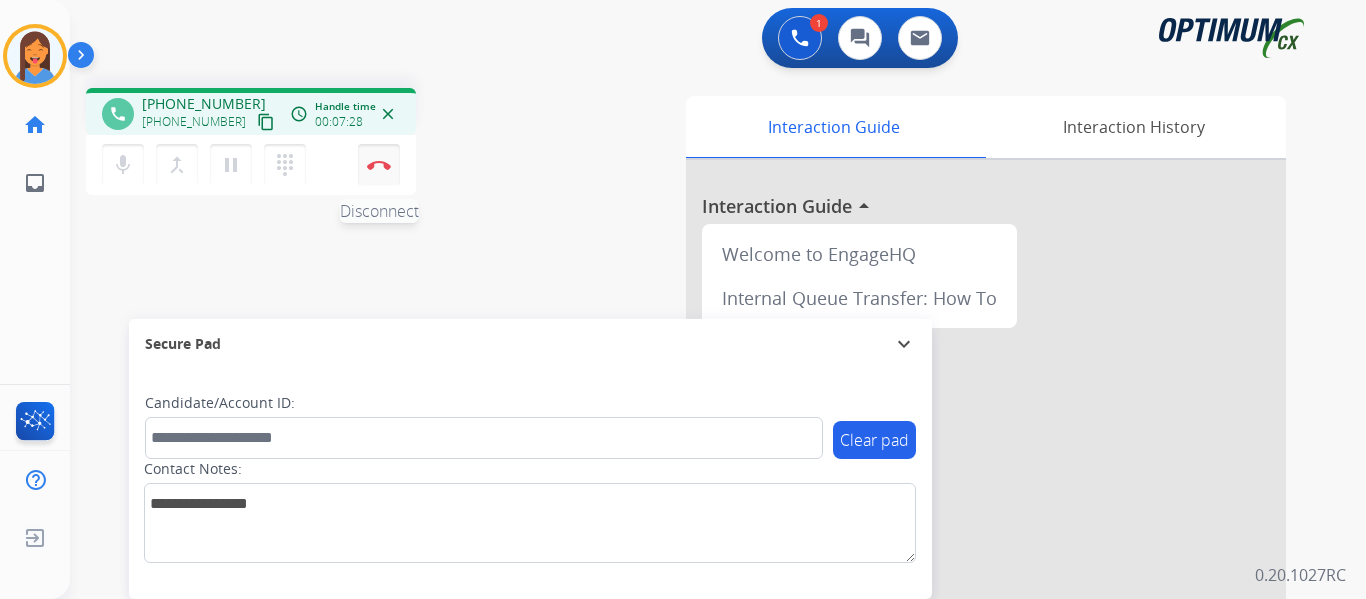 click at bounding box center [379, 165] 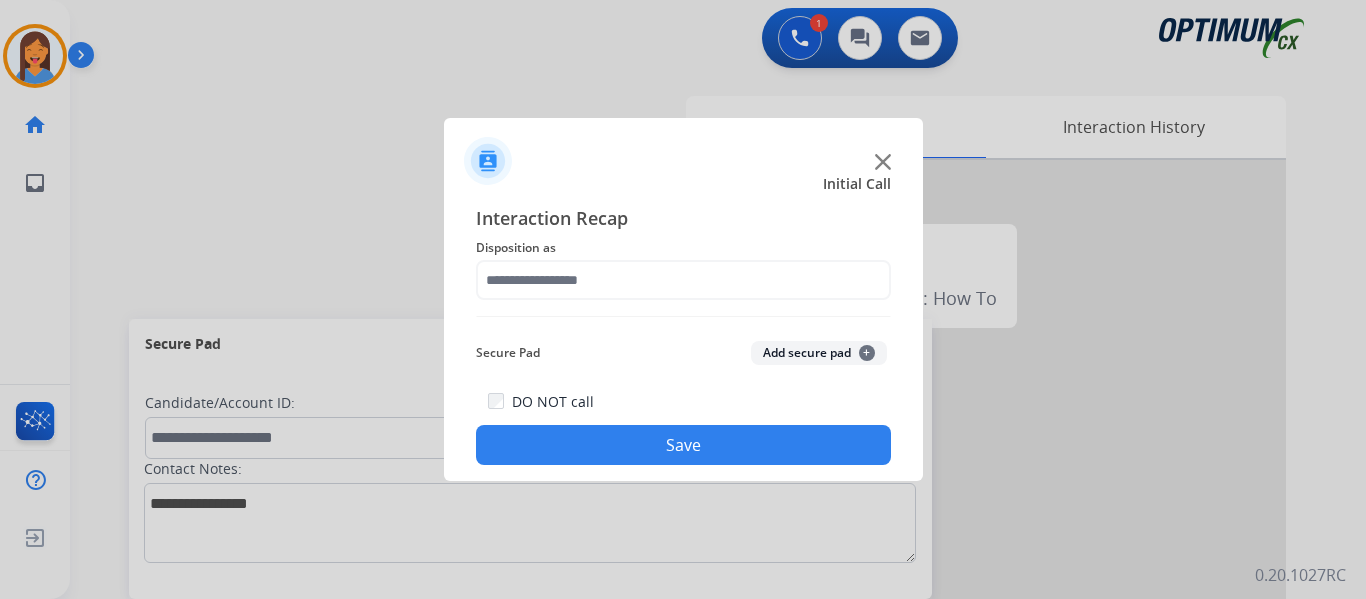 click on "Interaction Recap Disposition as    Secure Pad  Add secure pad  +  DO NOT call  Save" 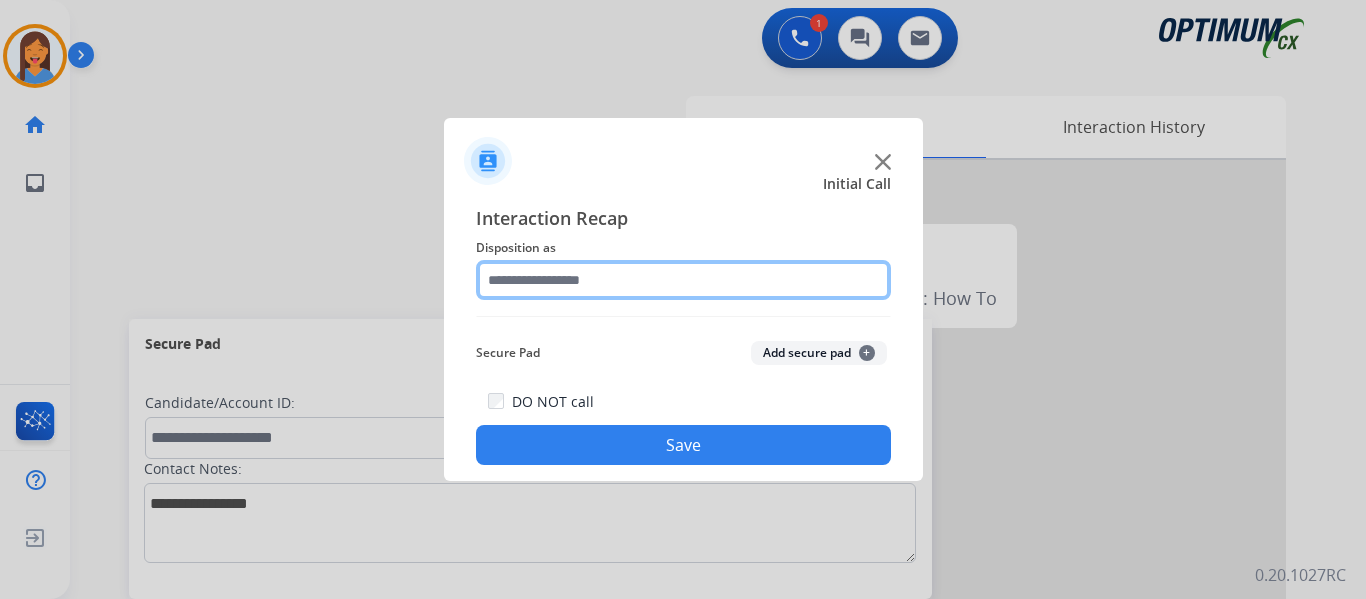 click 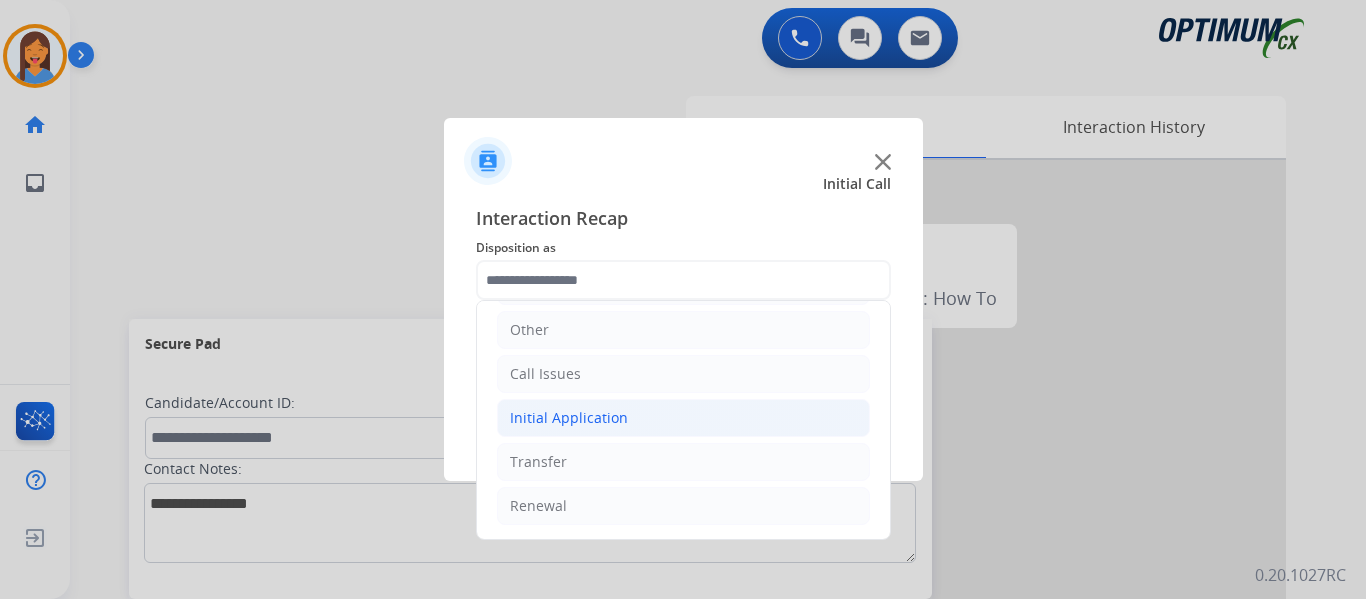 click on "Initial Application" 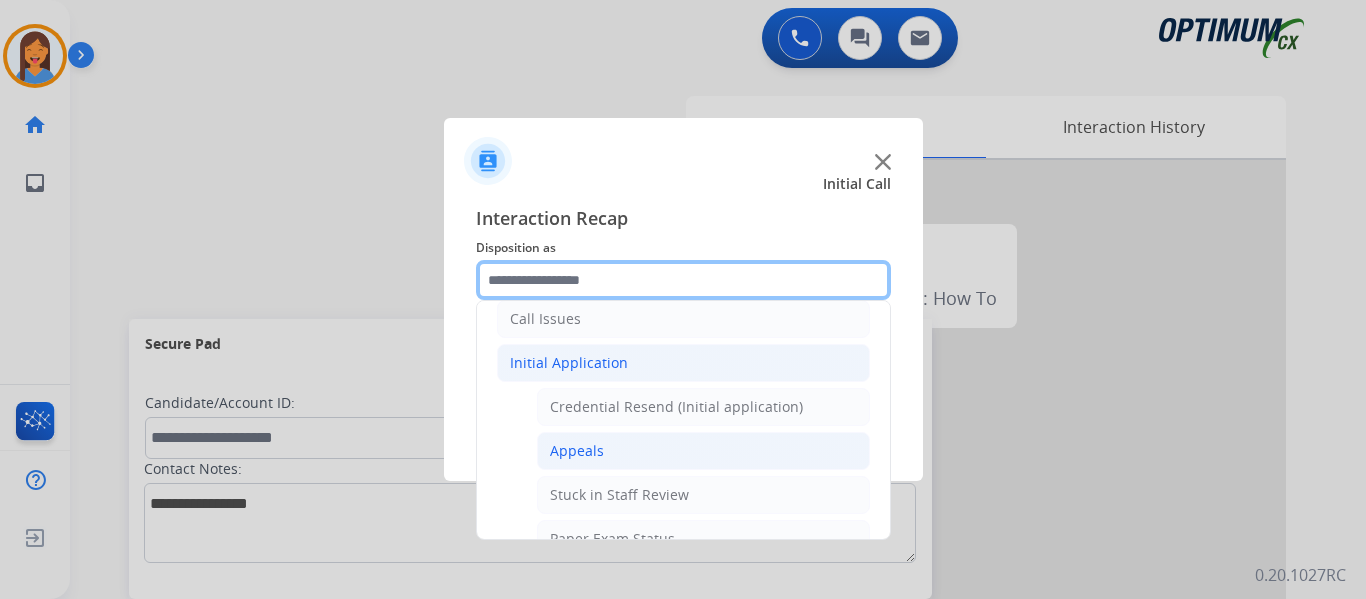 scroll, scrollTop: 236, scrollLeft: 0, axis: vertical 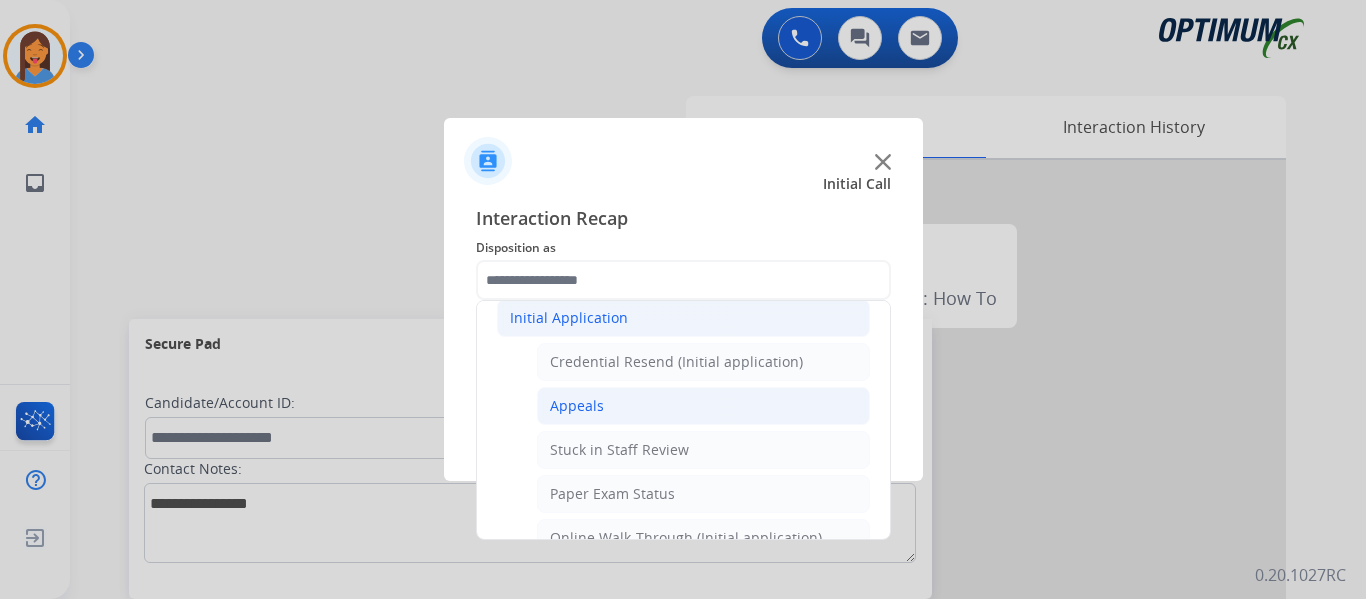 click on "Appeals" 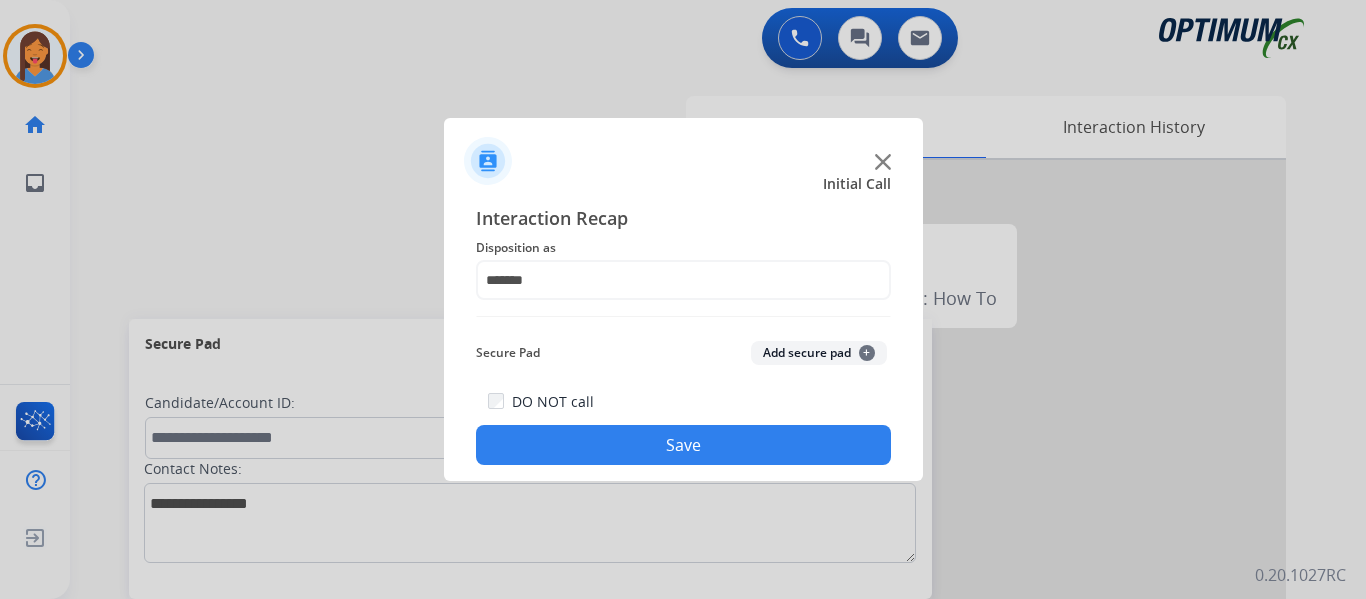 click on "Save" 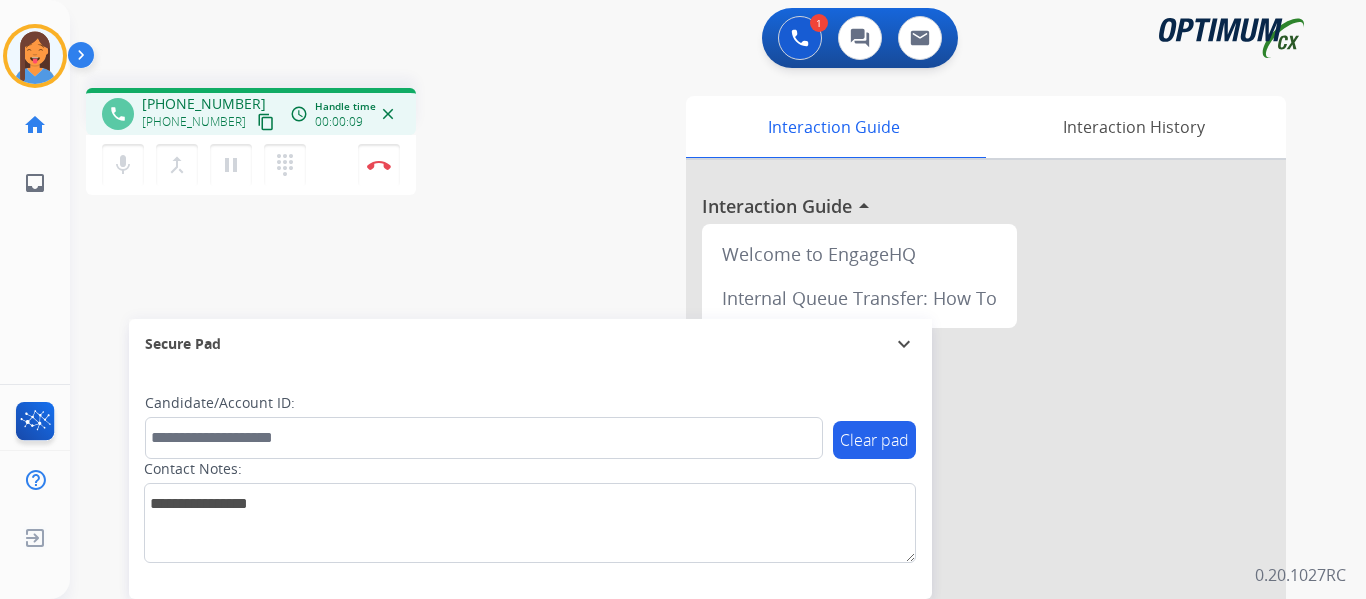 click on "content_copy" at bounding box center (266, 122) 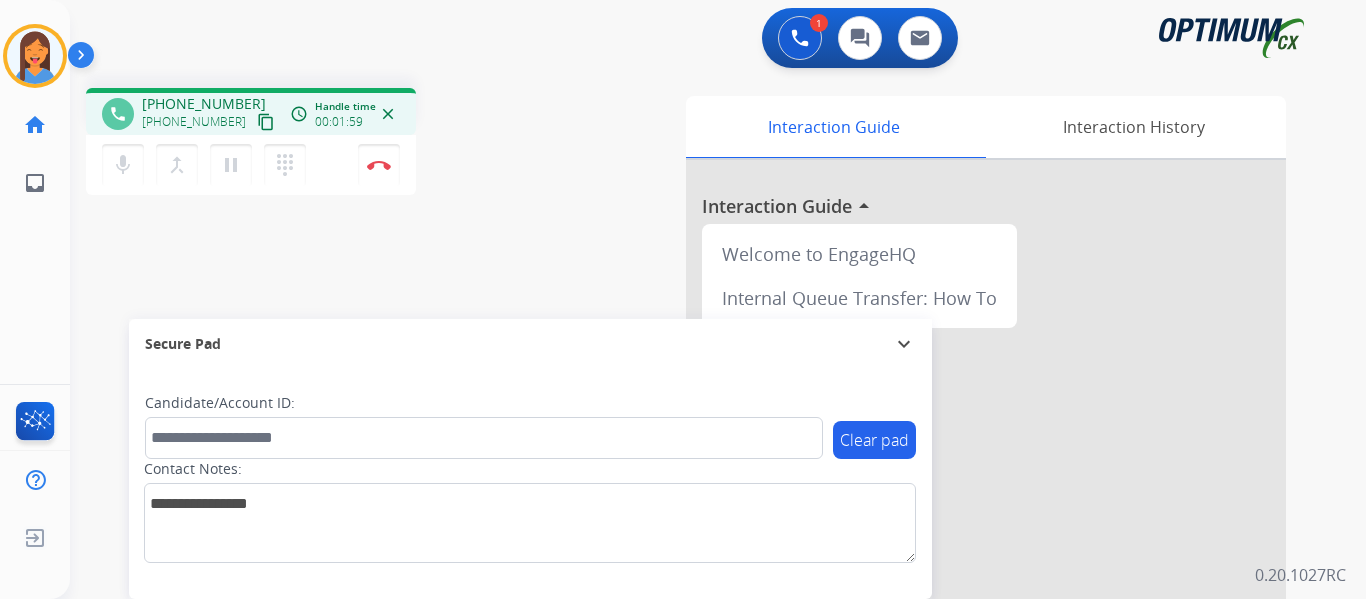 click on "content_copy" at bounding box center [266, 122] 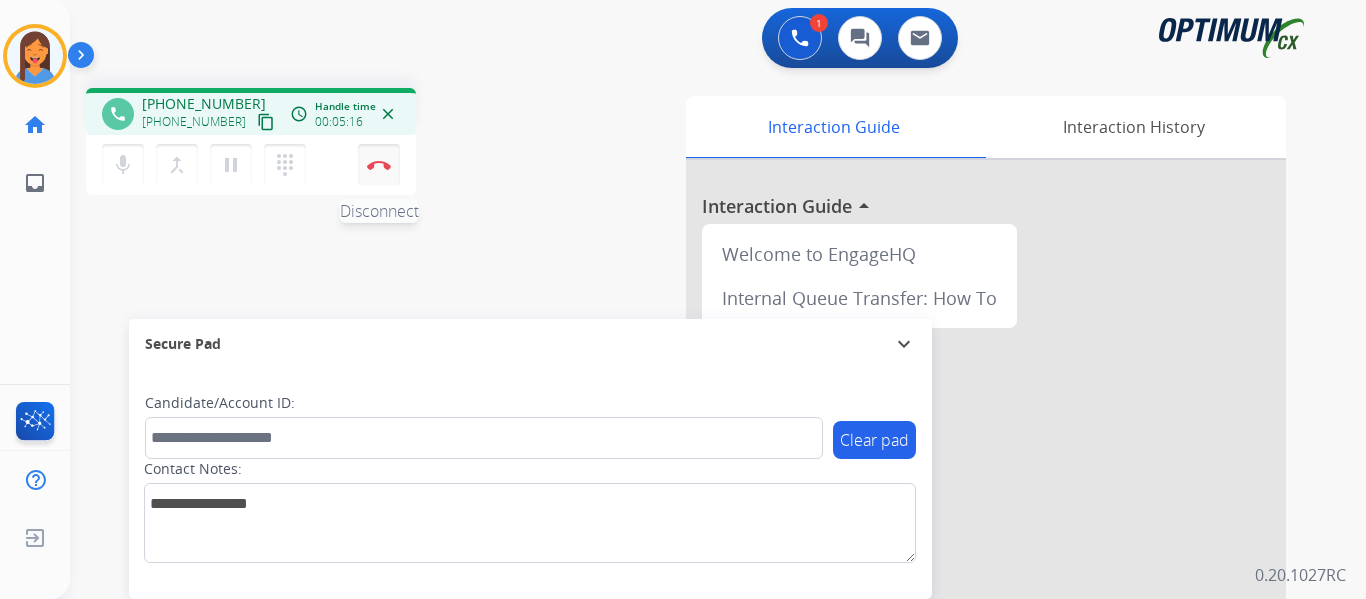 click at bounding box center [379, 165] 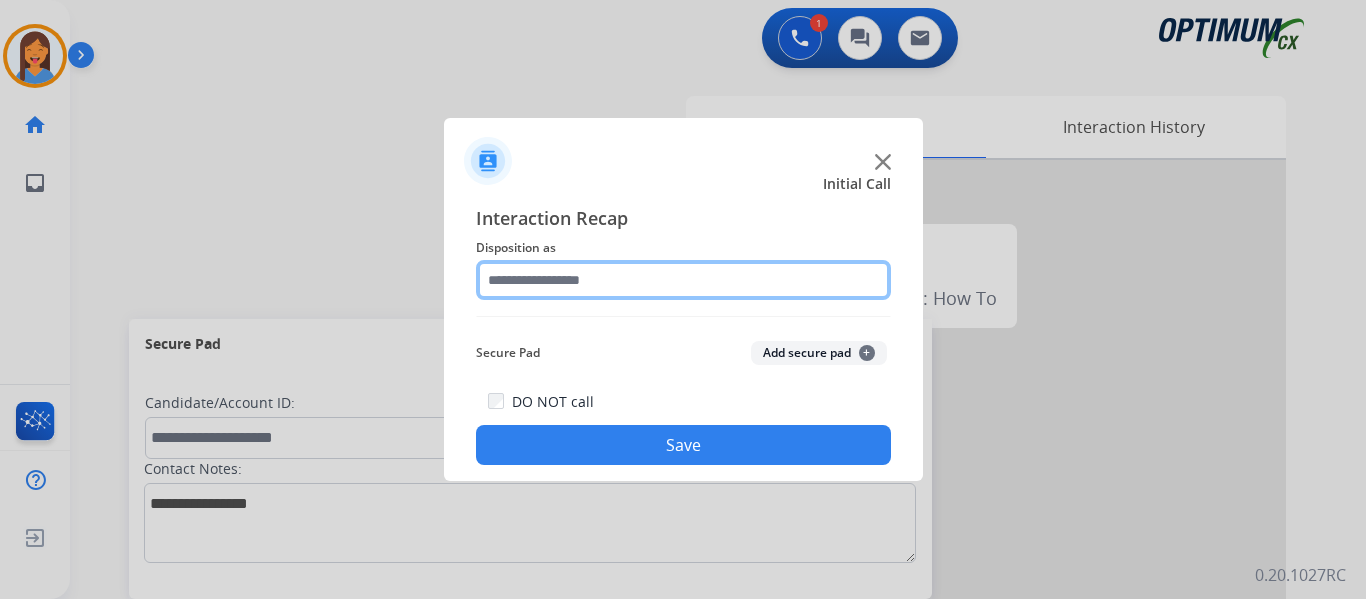 click 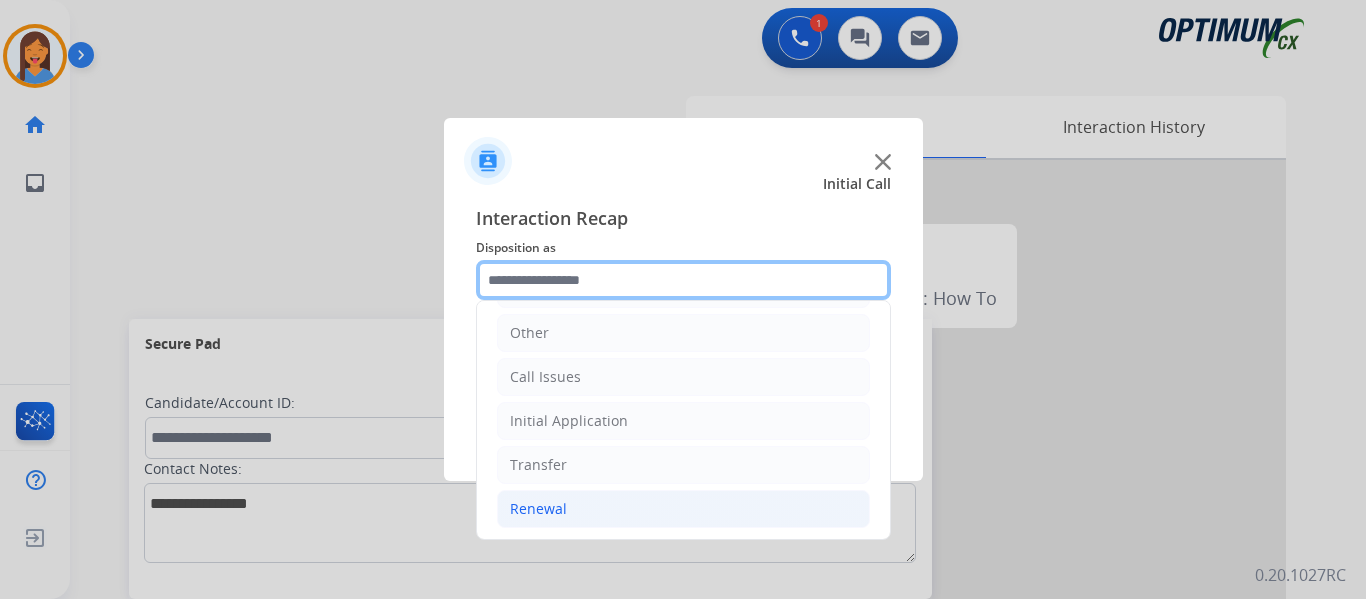 scroll, scrollTop: 136, scrollLeft: 0, axis: vertical 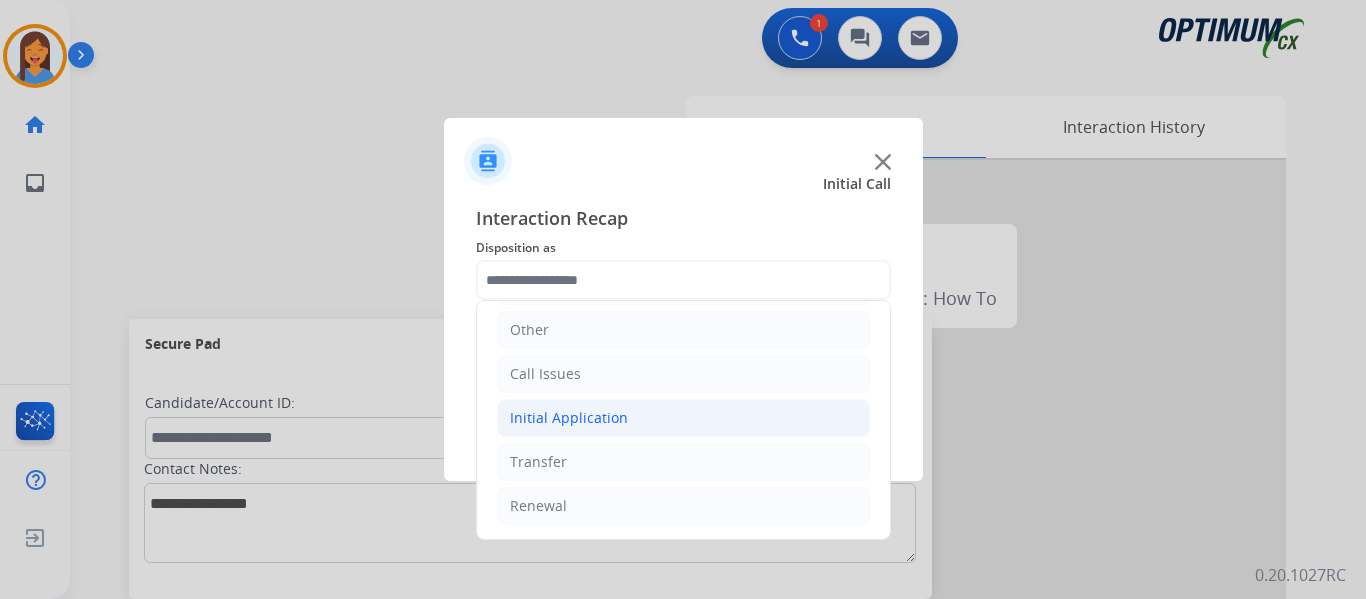click on "Initial Application" 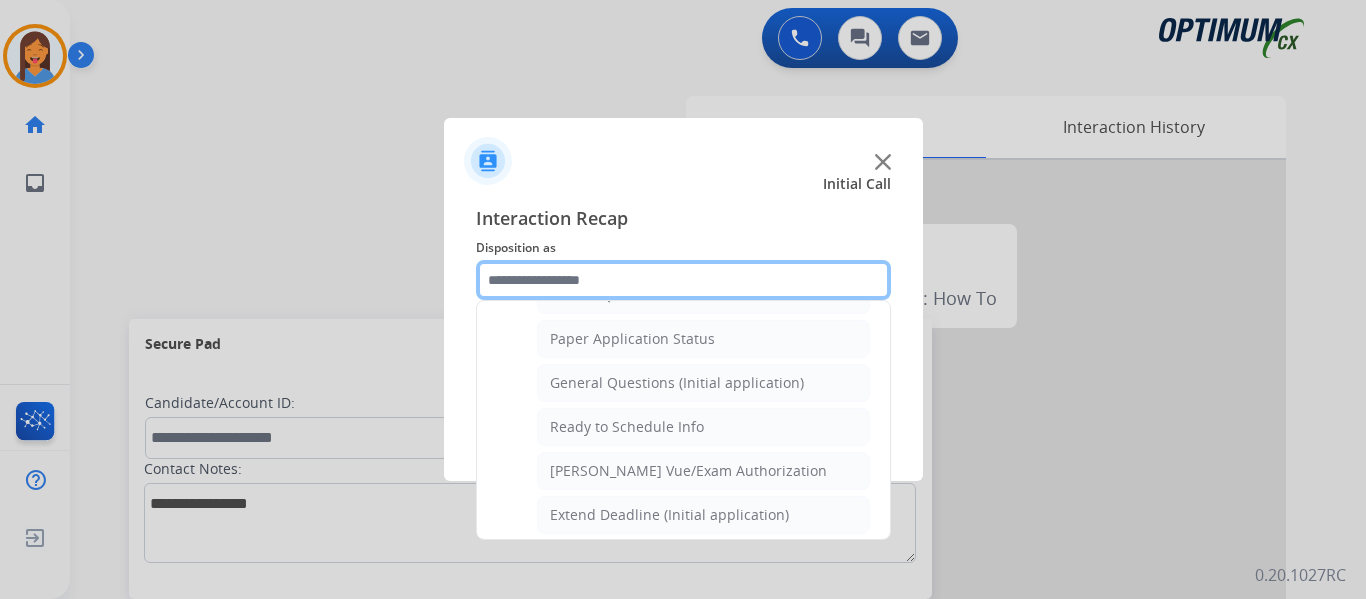 scroll, scrollTop: 1136, scrollLeft: 0, axis: vertical 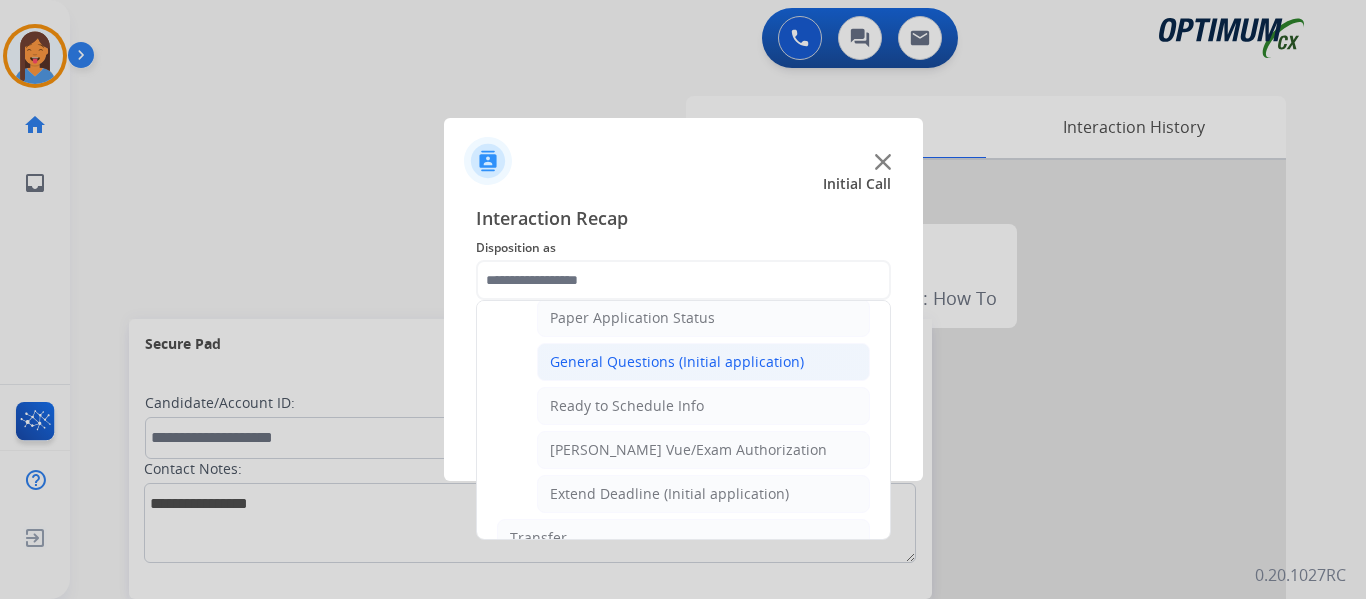 click on "General Questions (Initial application)" 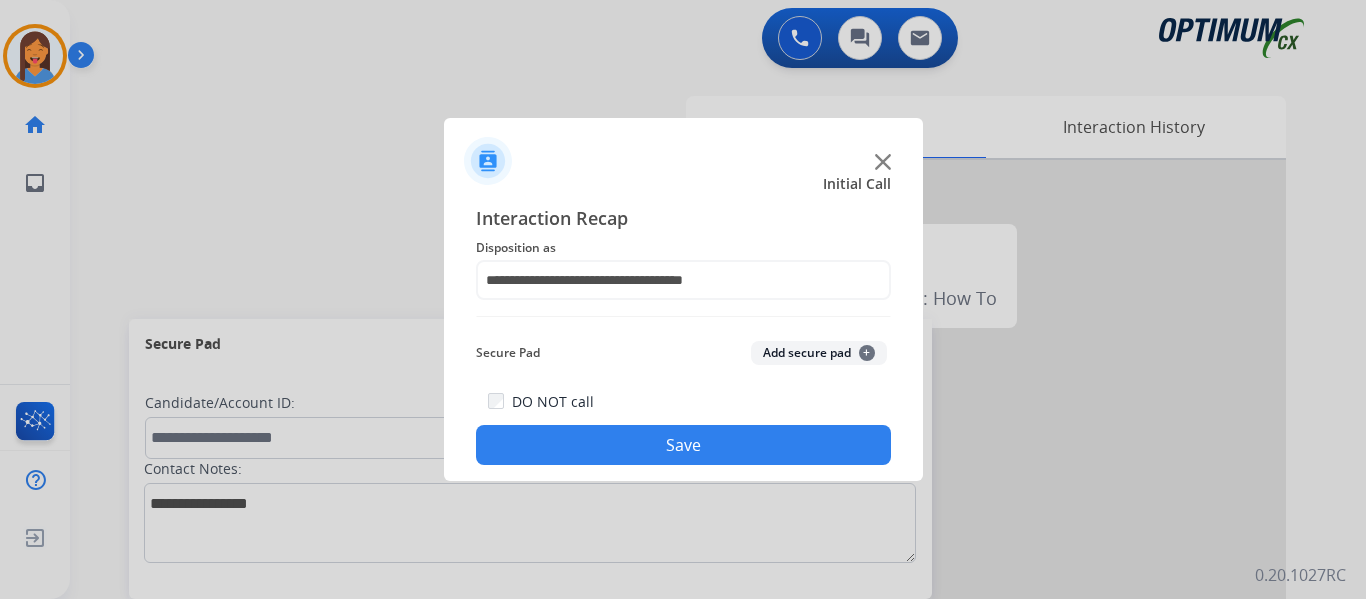 click on "Save" 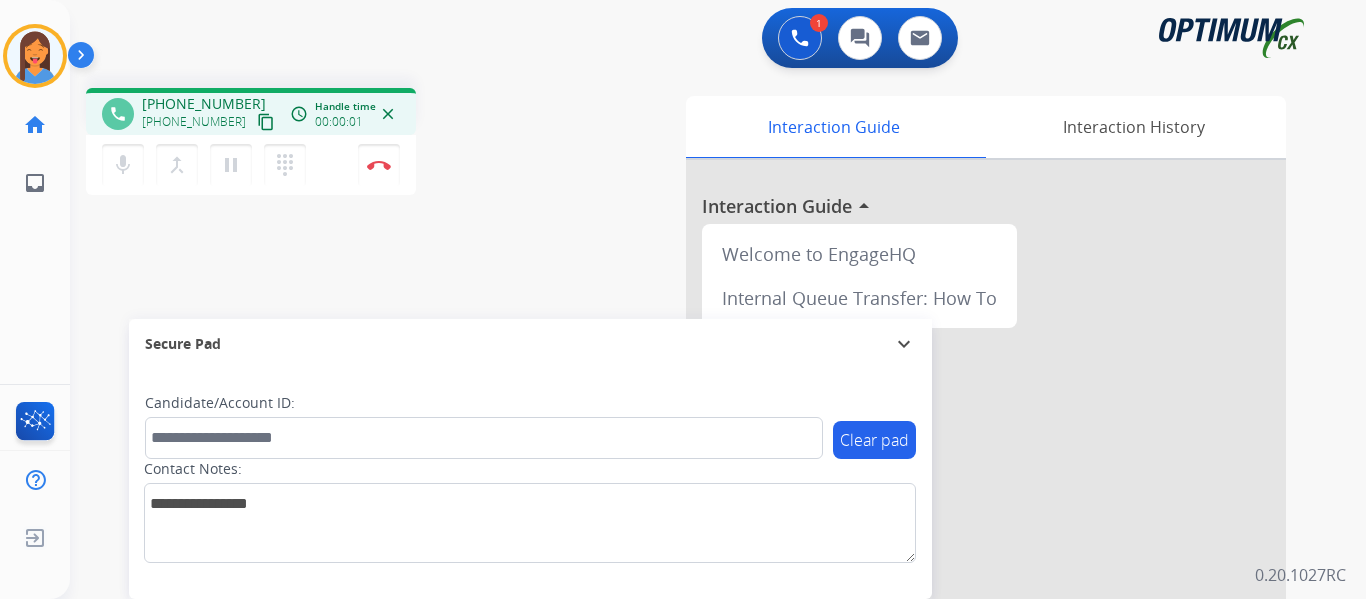 click on "content_copy" at bounding box center [266, 122] 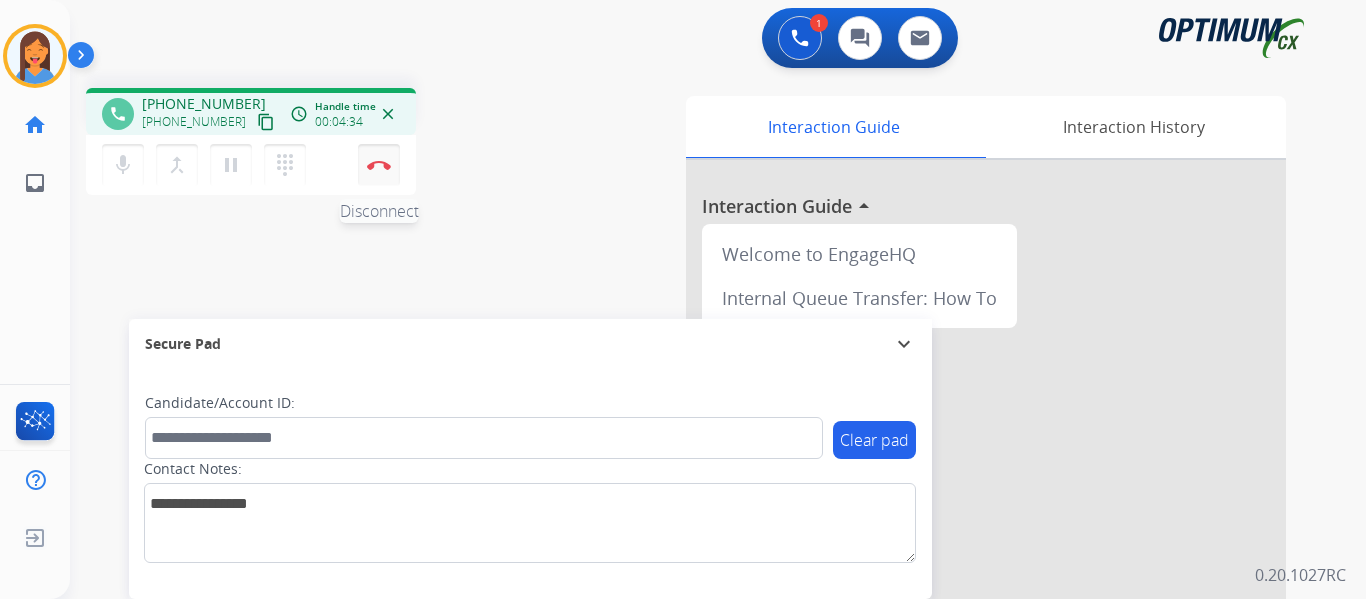 click on "Disconnect" at bounding box center [379, 165] 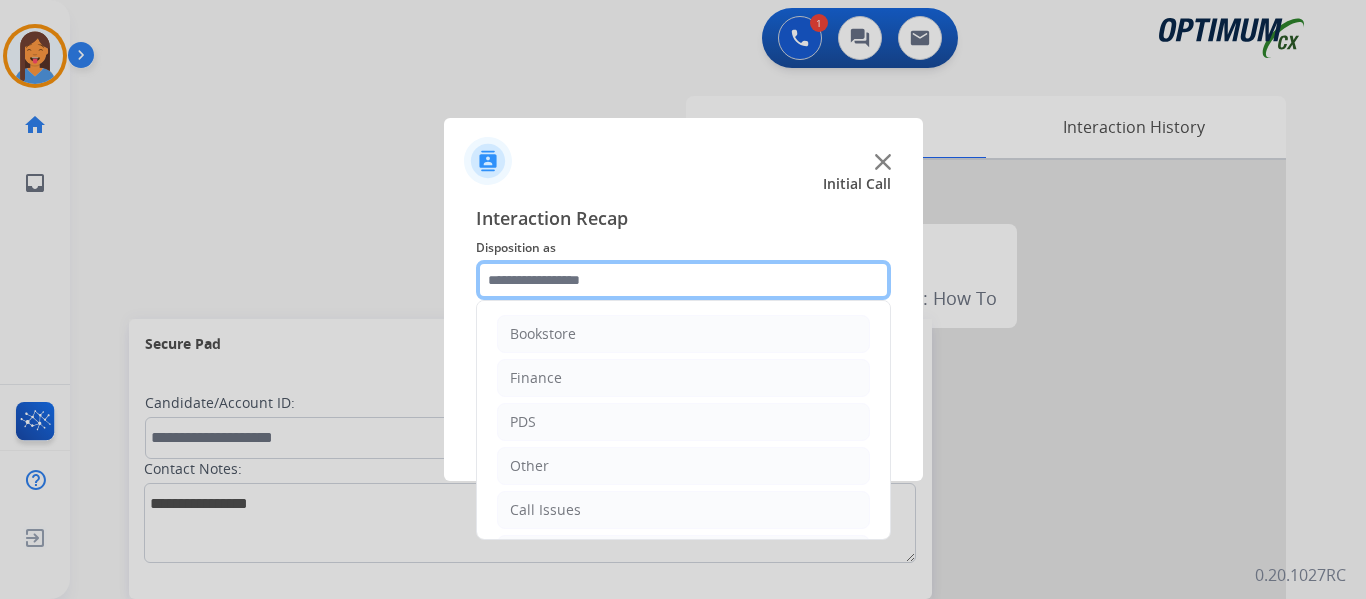 click 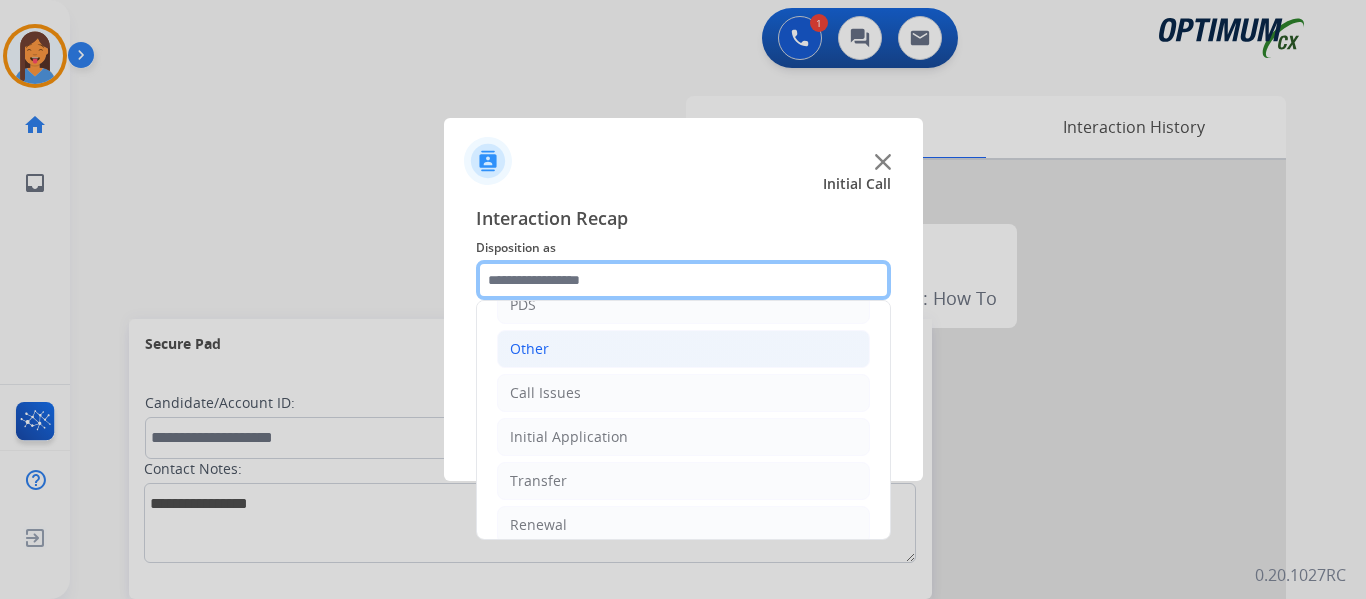 scroll, scrollTop: 136, scrollLeft: 0, axis: vertical 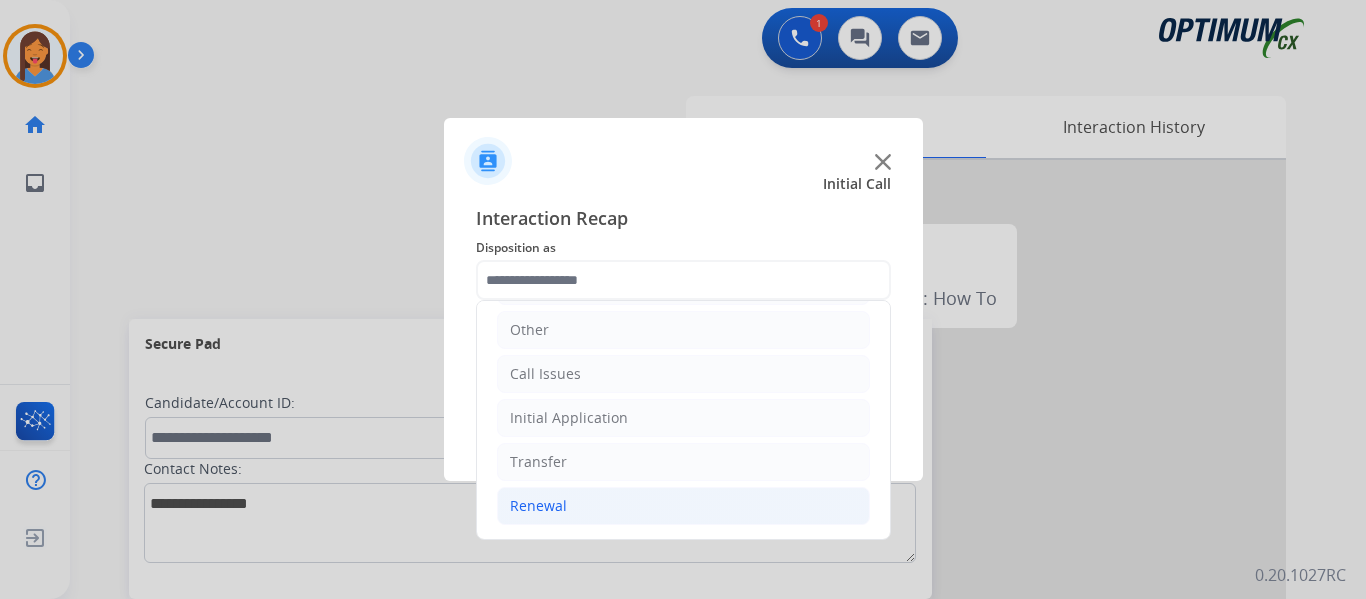 click on "Renewal" 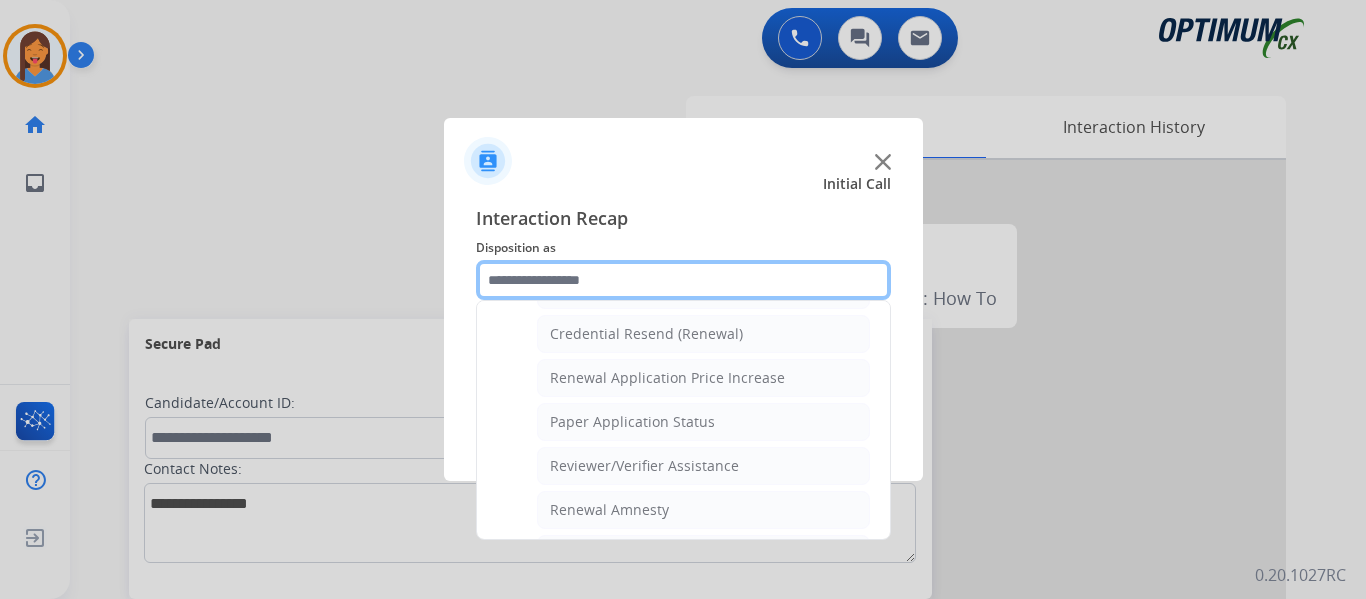 scroll, scrollTop: 536, scrollLeft: 0, axis: vertical 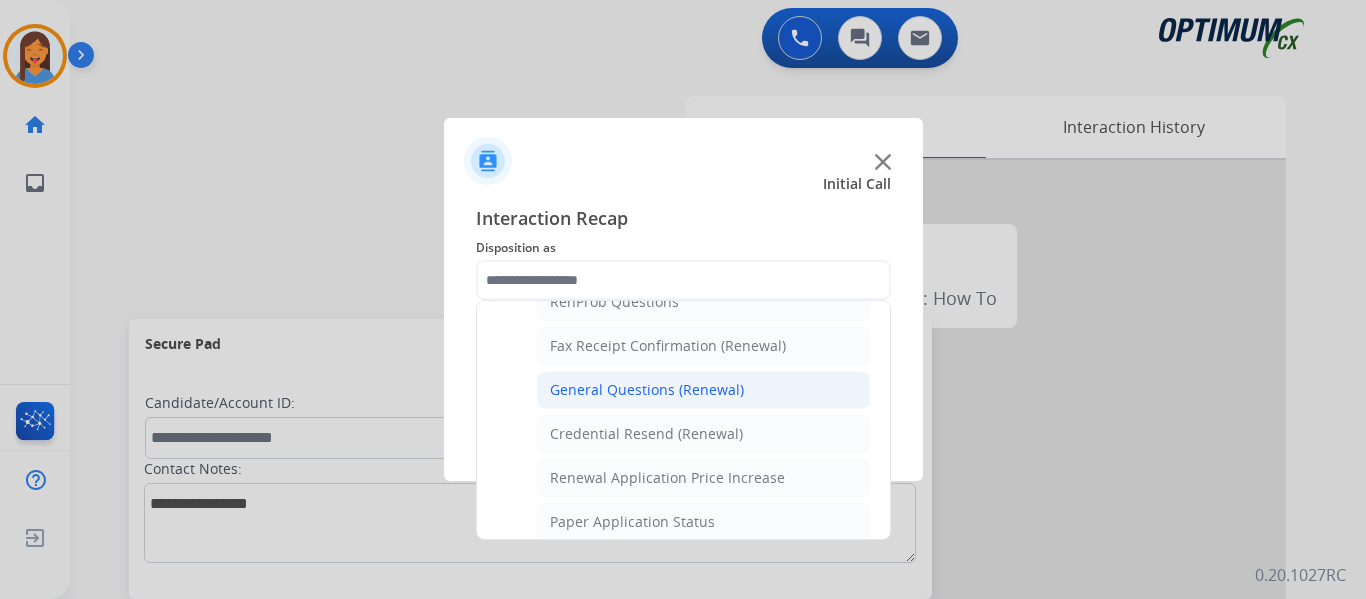 click on "General Questions (Renewal)" 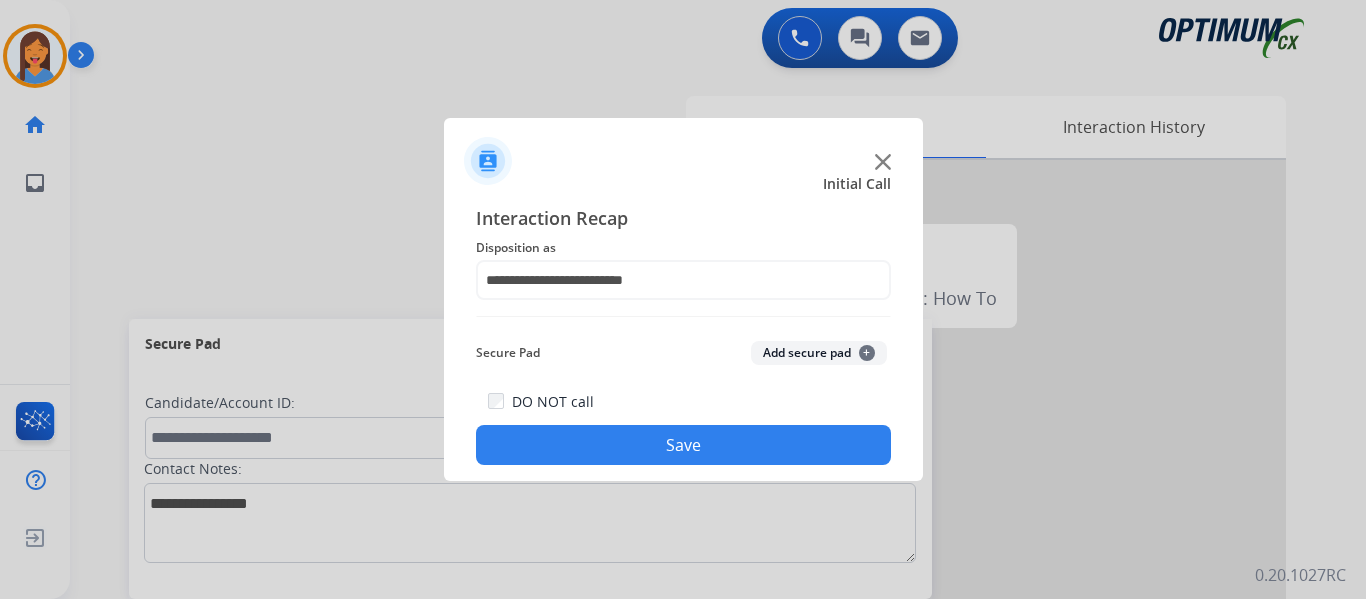 click on "Save" 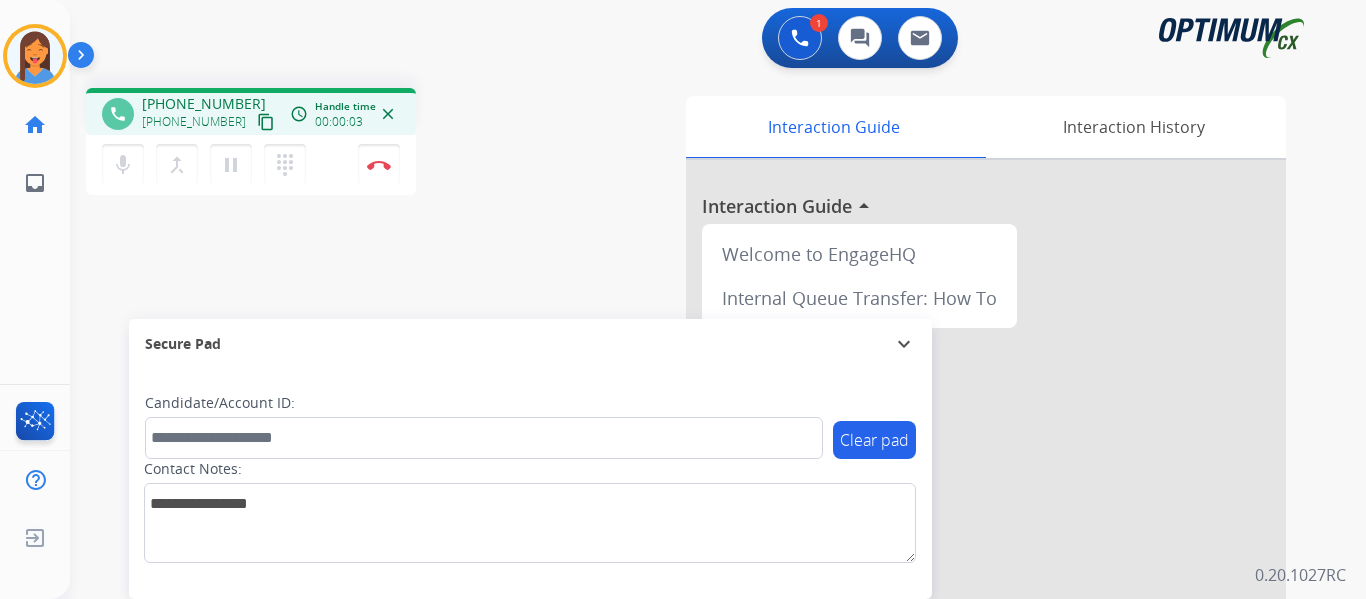 click on "content_copy" at bounding box center [266, 122] 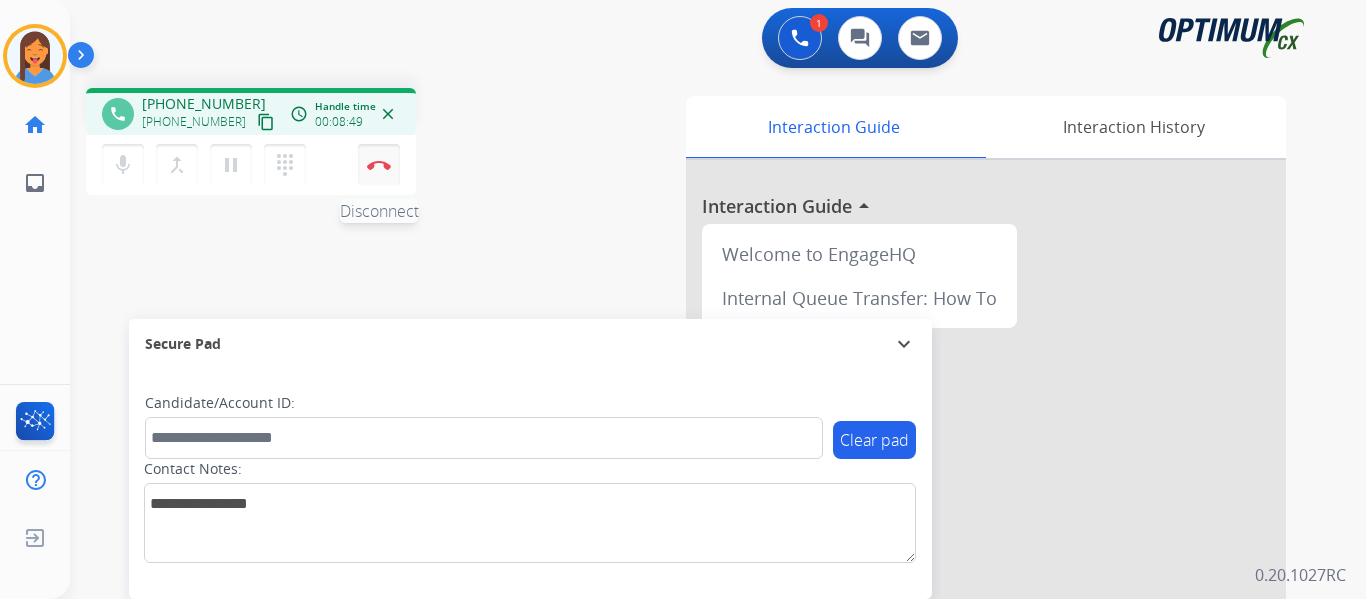 click at bounding box center [379, 165] 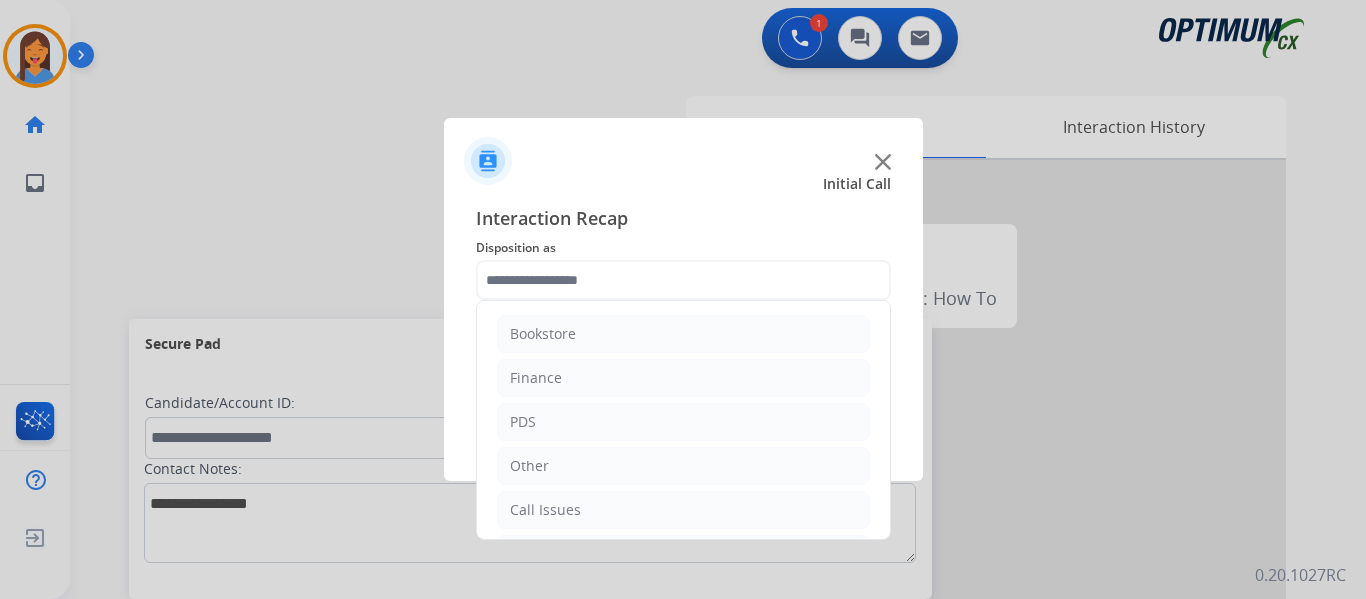 click 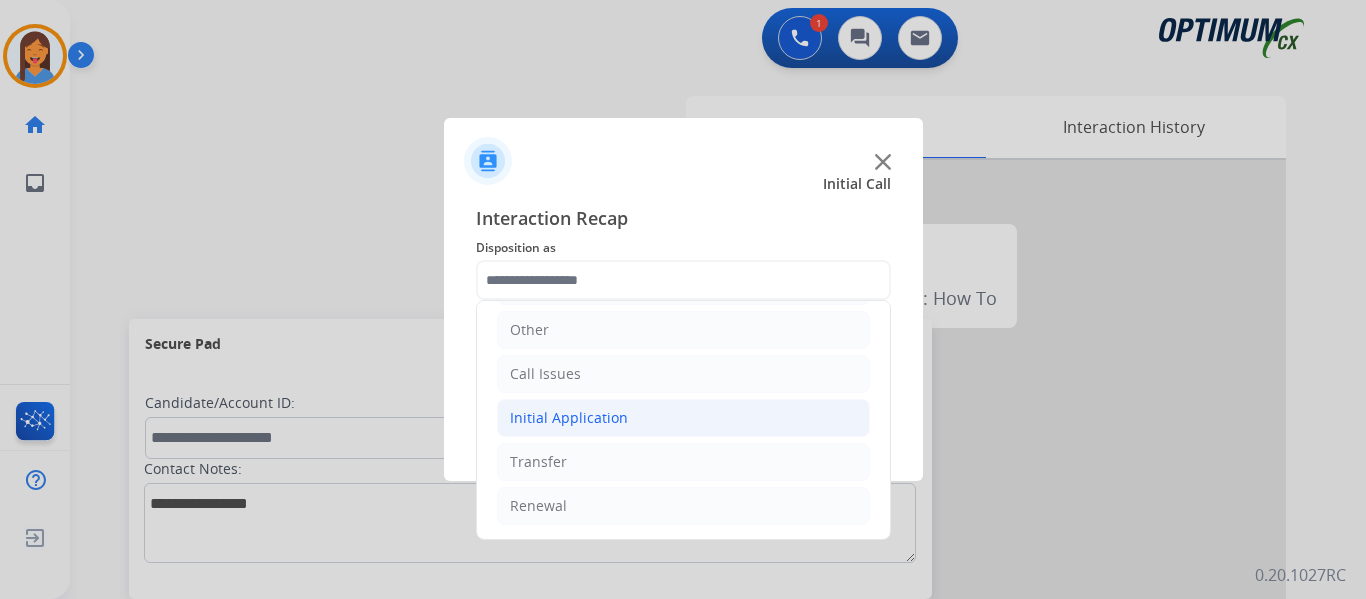 click on "Initial Application" 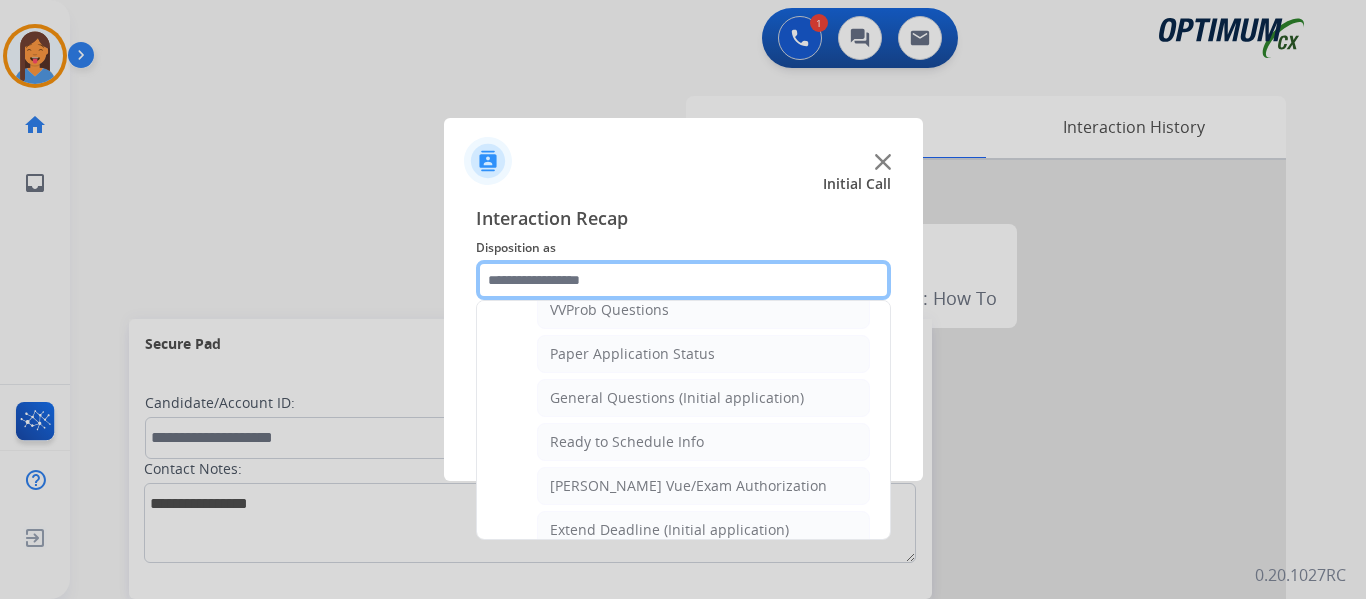 scroll, scrollTop: 1136, scrollLeft: 0, axis: vertical 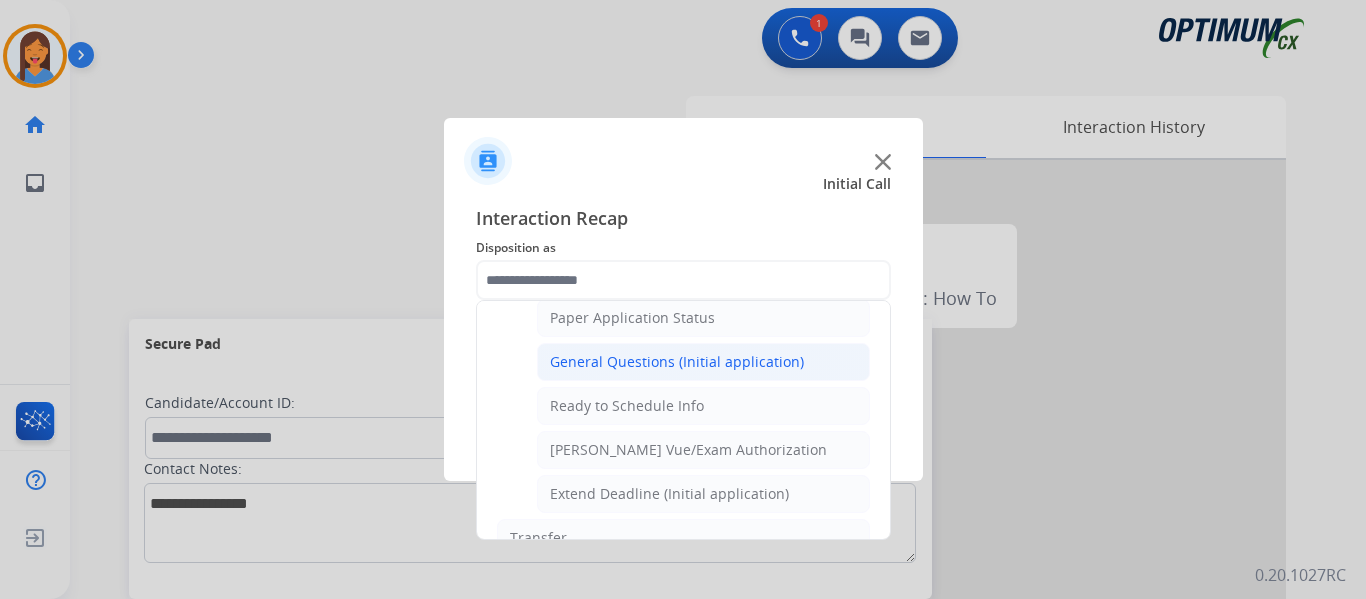 click on "General Questions (Initial application)" 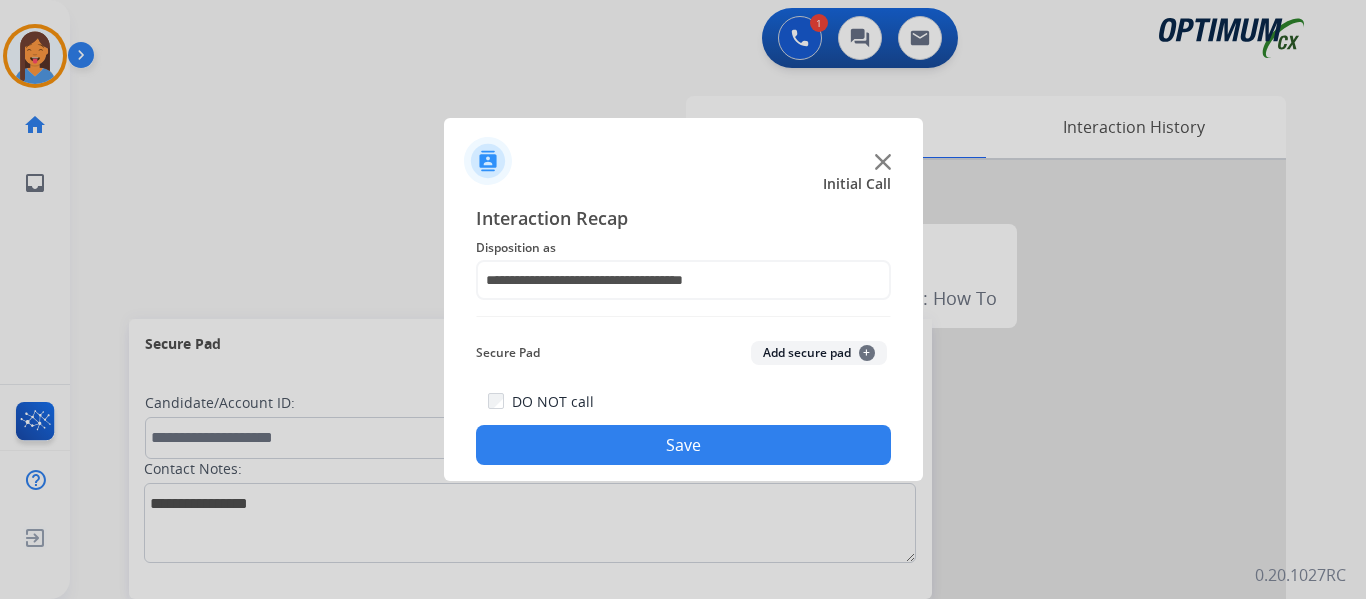 click on "Save" 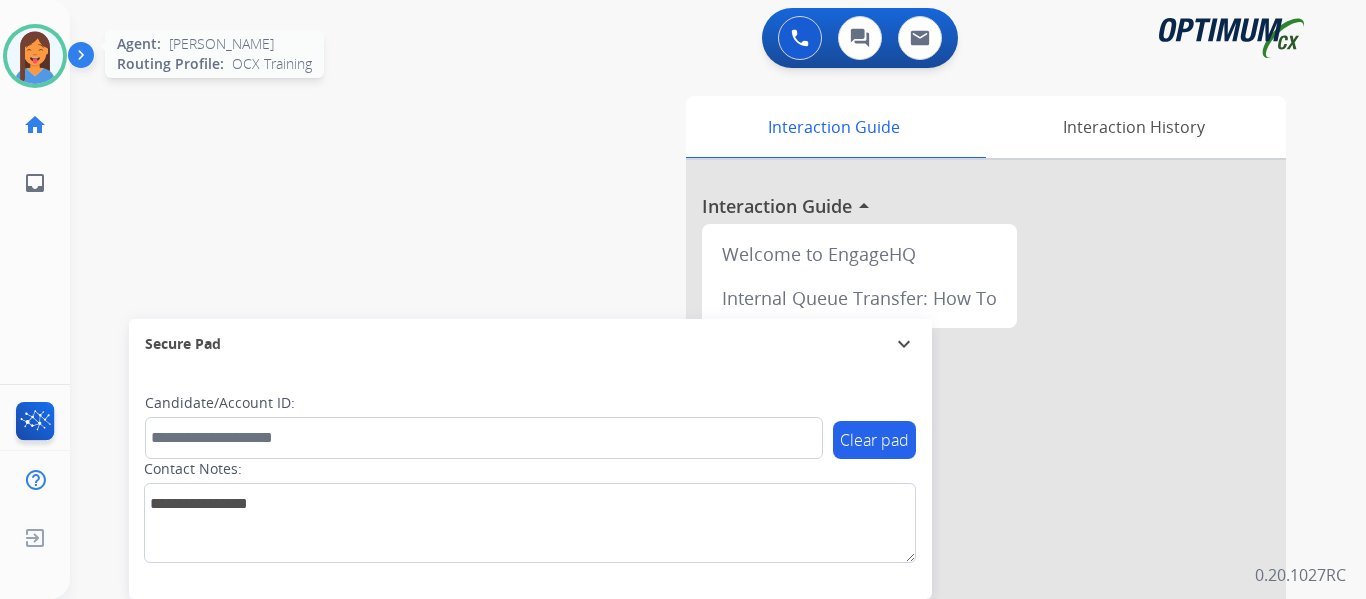 drag, startPoint x: 34, startPoint y: 50, endPoint x: 65, endPoint y: 59, distance: 32.280025 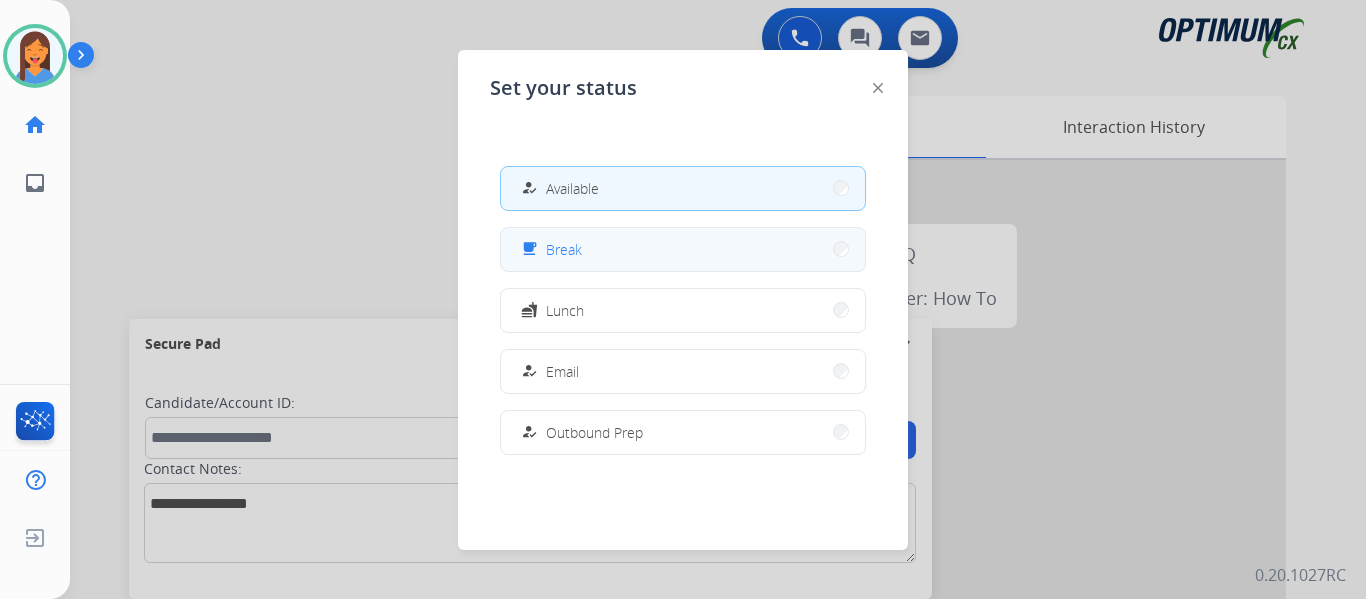 click on "Break" at bounding box center [564, 249] 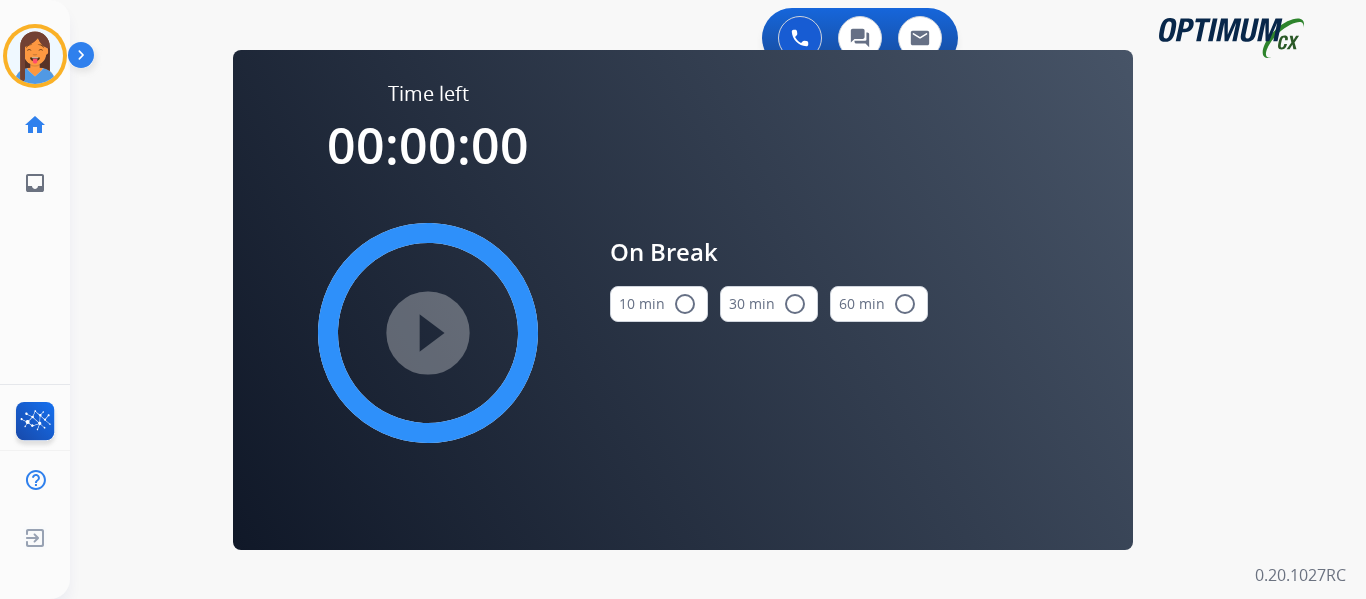 drag, startPoint x: 665, startPoint y: 300, endPoint x: 619, endPoint y: 309, distance: 46.872166 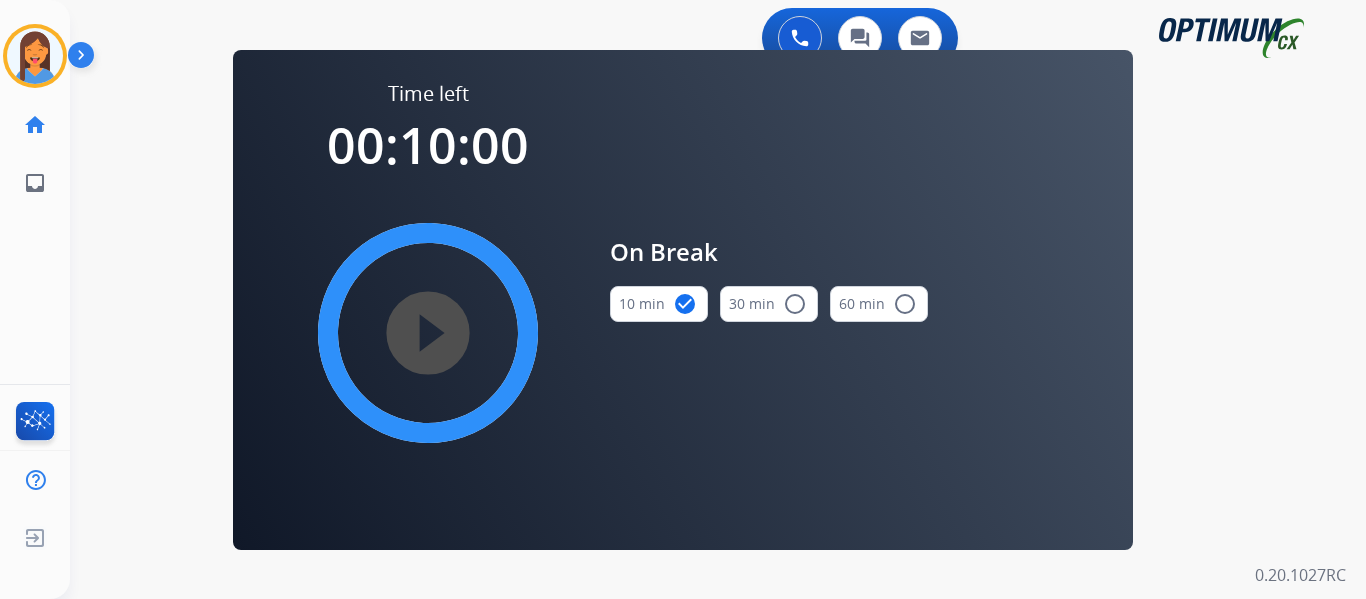 click on "play_circle_filled" at bounding box center [428, 333] 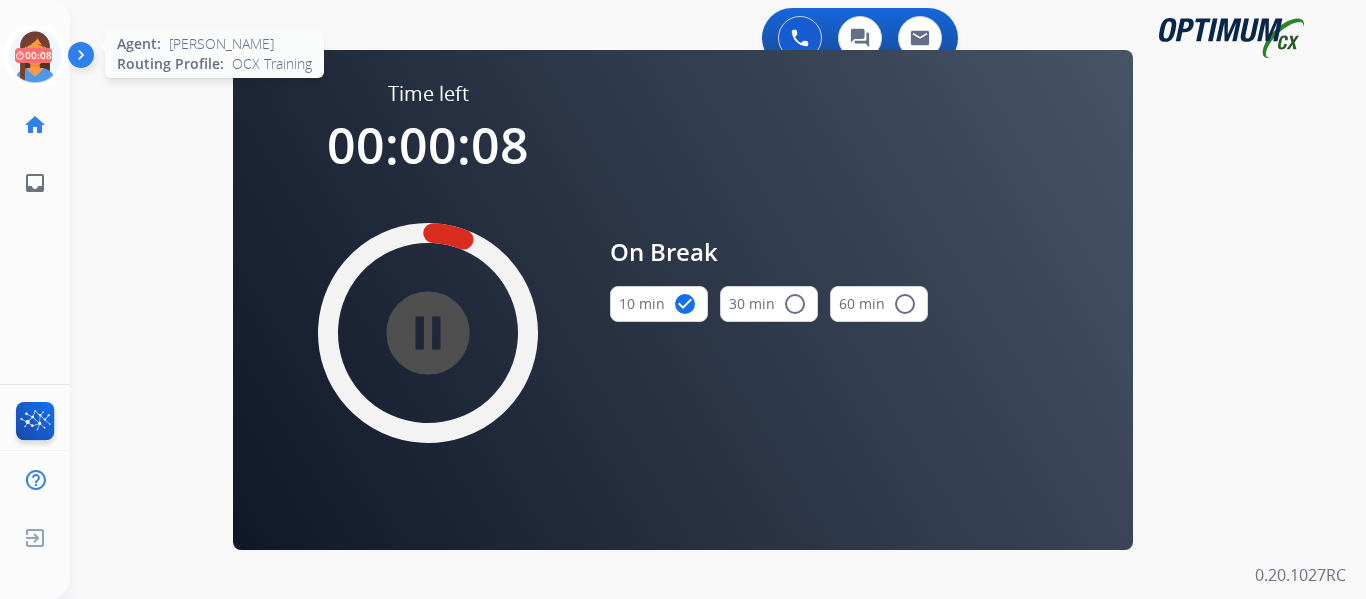 click 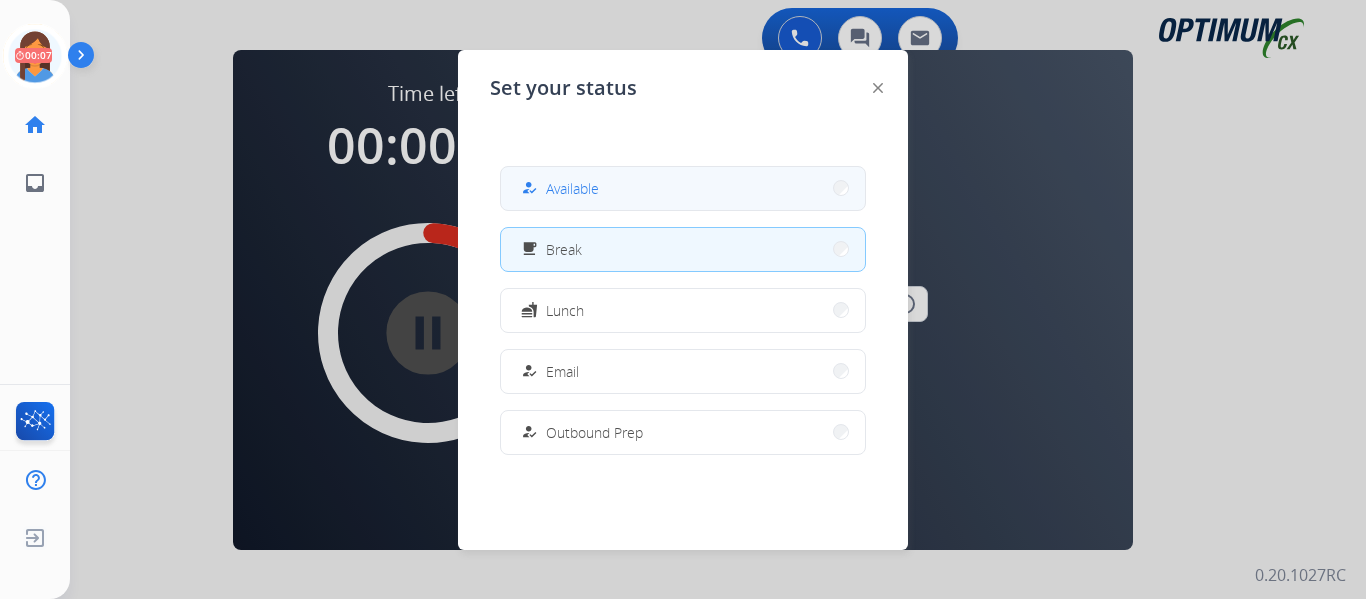 click on "Available" at bounding box center [572, 188] 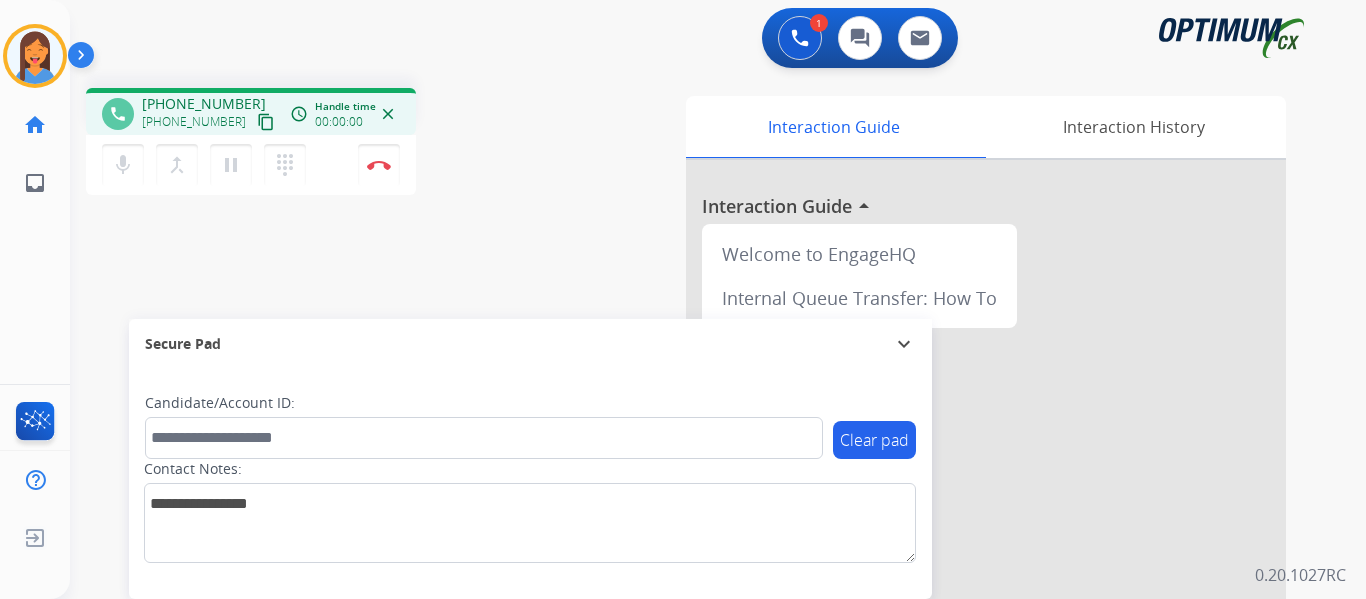 click on "content_copy" at bounding box center [266, 122] 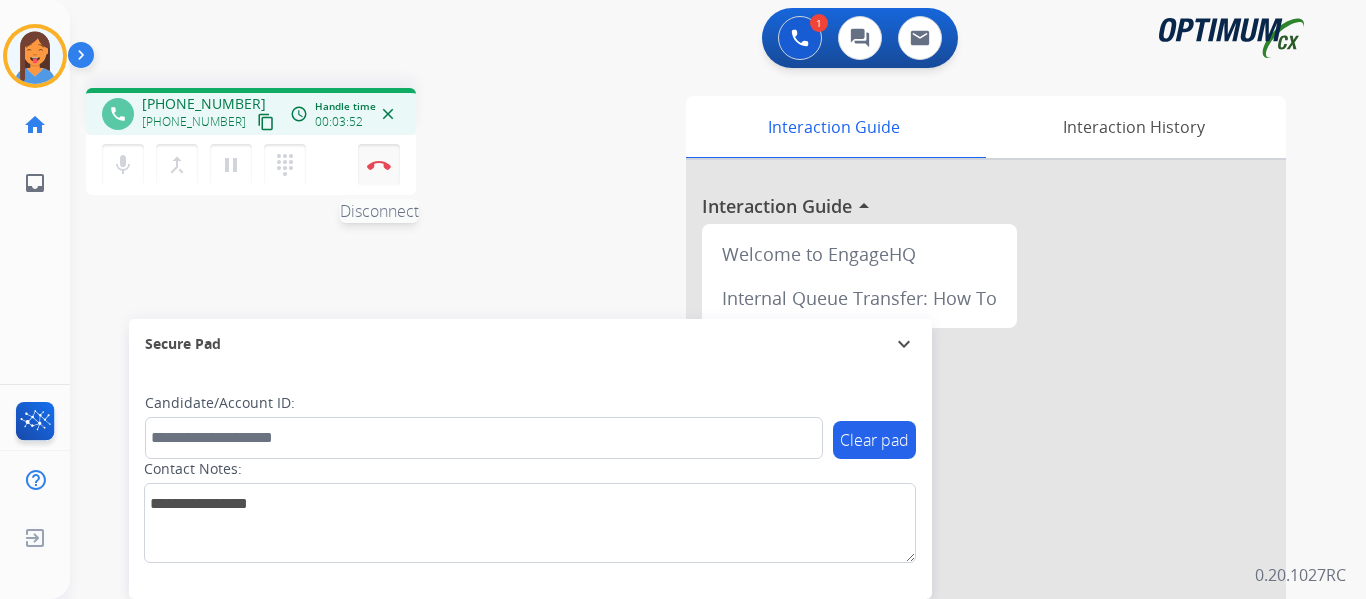 click at bounding box center [379, 165] 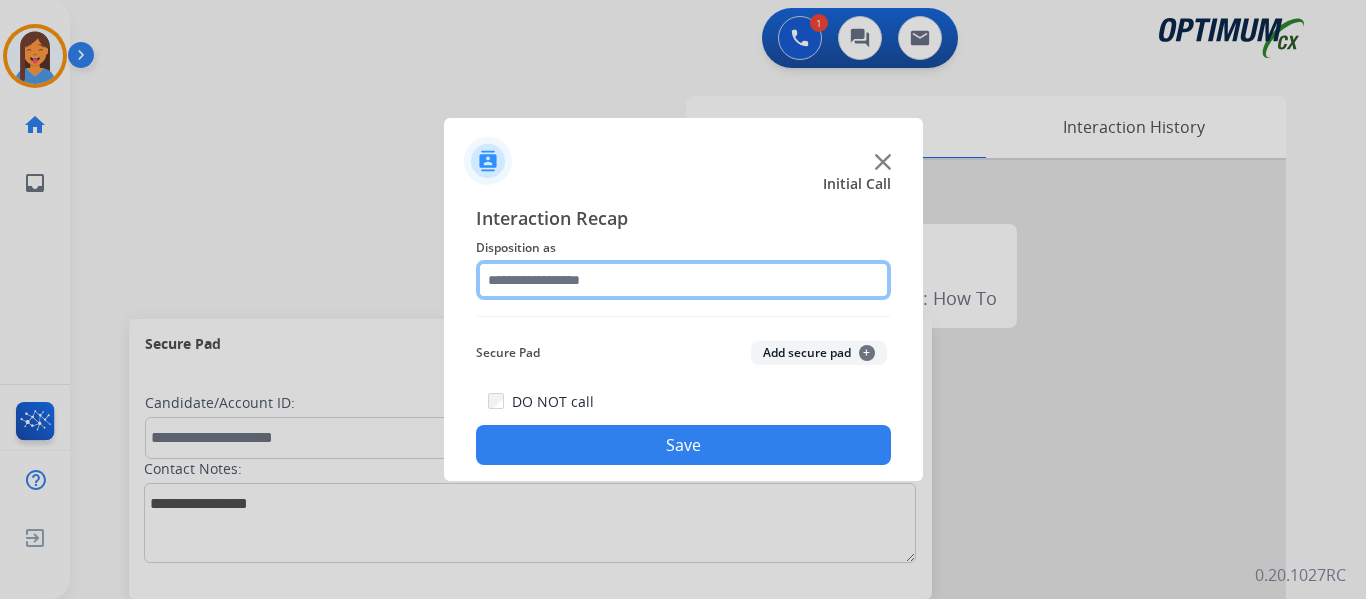 click 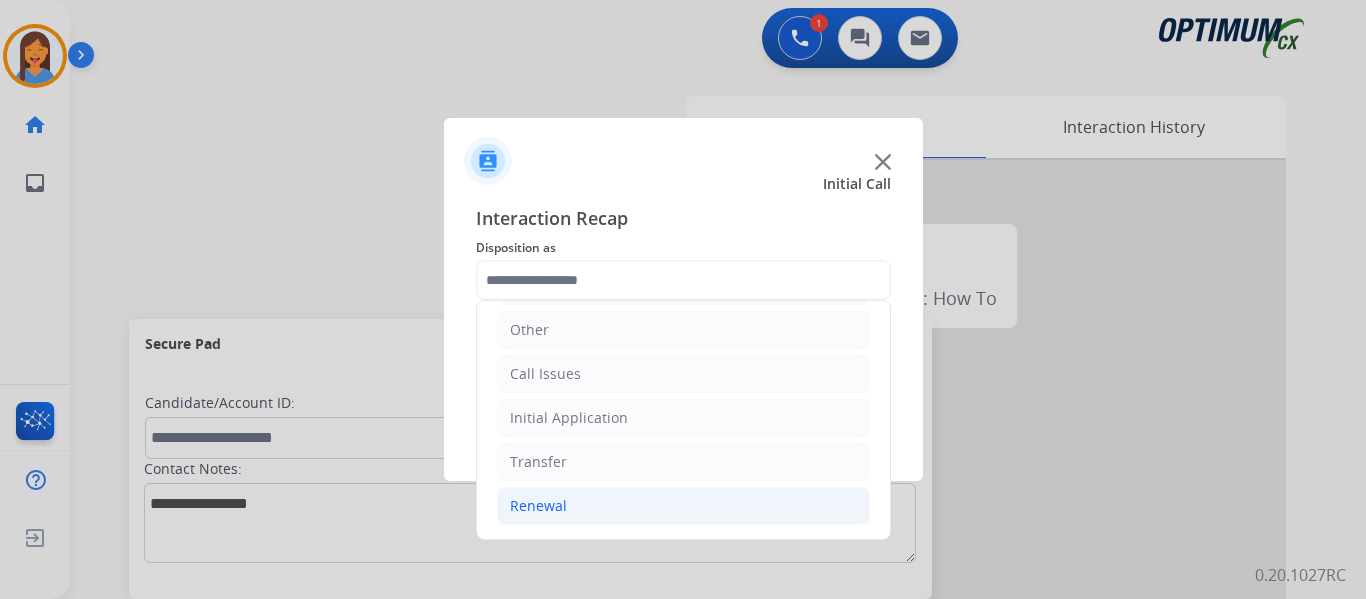 click on "Renewal" 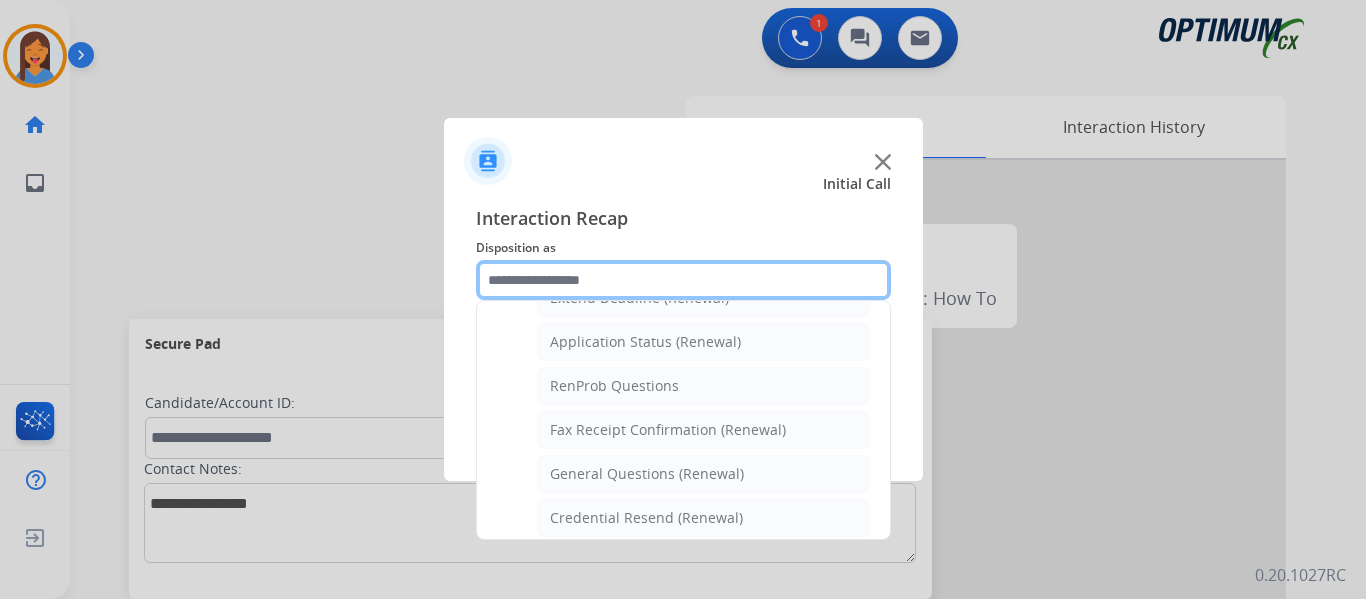 scroll, scrollTop: 536, scrollLeft: 0, axis: vertical 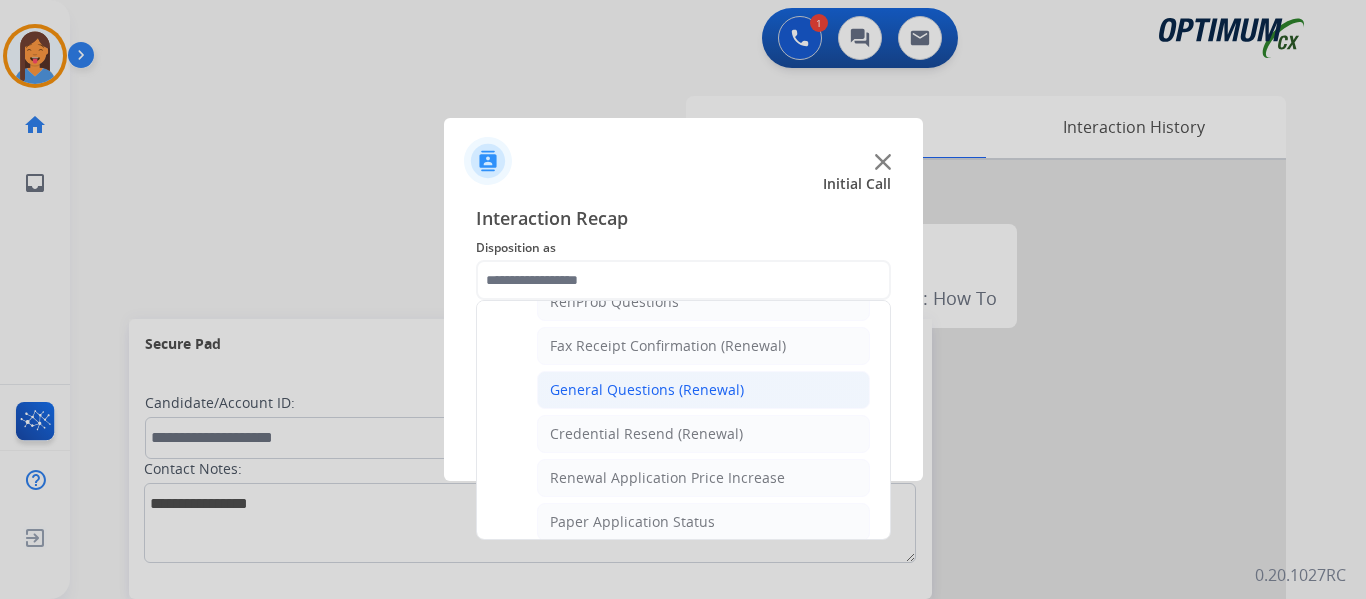 click on "General Questions (Renewal)" 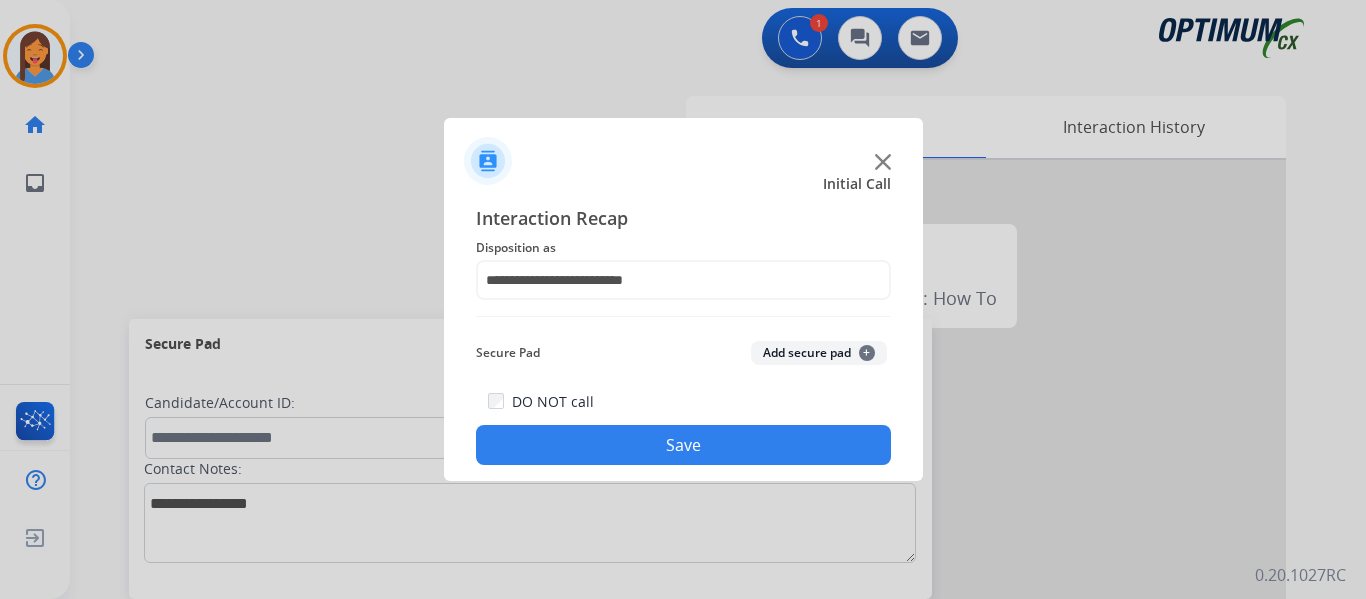 click on "Save" 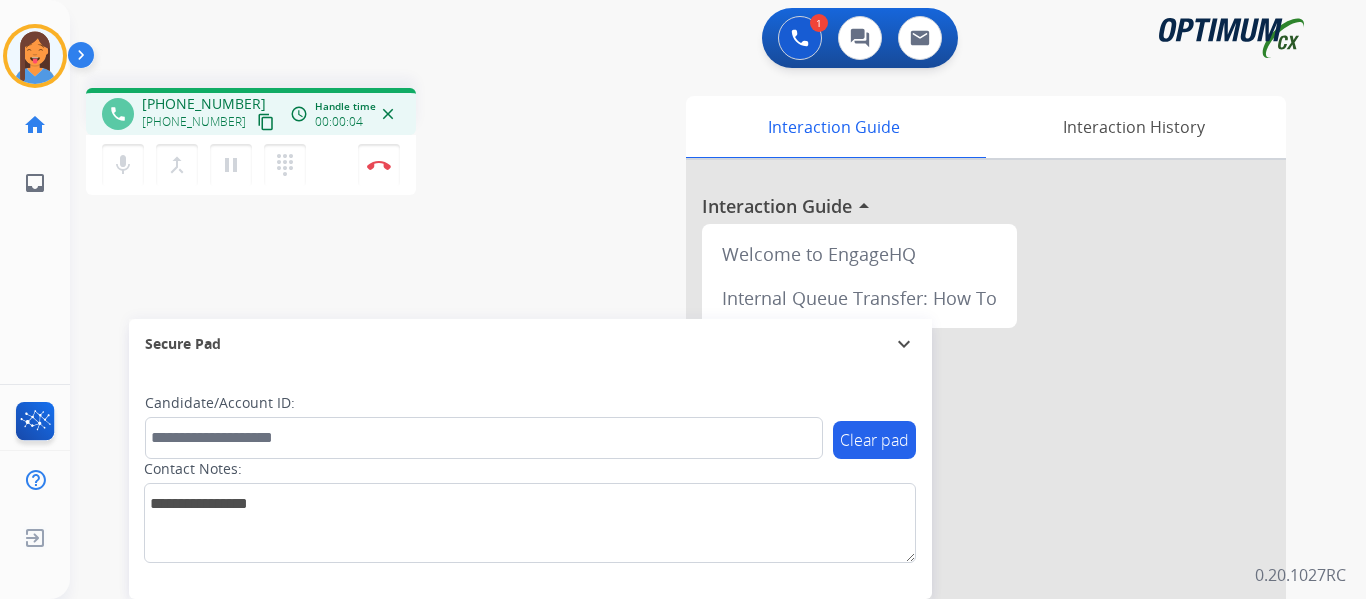 click on "content_copy" at bounding box center [266, 122] 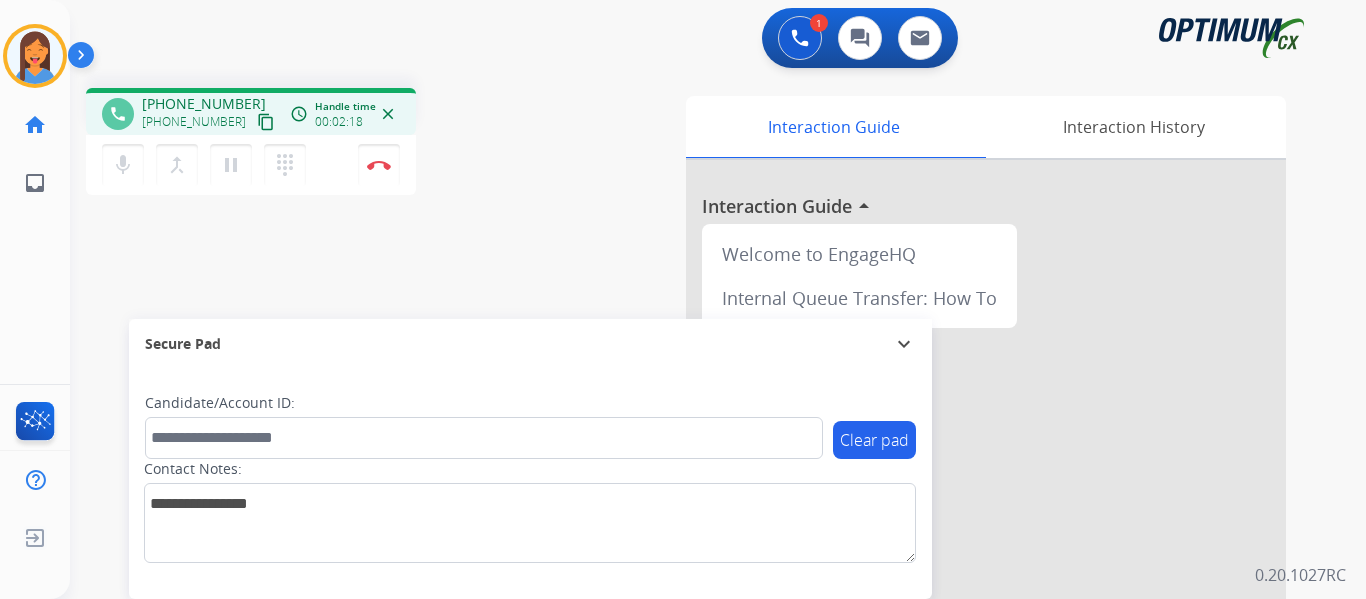 click on "phone +16143168280 +16143168280 content_copy access_time Call metrics Queue   00:07 Hold   00:00 Talk   02:19 Total   02:25 Handle time 00:02:18 close mic Mute merge_type Bridge pause Hold dialpad Dialpad Disconnect swap_horiz Break voice bridge close_fullscreen Connect 3-Way Call merge_type Separate 3-Way Call  Interaction Guide   Interaction History  Interaction Guide arrow_drop_up  Welcome to EngageHQ   Internal Queue Transfer: How To  Secure Pad expand_more Clear pad Candidate/Account ID: Contact Notes:" at bounding box center [694, 489] 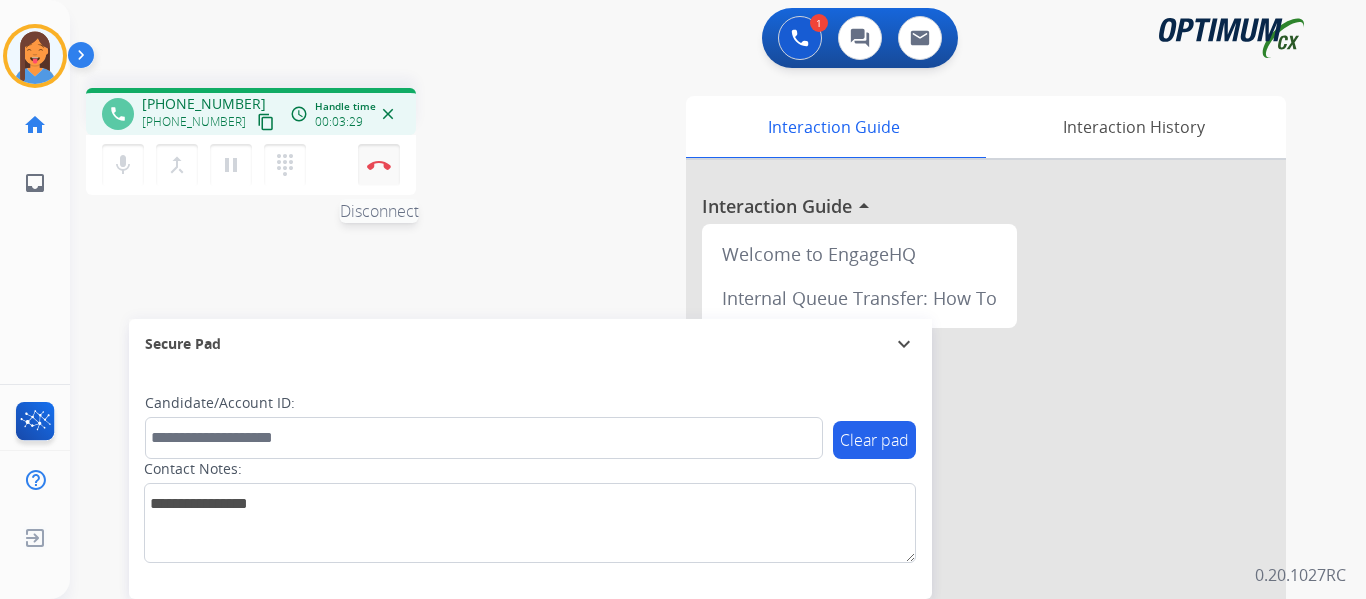 click at bounding box center [379, 165] 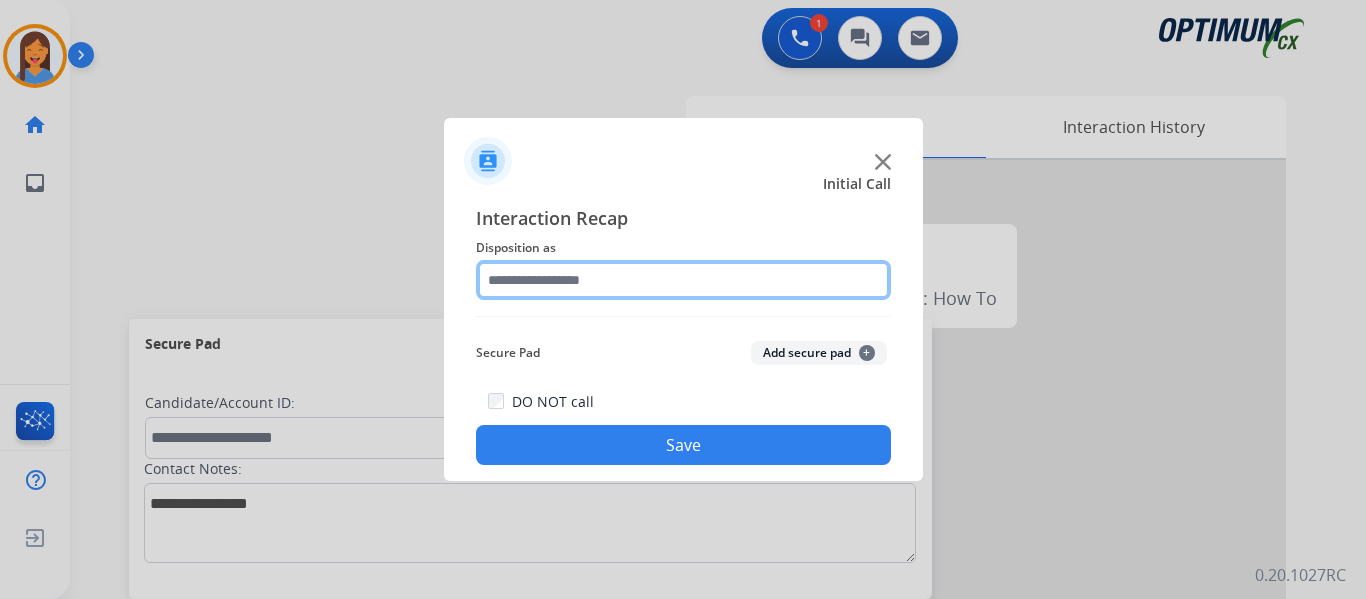 click 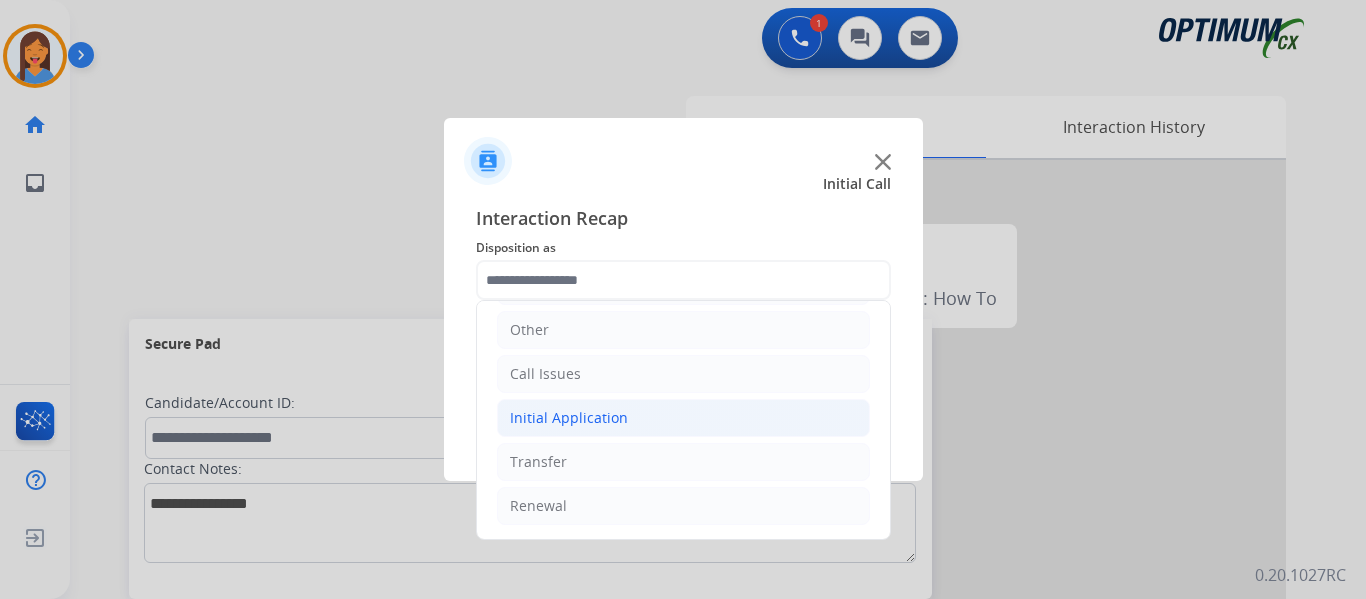 click on "Initial Application" 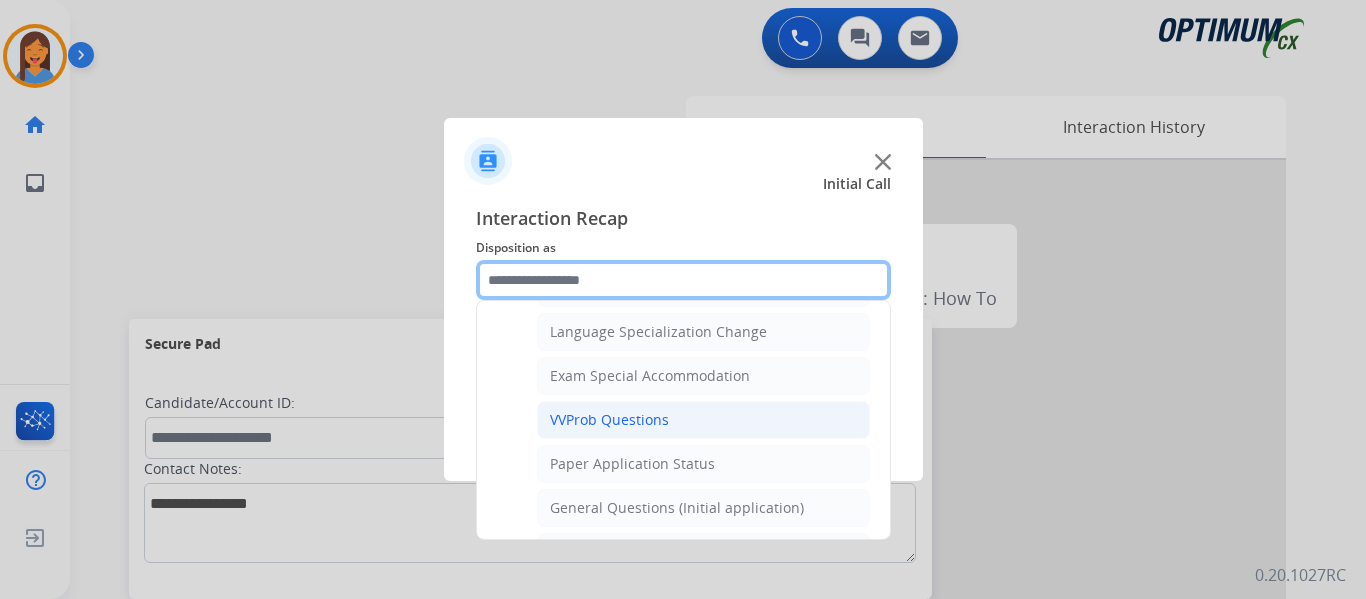 scroll, scrollTop: 1036, scrollLeft: 0, axis: vertical 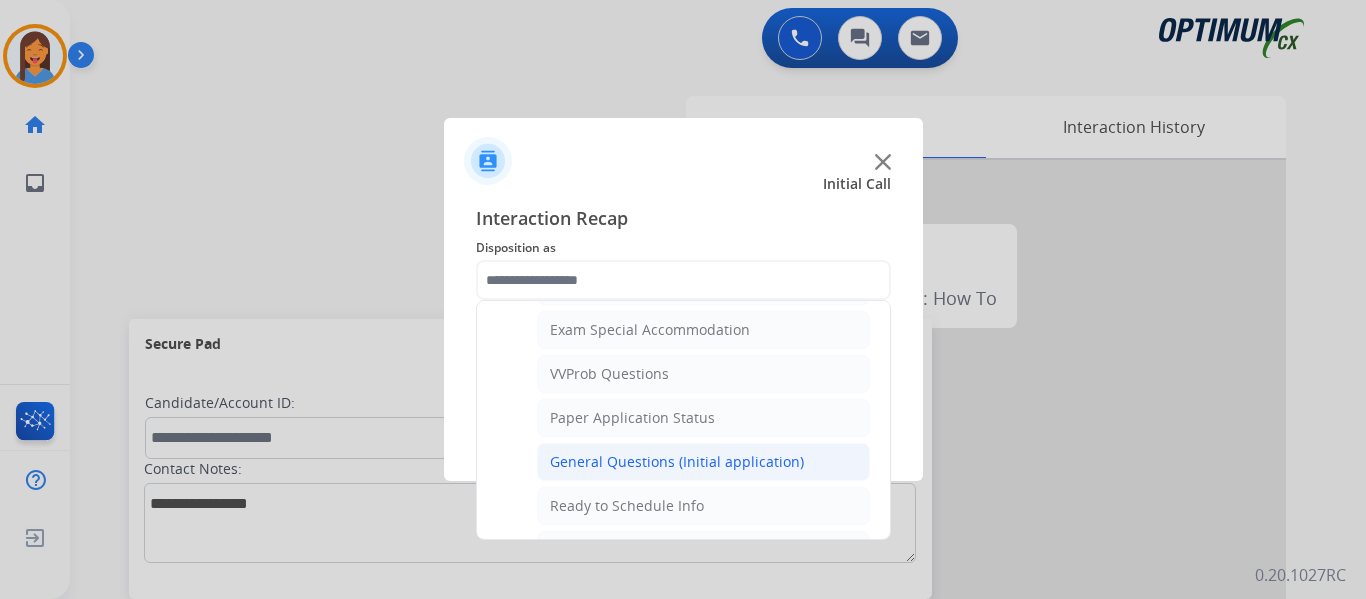 click on "General Questions (Initial application)" 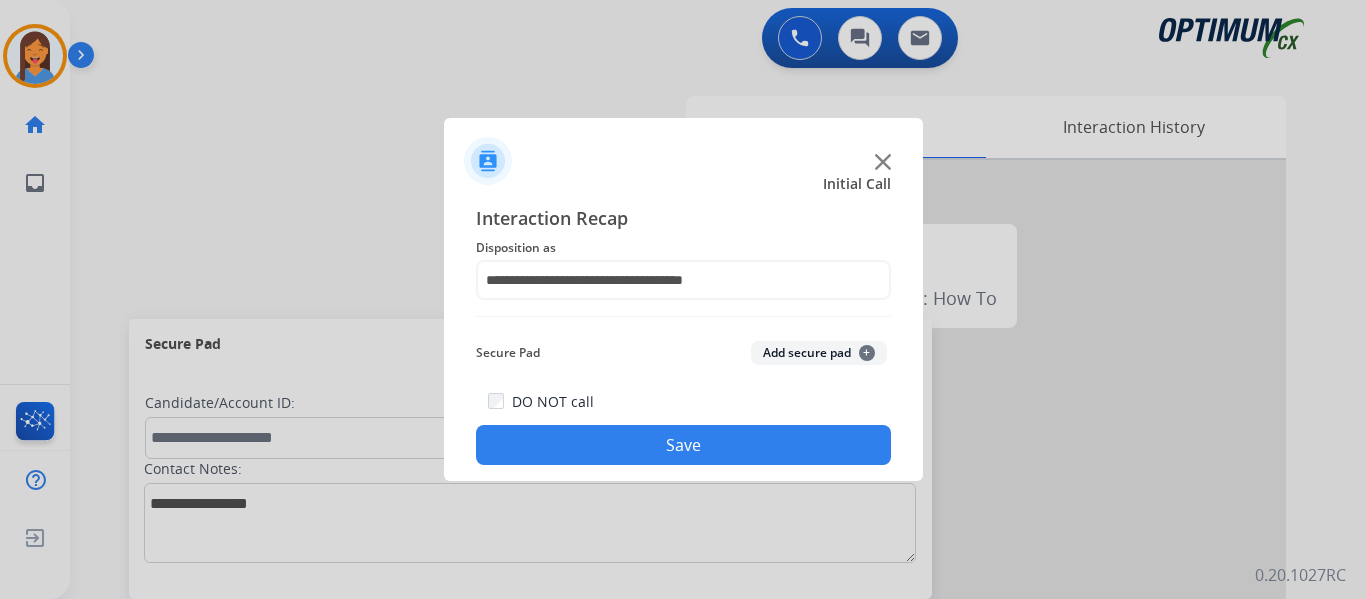 click on "Save" 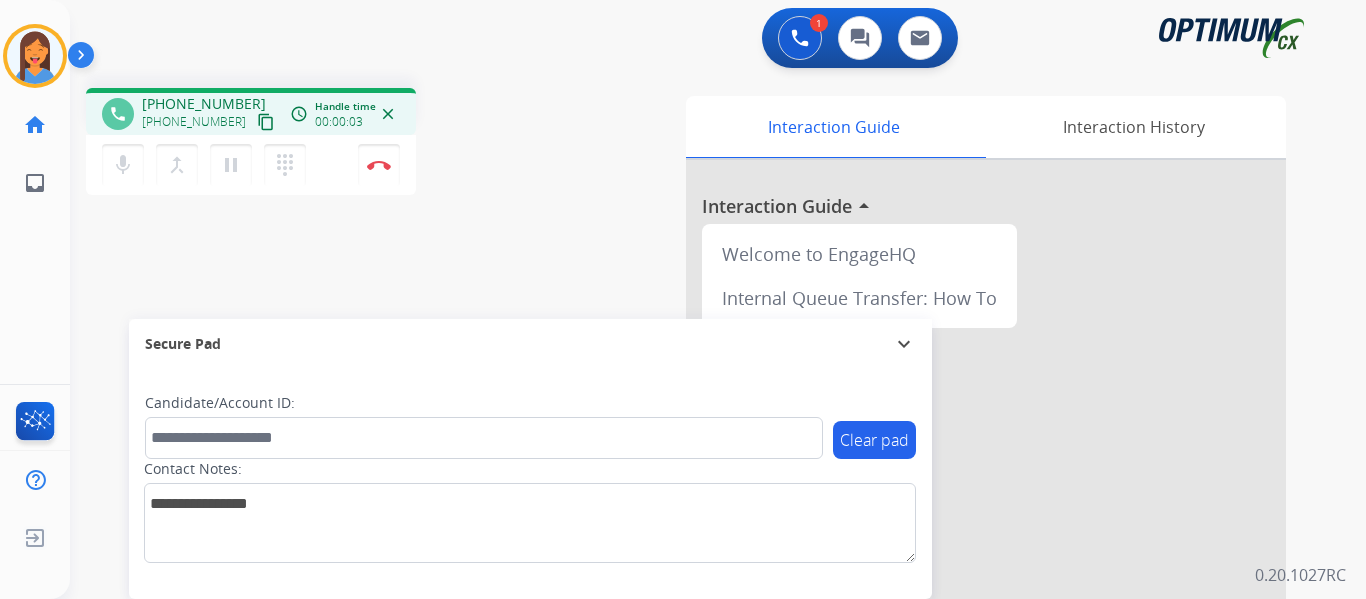 click on "content_copy" at bounding box center (266, 122) 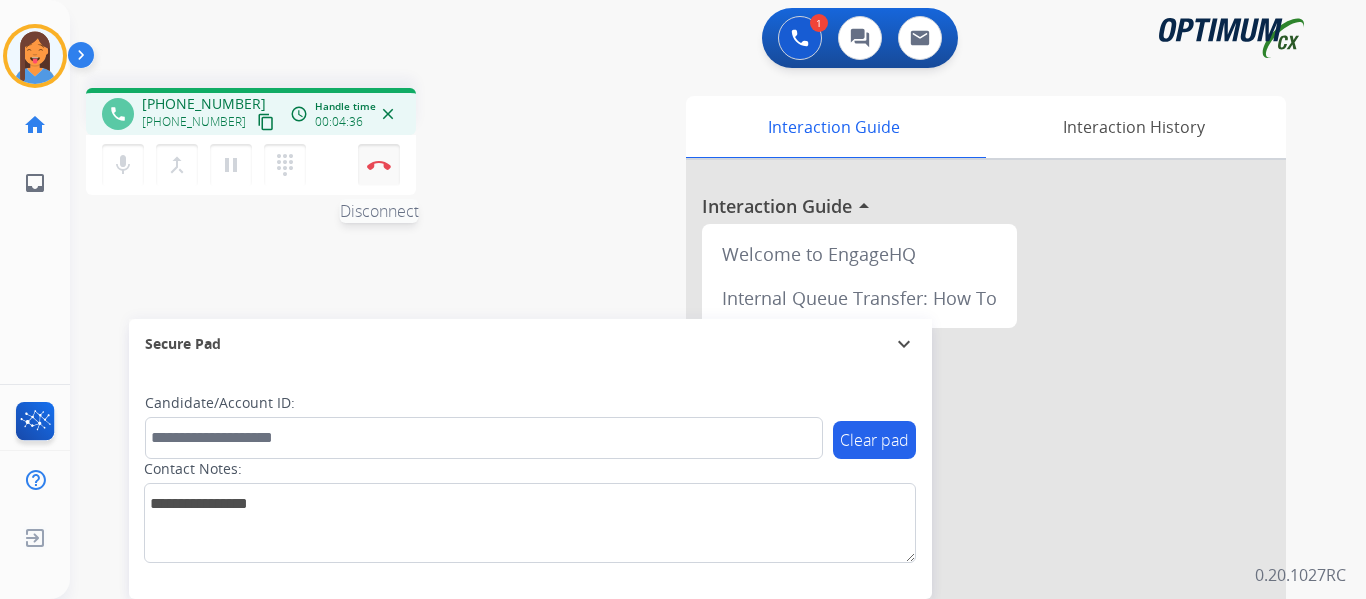 click on "Disconnect" at bounding box center (379, 165) 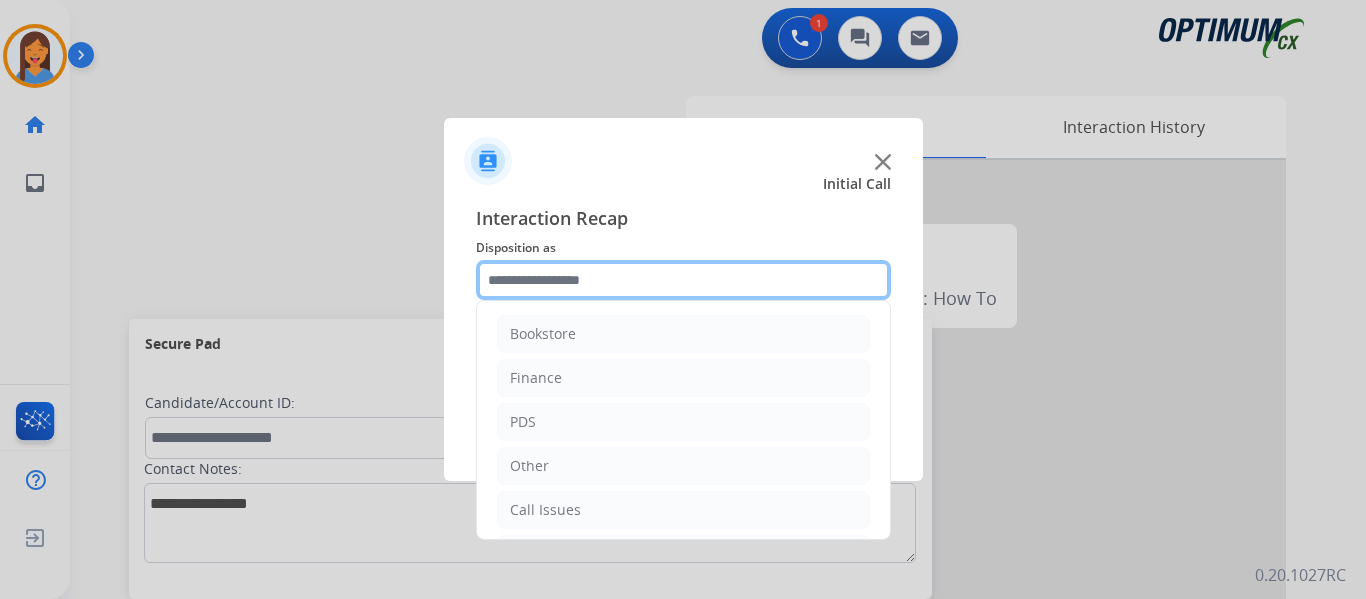 click 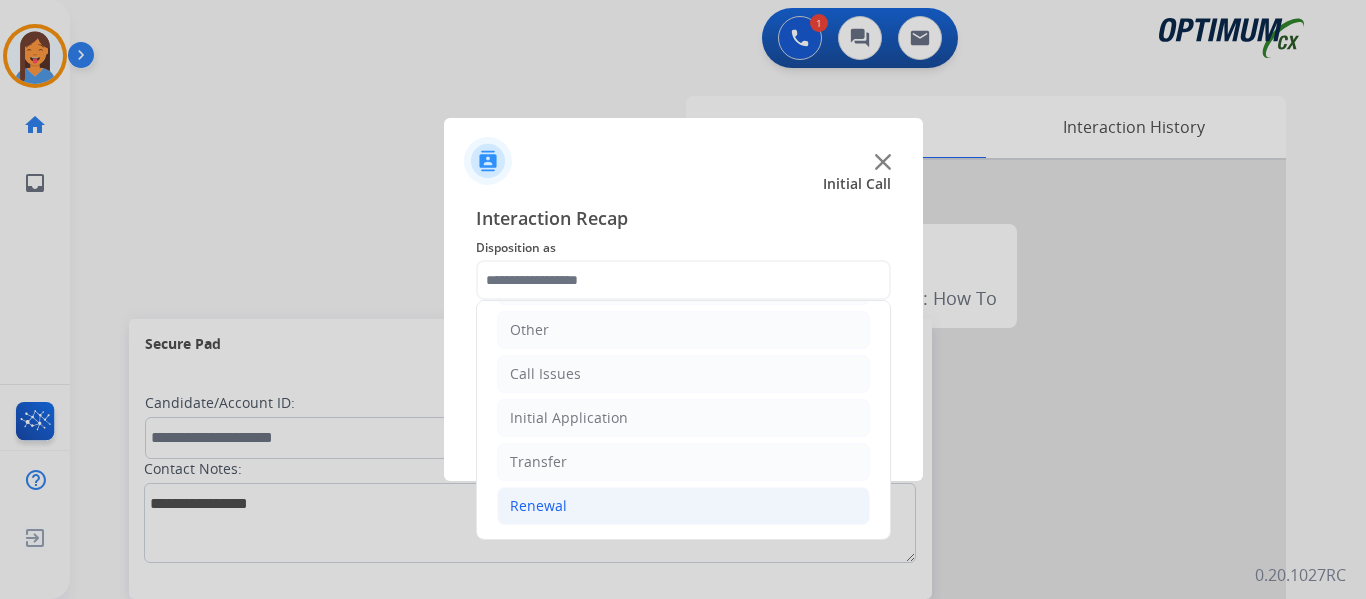 click on "Renewal" 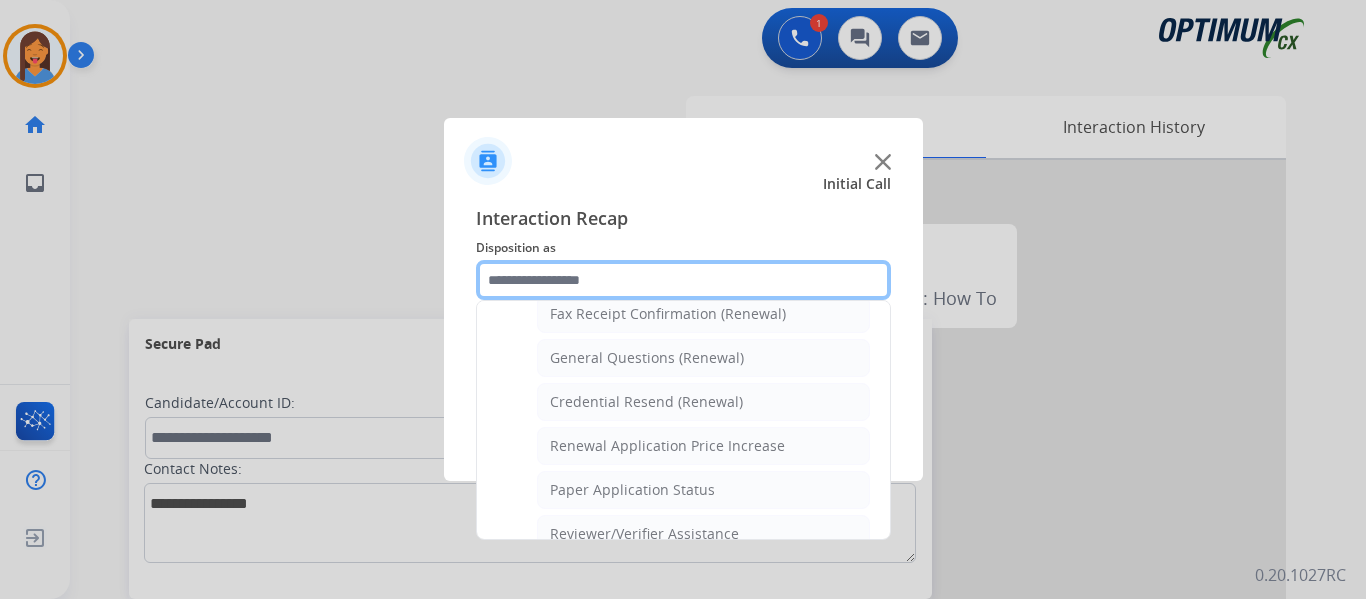 scroll, scrollTop: 636, scrollLeft: 0, axis: vertical 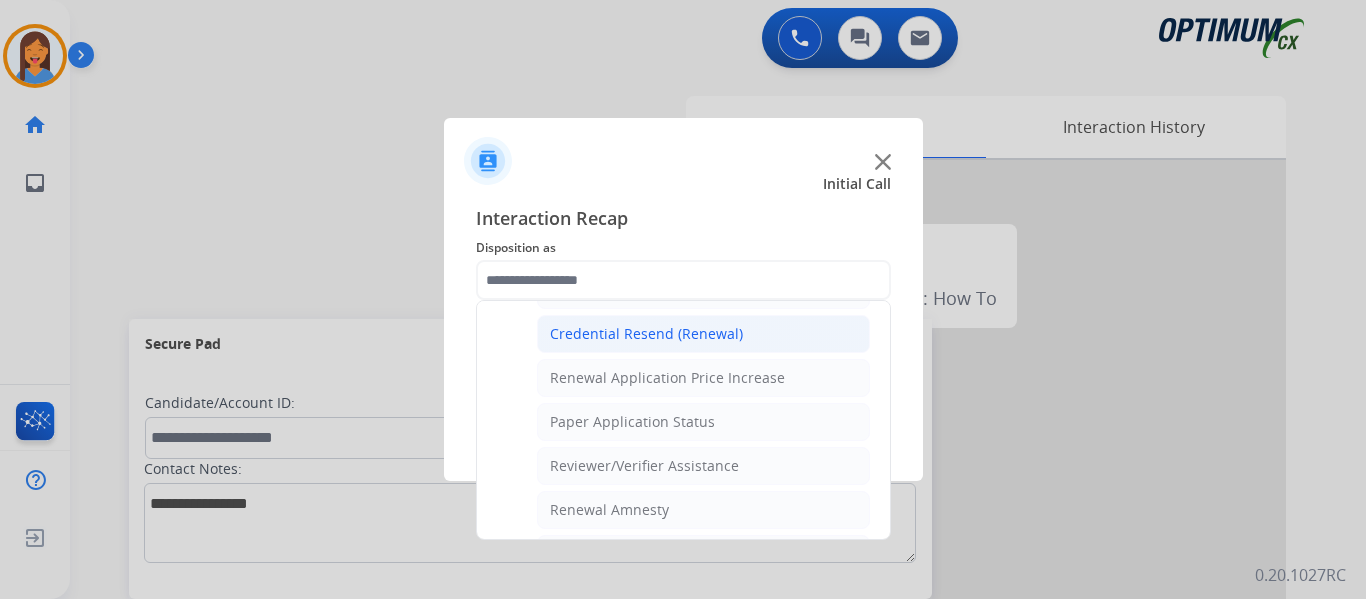 click on "Credential Resend (Renewal)" 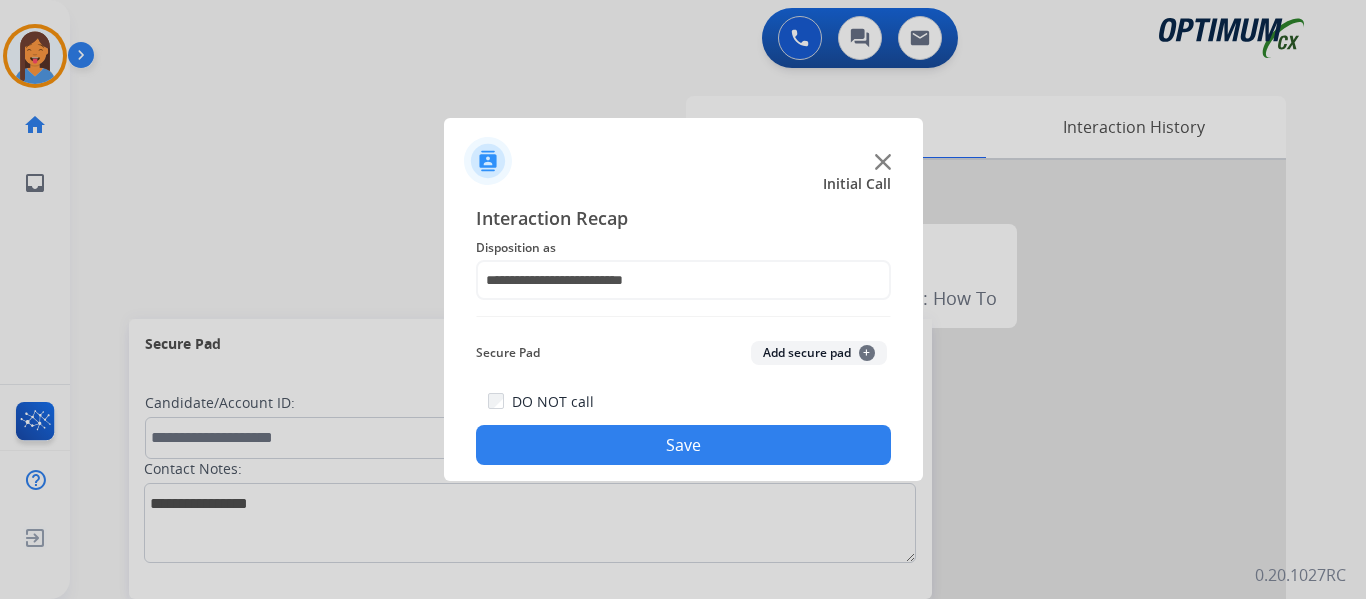 click on "Save" 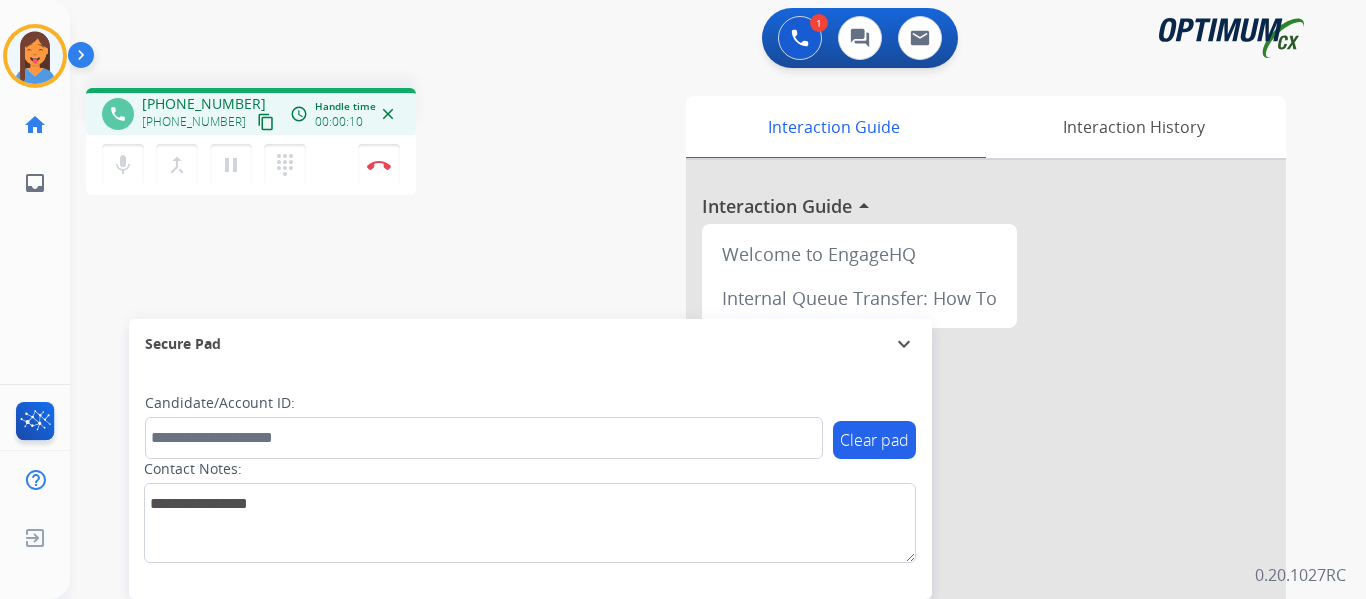 drag, startPoint x: 244, startPoint y: 120, endPoint x: 466, endPoint y: 258, distance: 261.39624 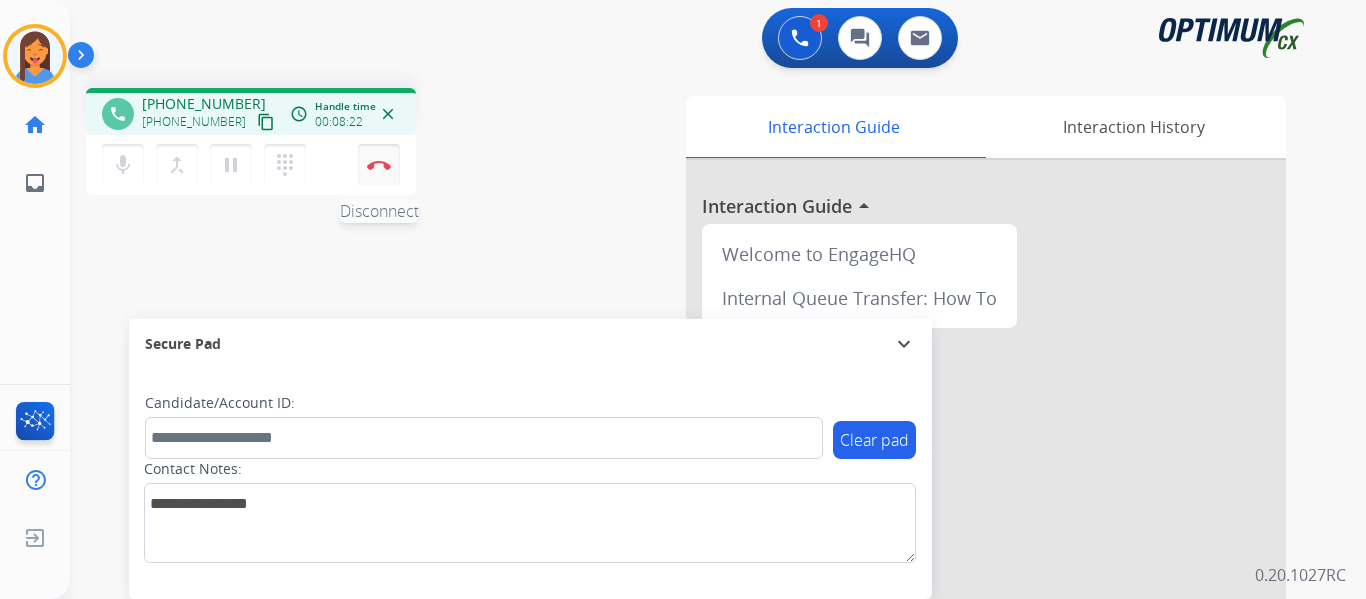 click at bounding box center [379, 165] 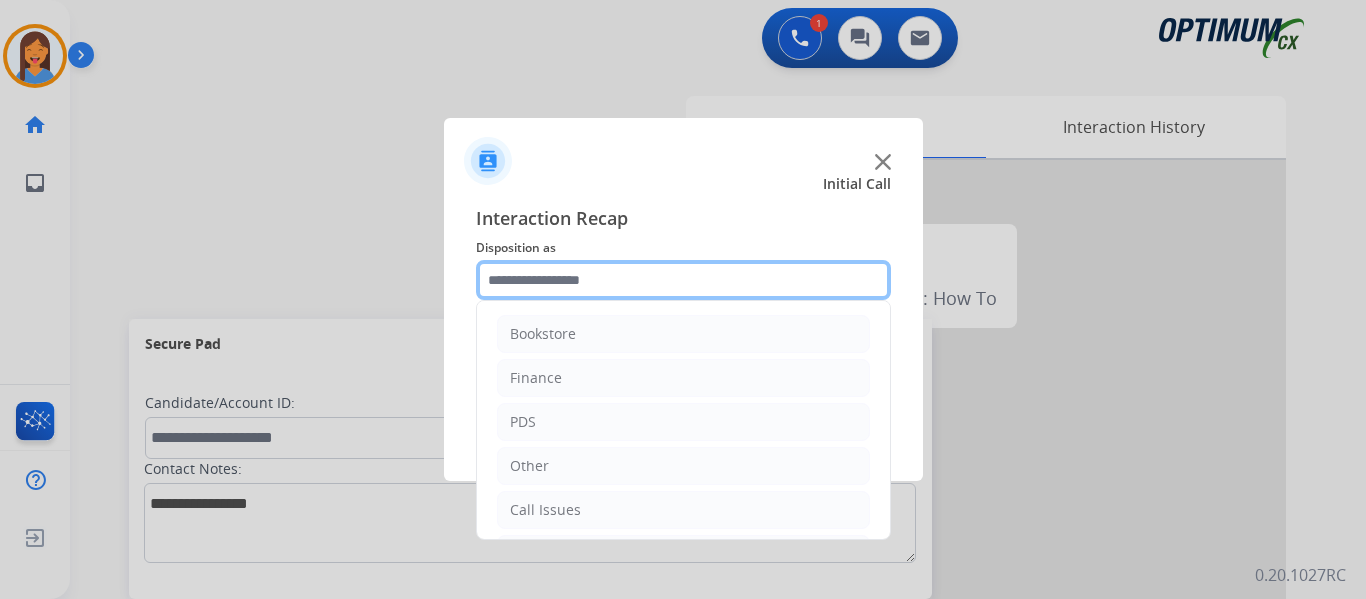click 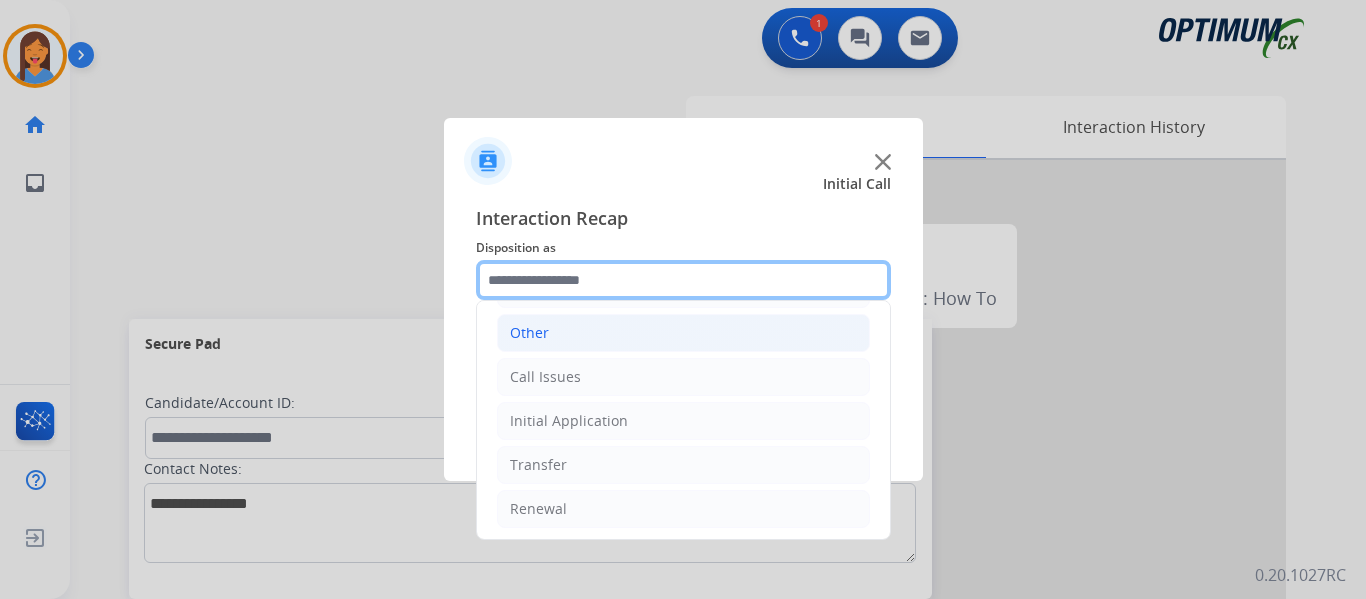 scroll, scrollTop: 136, scrollLeft: 0, axis: vertical 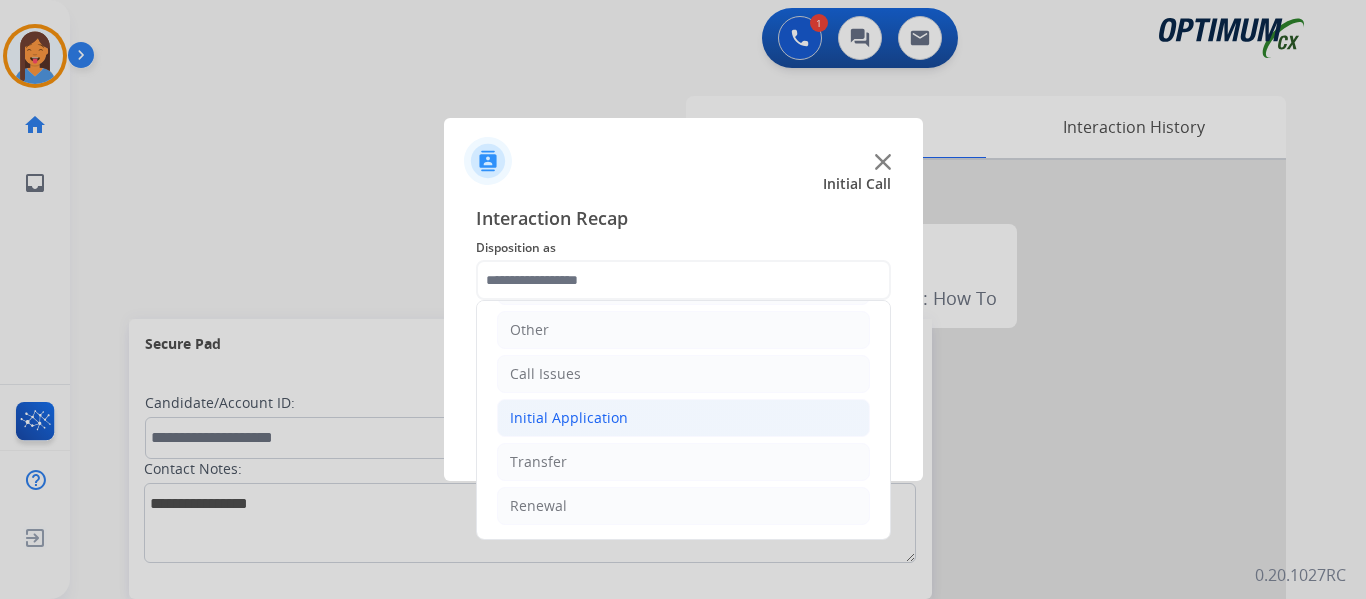click on "Initial Application" 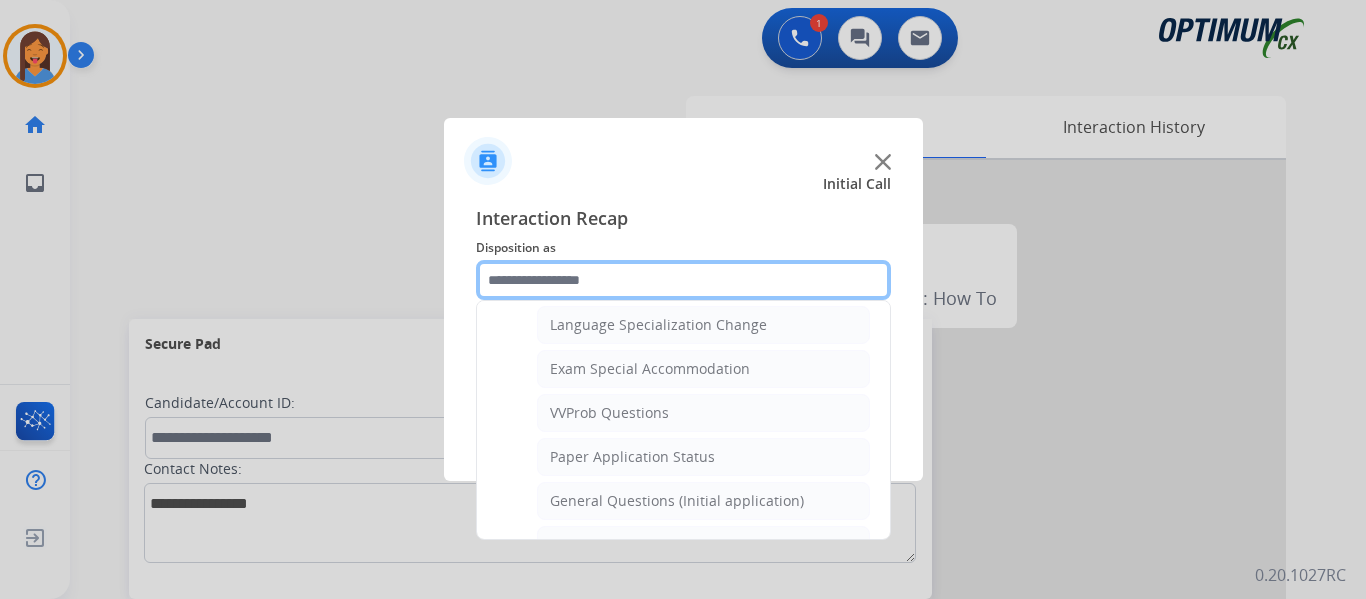 scroll, scrollTop: 1036, scrollLeft: 0, axis: vertical 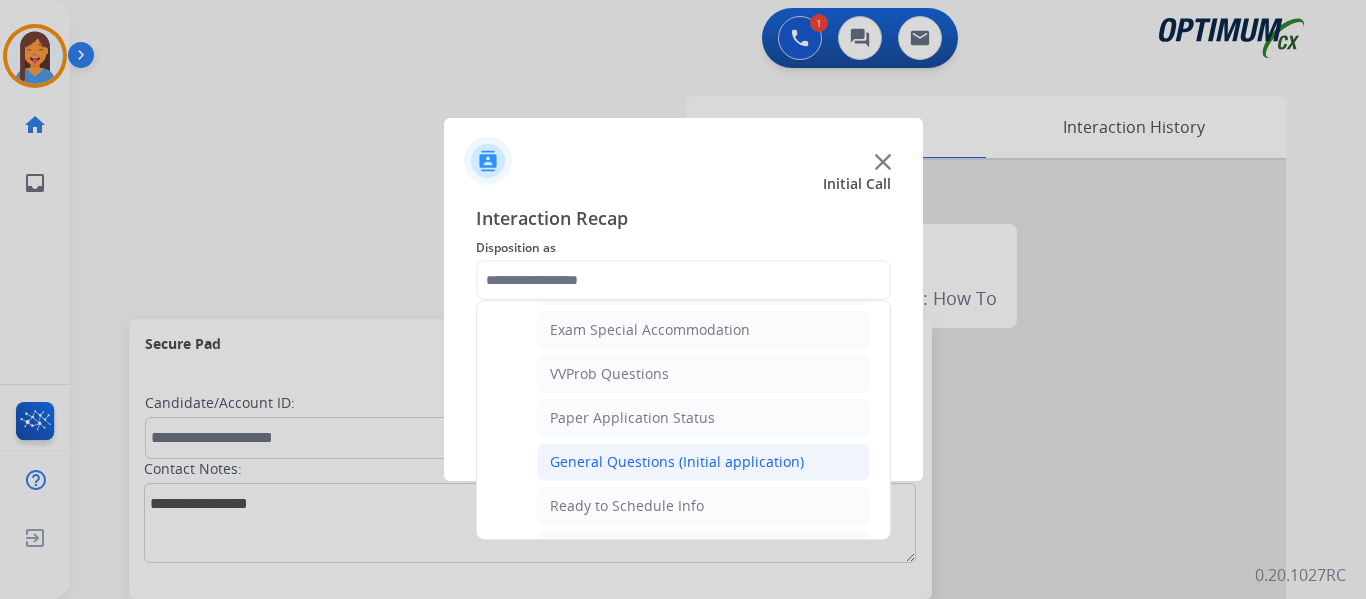 click on "General Questions (Initial application)" 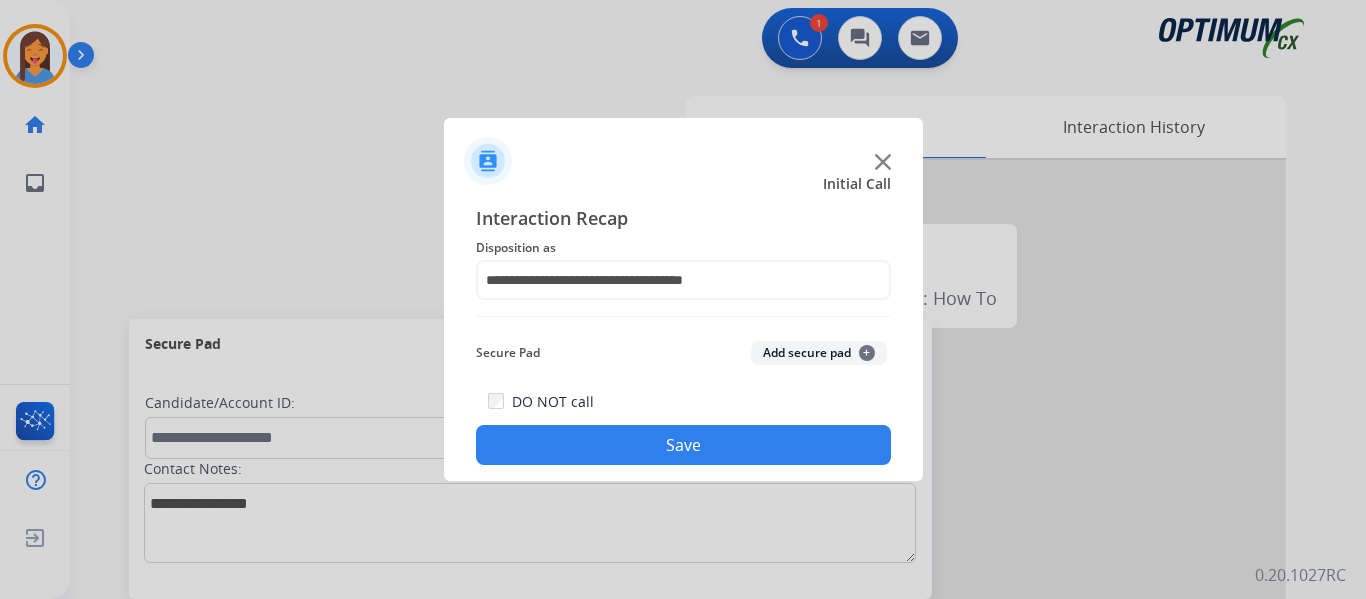 click on "Save" 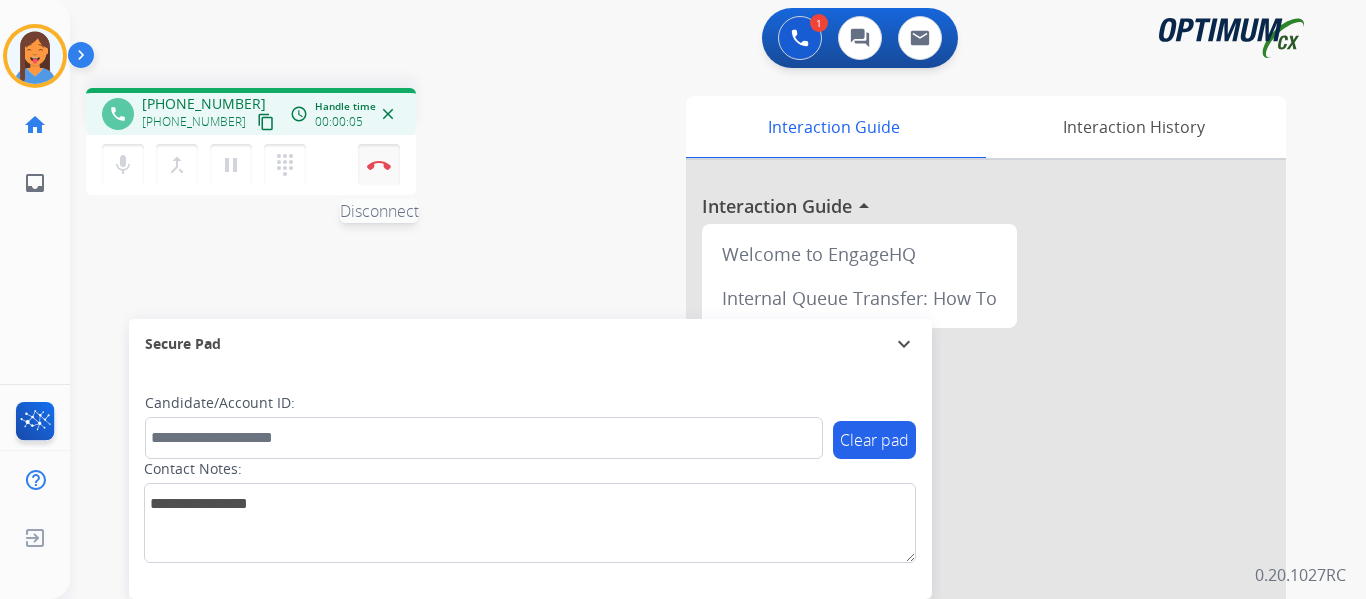 drag, startPoint x: 243, startPoint y: 127, endPoint x: 376, endPoint y: 156, distance: 136.12494 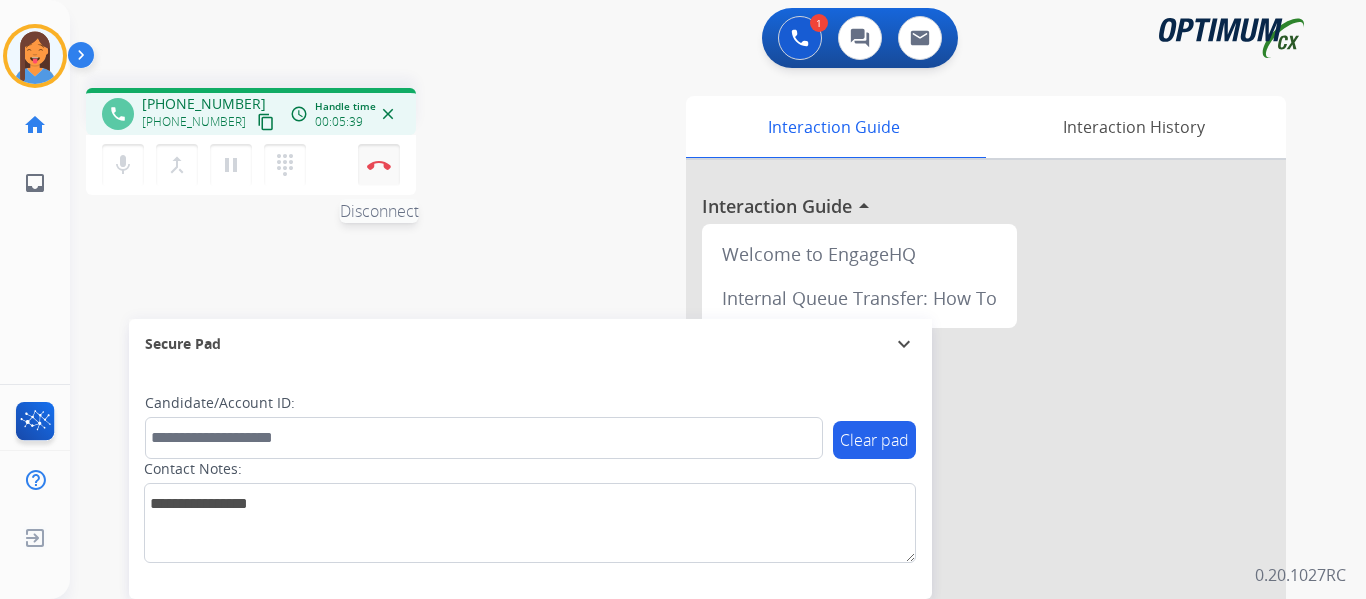 click on "Disconnect" at bounding box center [379, 165] 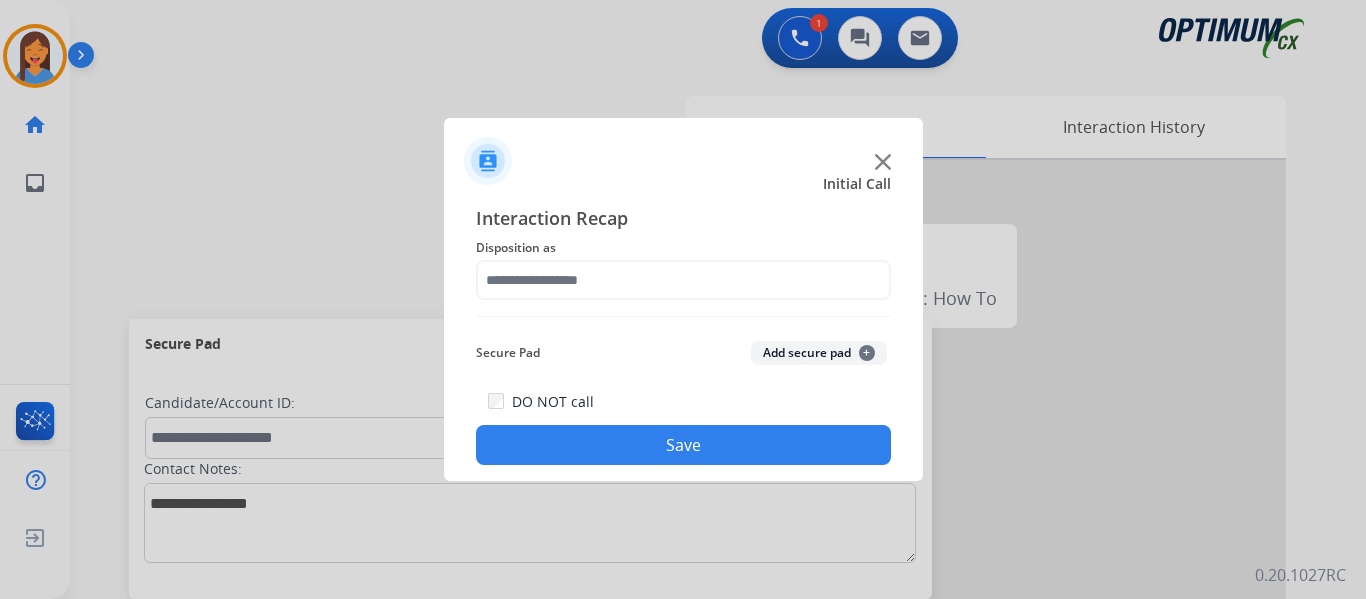 click on "Interaction Recap Disposition as    Secure Pad  Add secure pad  +  DO NOT call  Save" 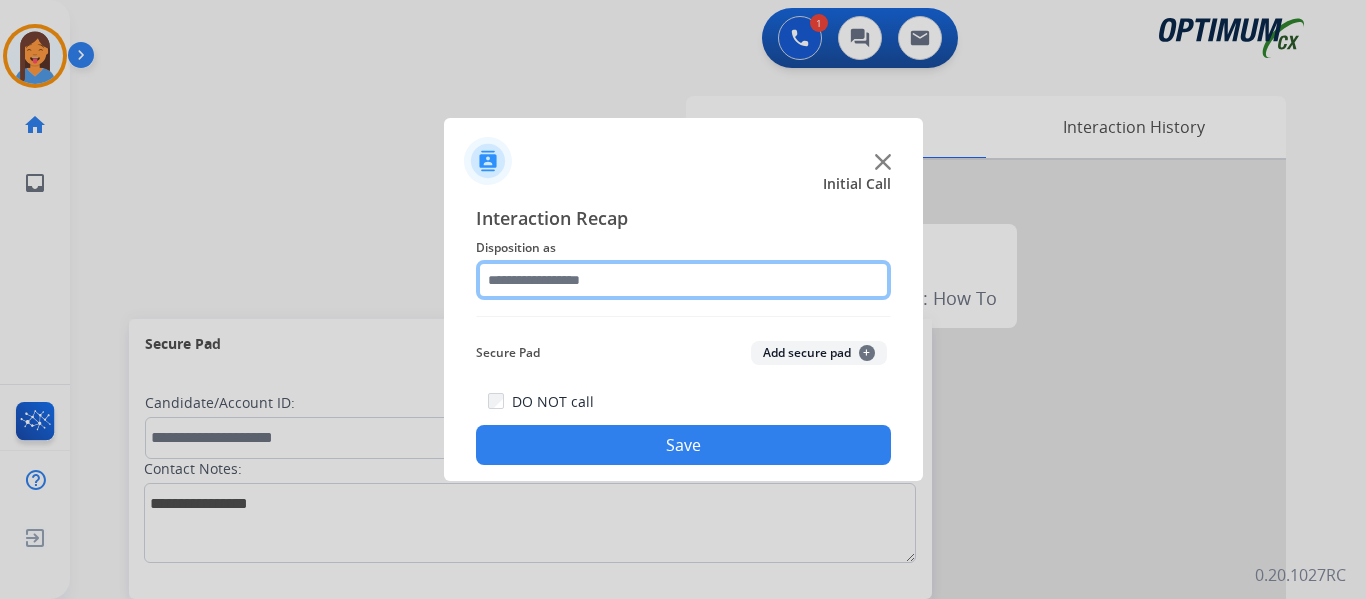 click 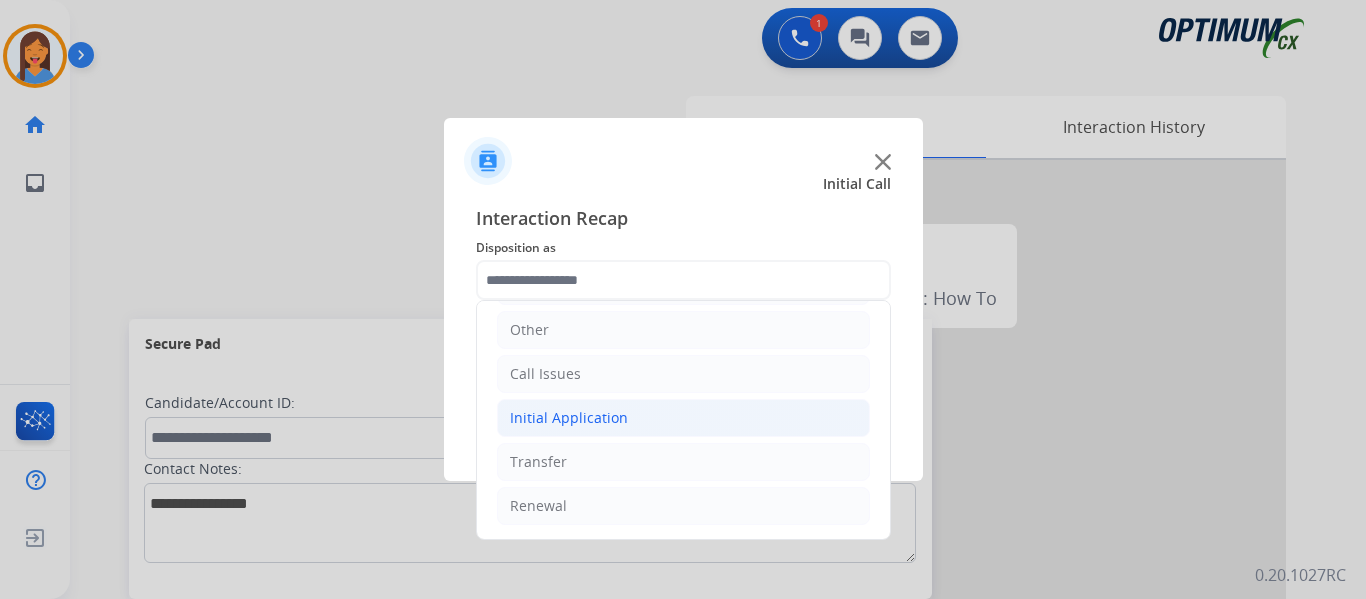 click on "Initial Application" 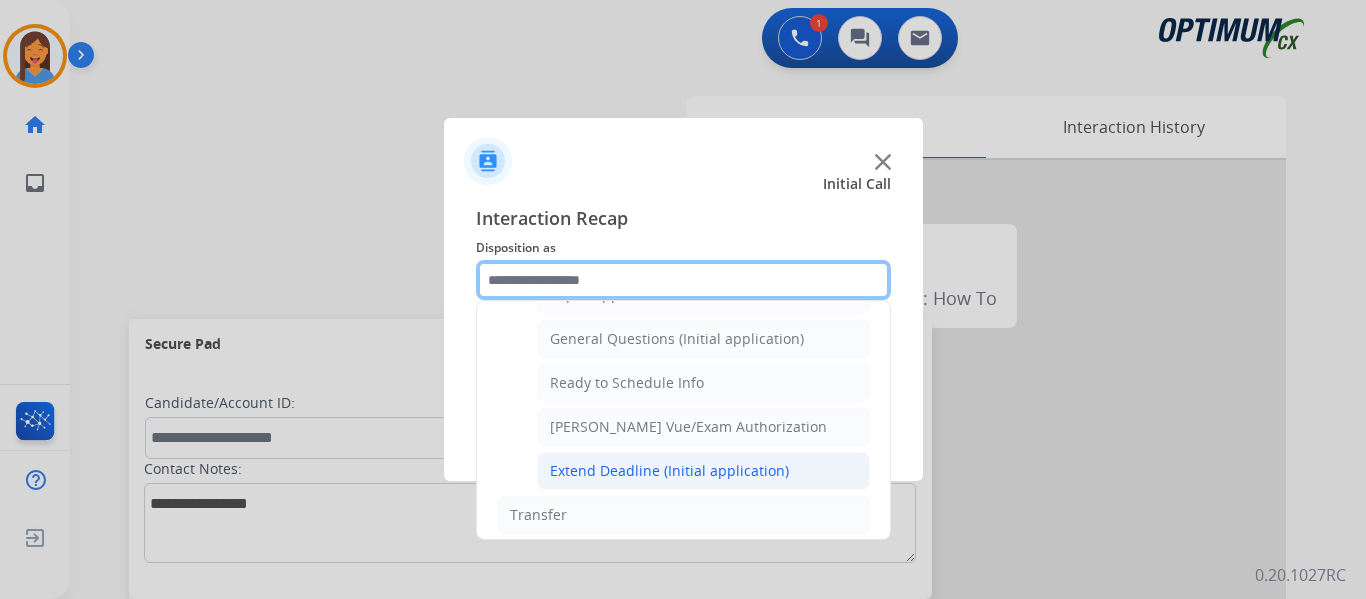scroll, scrollTop: 1012, scrollLeft: 0, axis: vertical 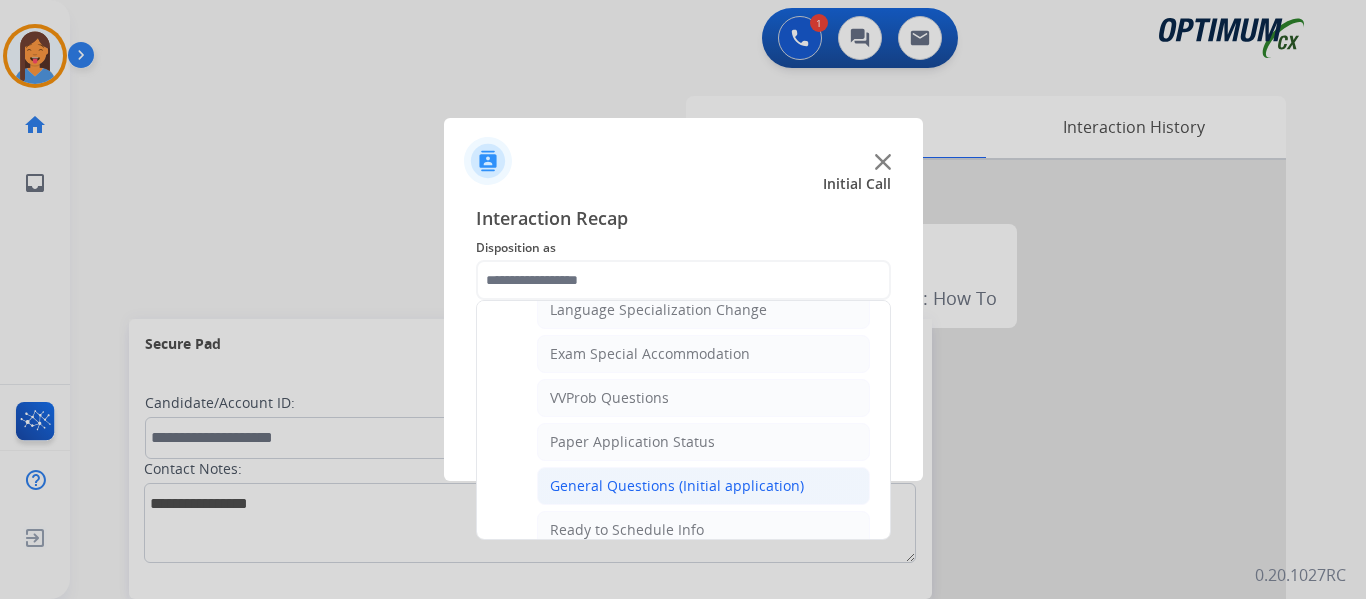 click on "General Questions (Initial application)" 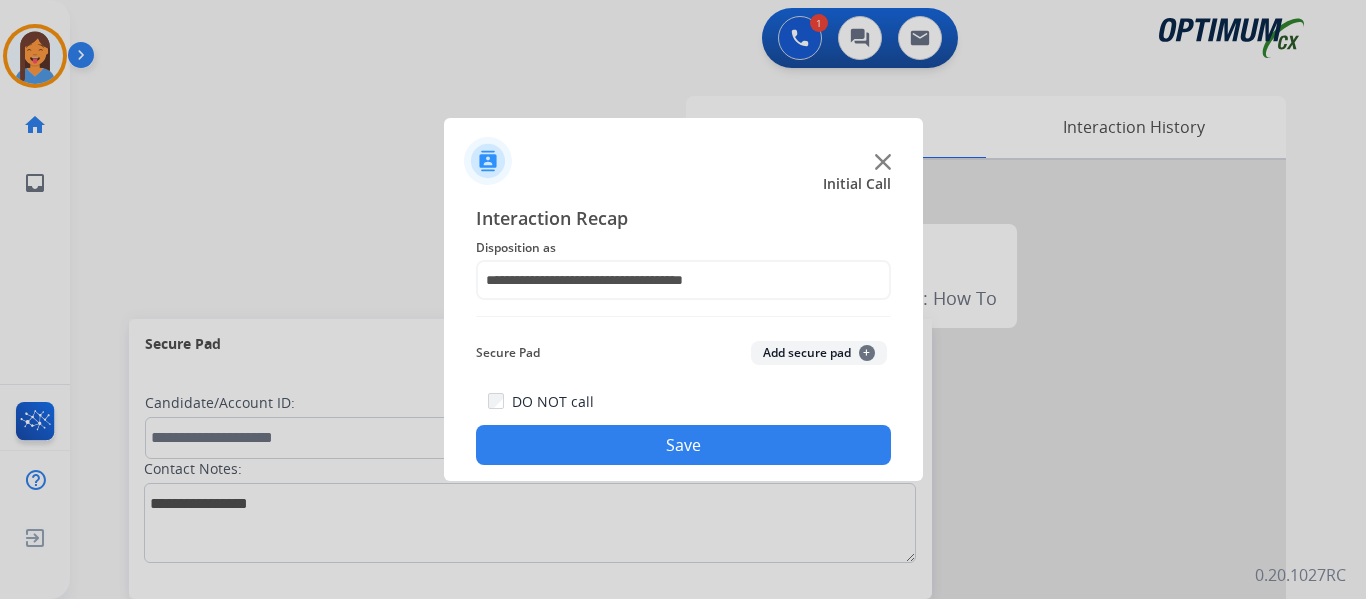 click on "**********" 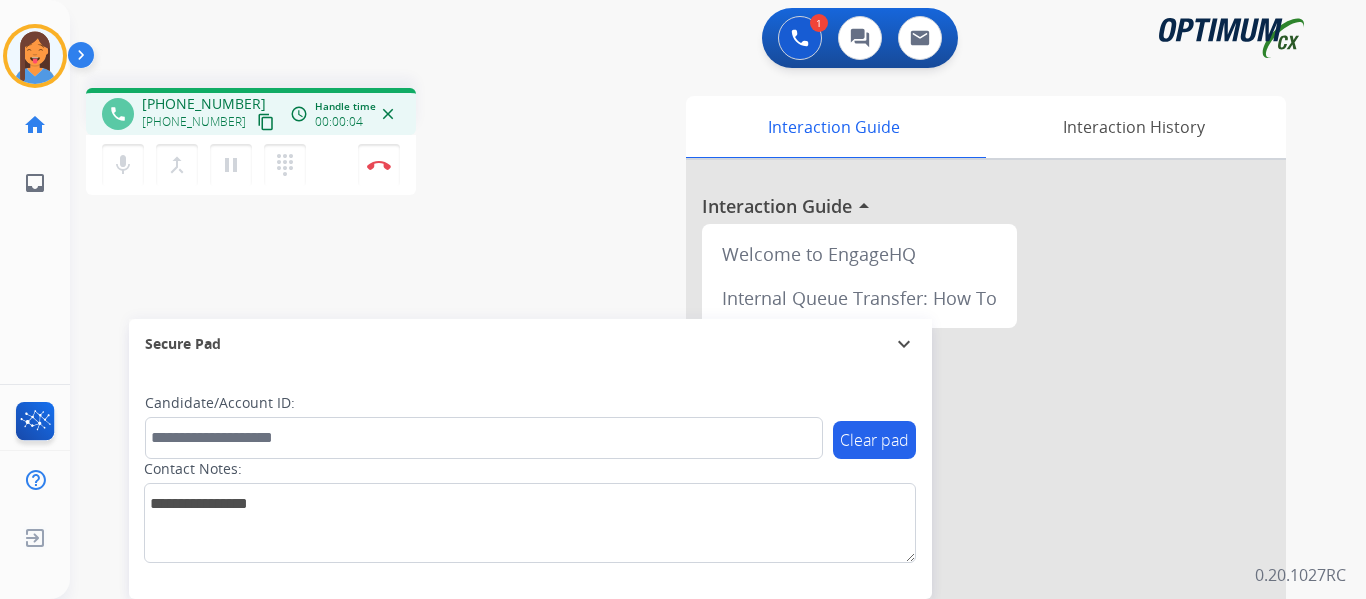 click on "content_copy" at bounding box center [266, 122] 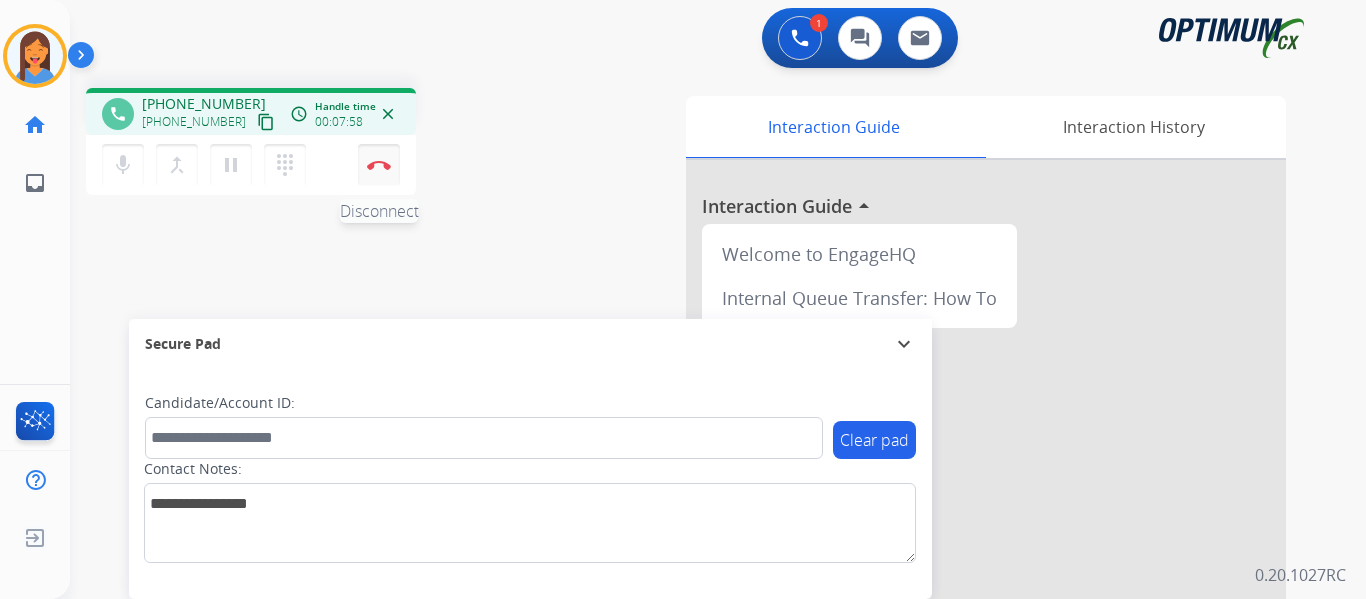 click on "Disconnect" at bounding box center (379, 165) 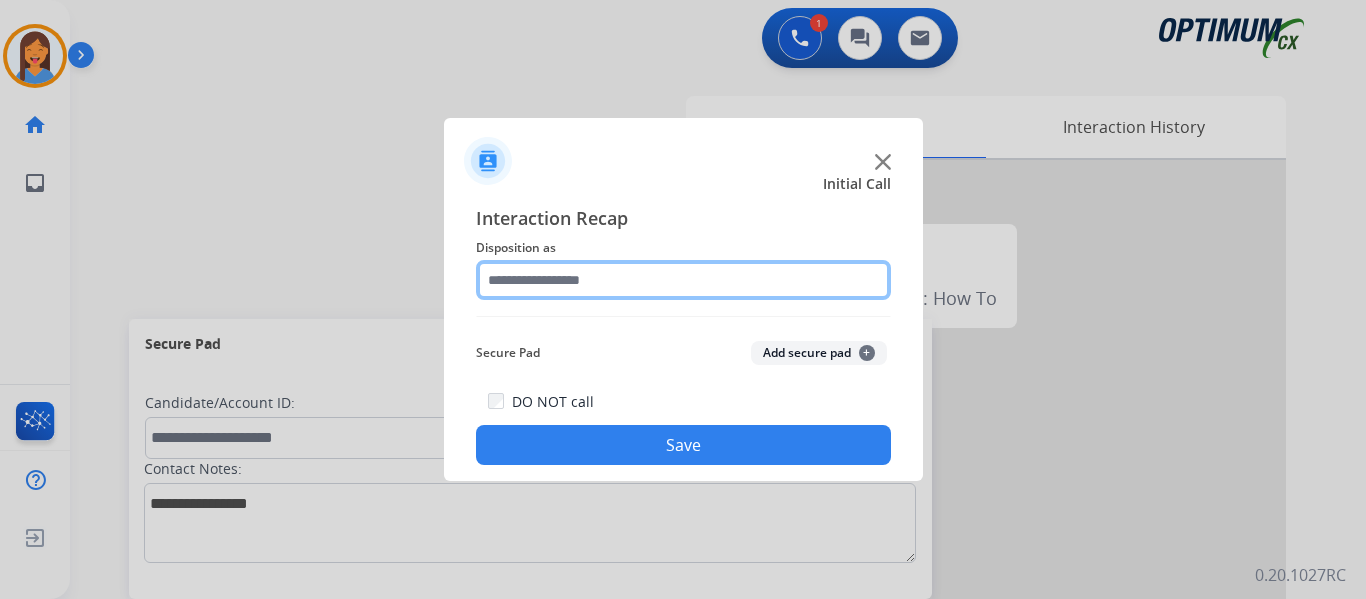 click 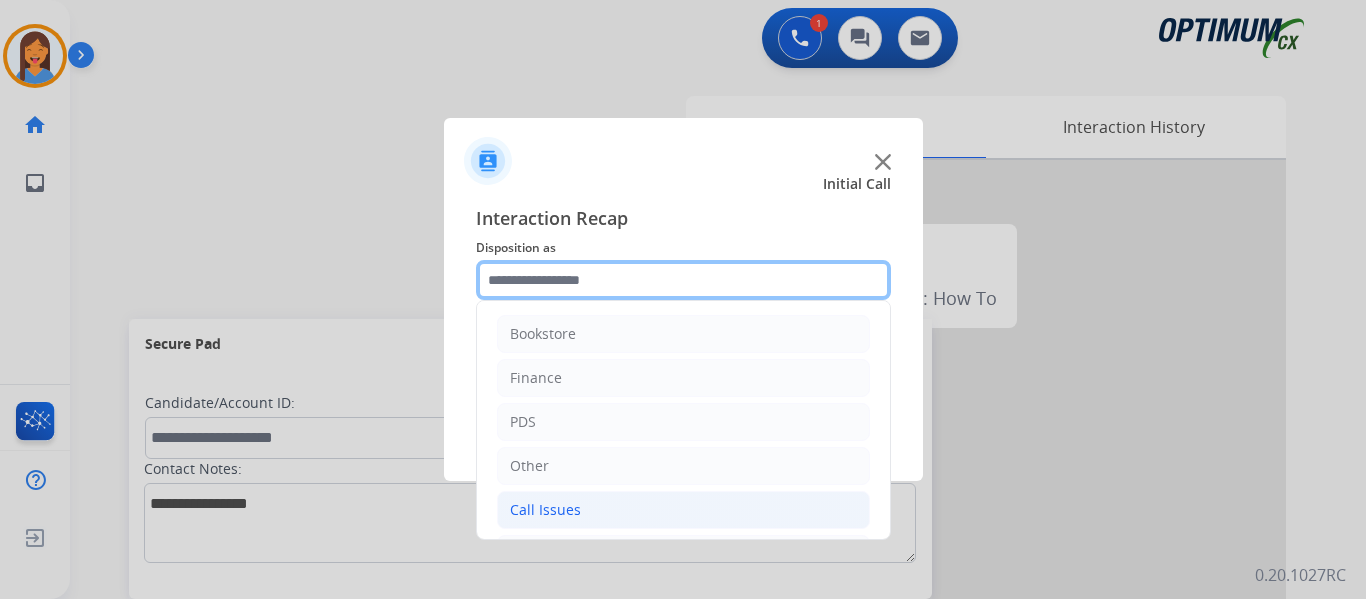 scroll, scrollTop: 136, scrollLeft: 0, axis: vertical 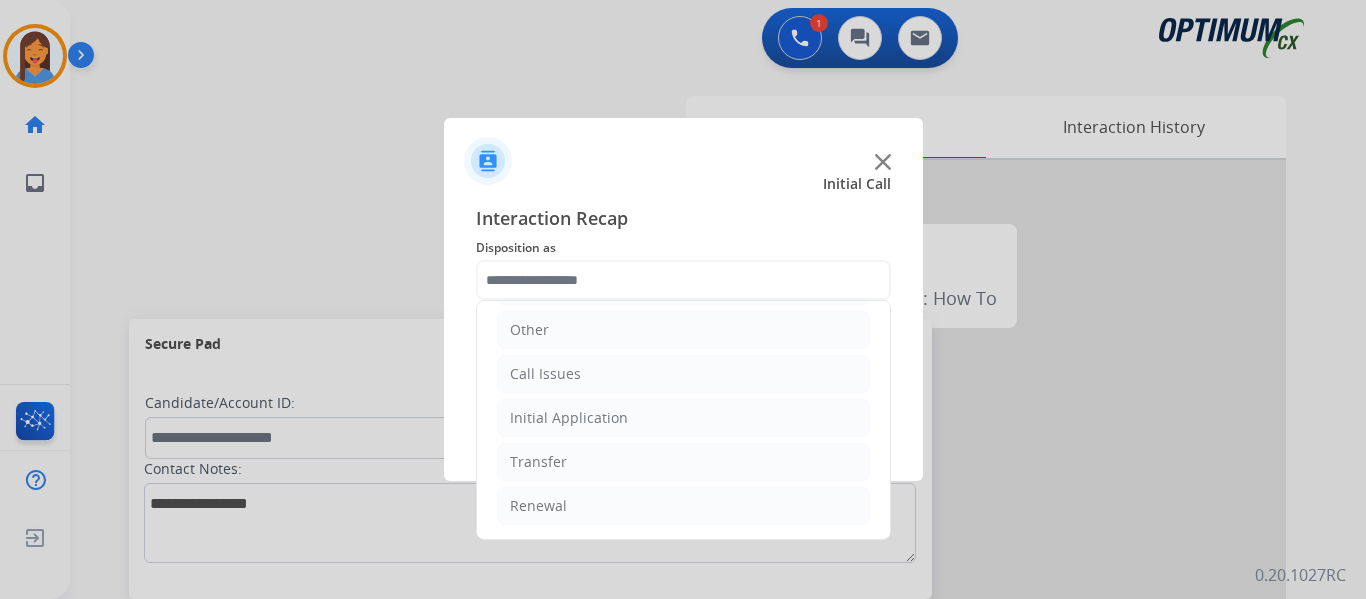 click on "Renewal" 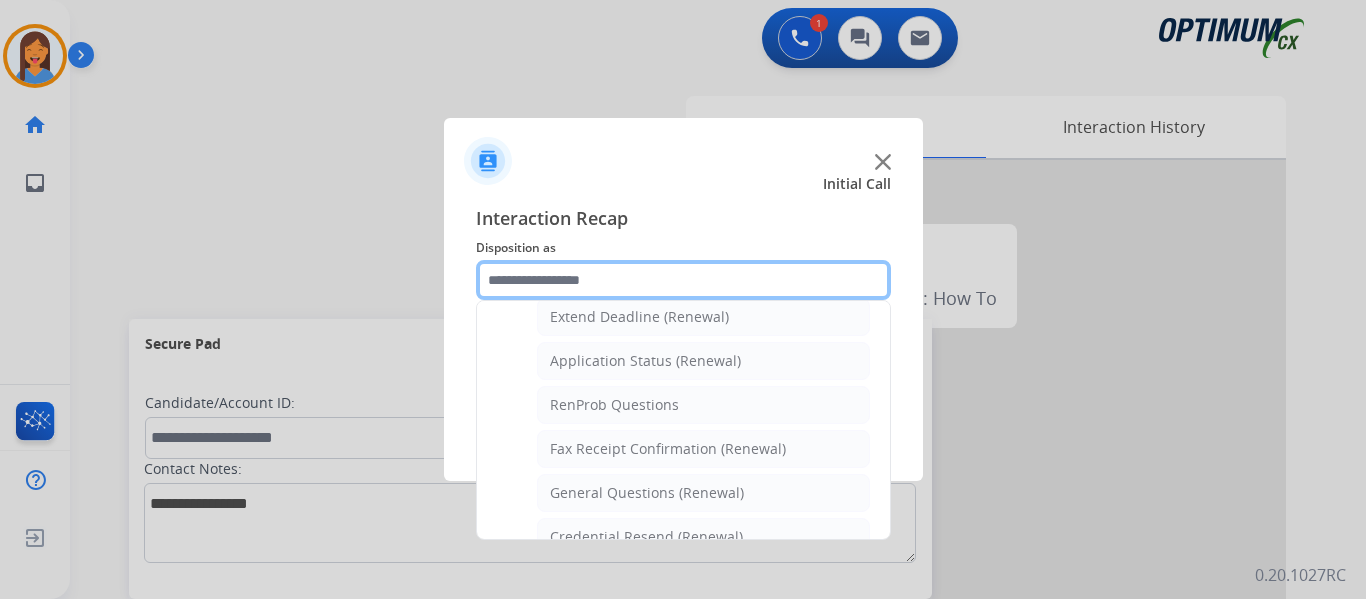scroll, scrollTop: 536, scrollLeft: 0, axis: vertical 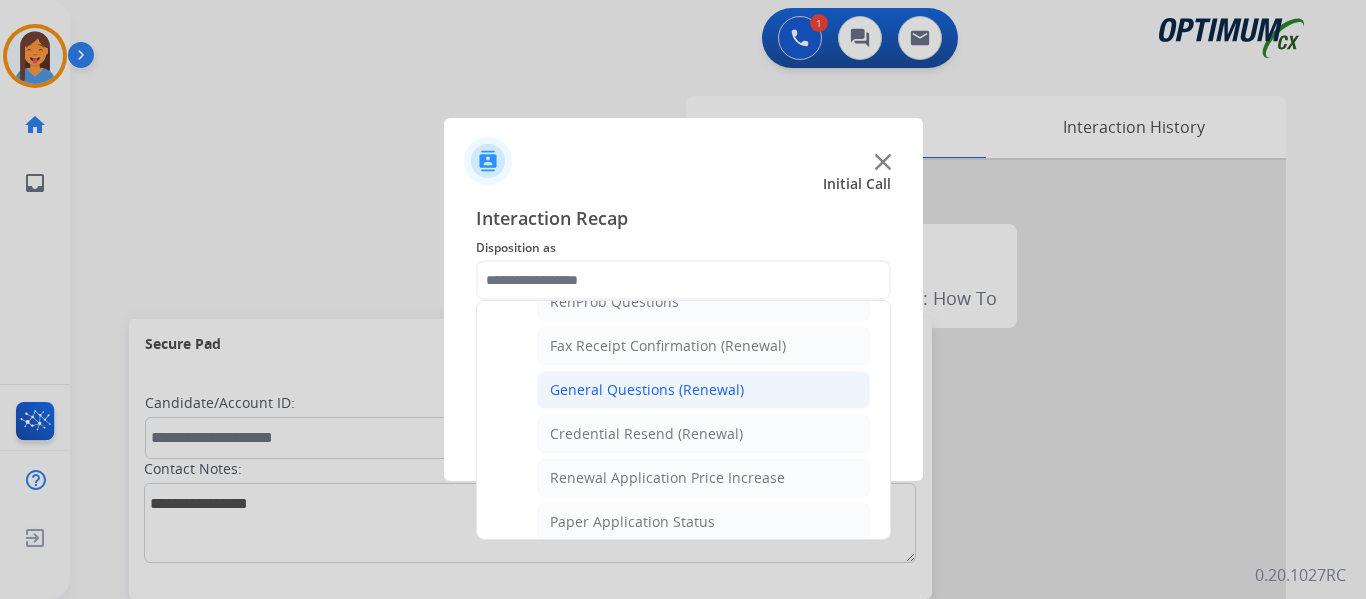 click on "General Questions (Renewal)" 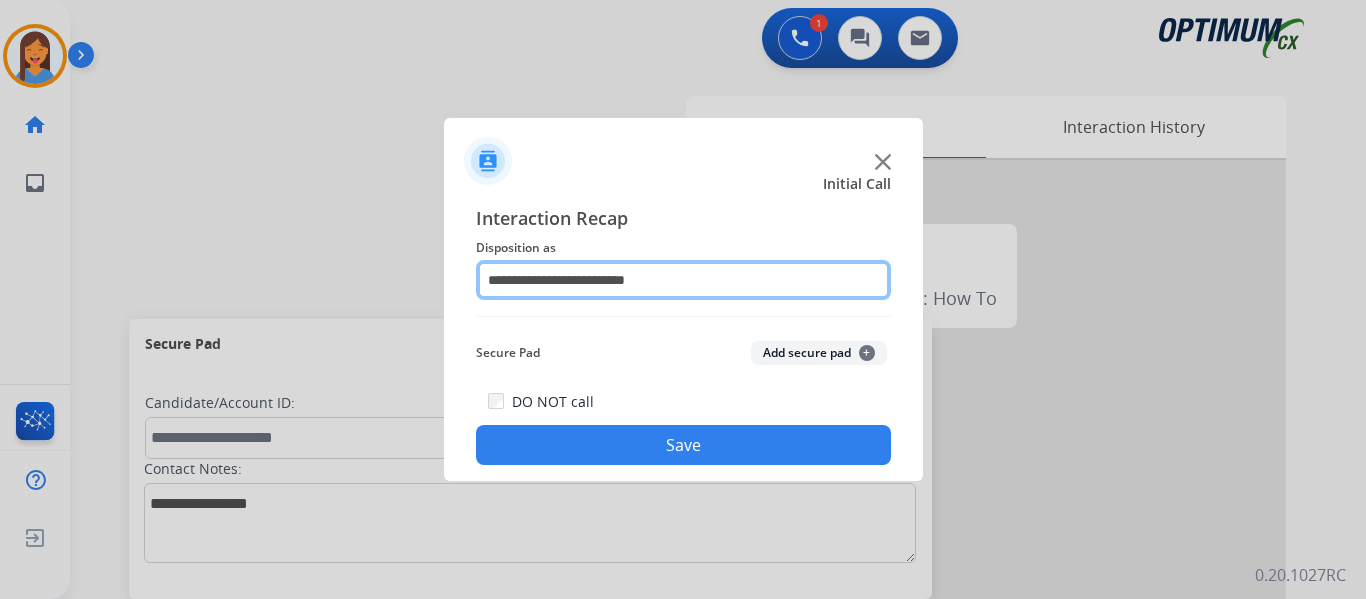click on "**********" 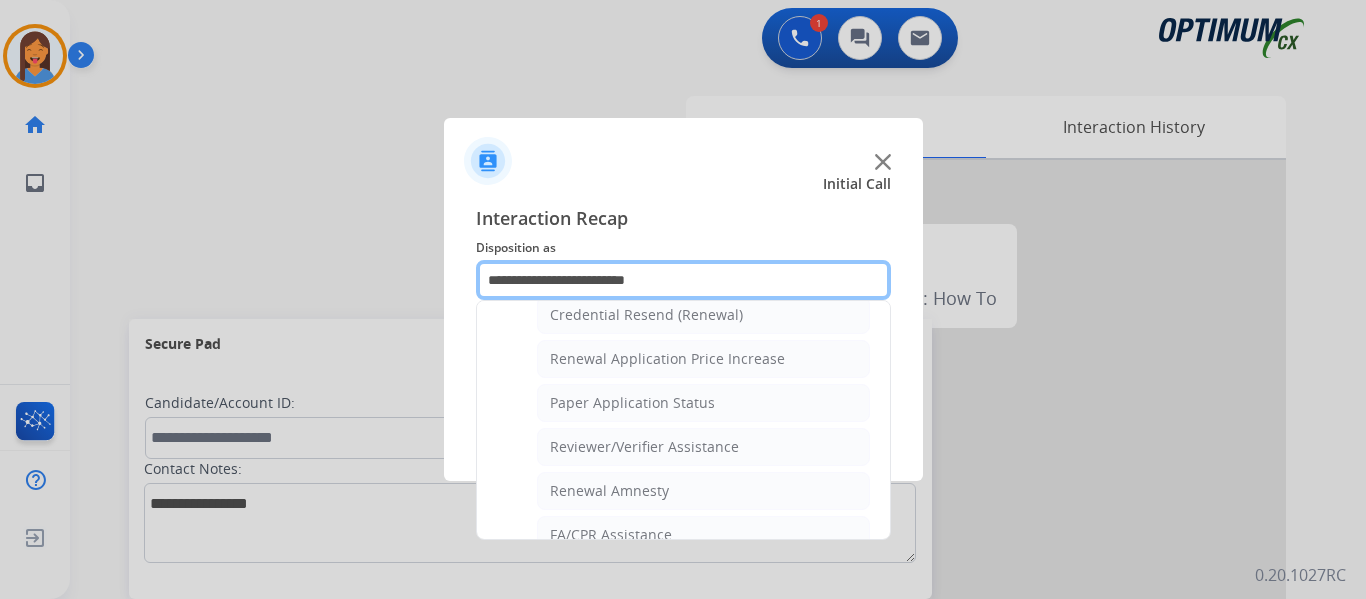 scroll, scrollTop: 700, scrollLeft: 0, axis: vertical 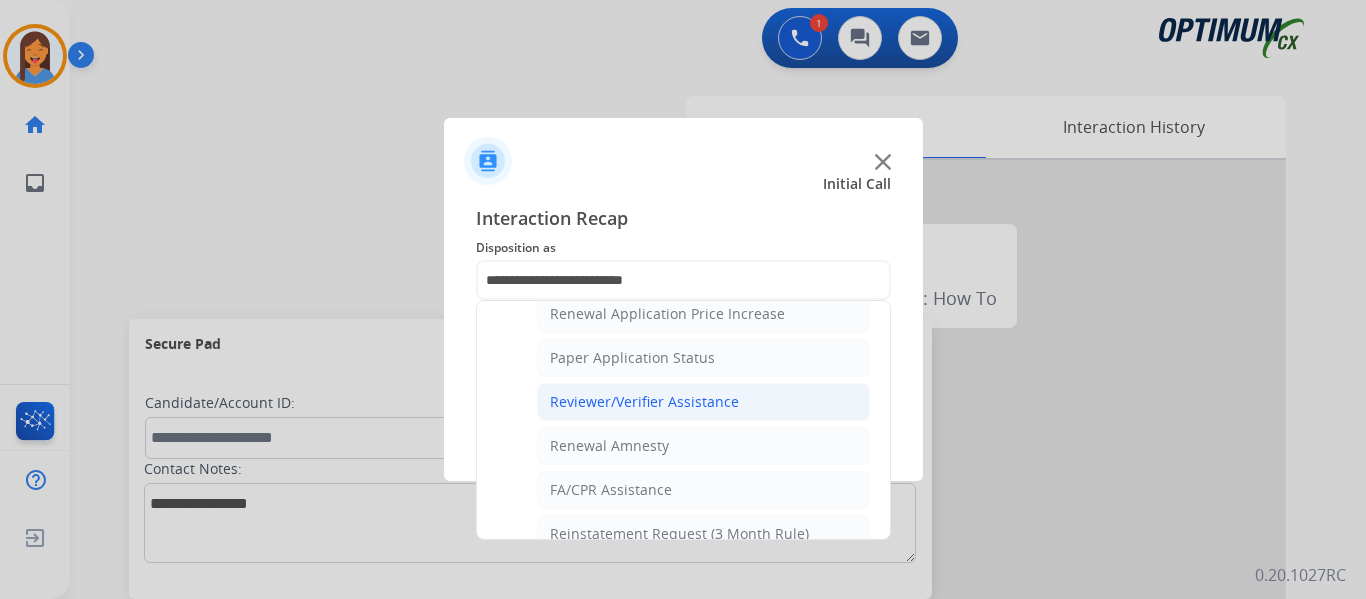 click on "Reviewer/Verifier Assistance" 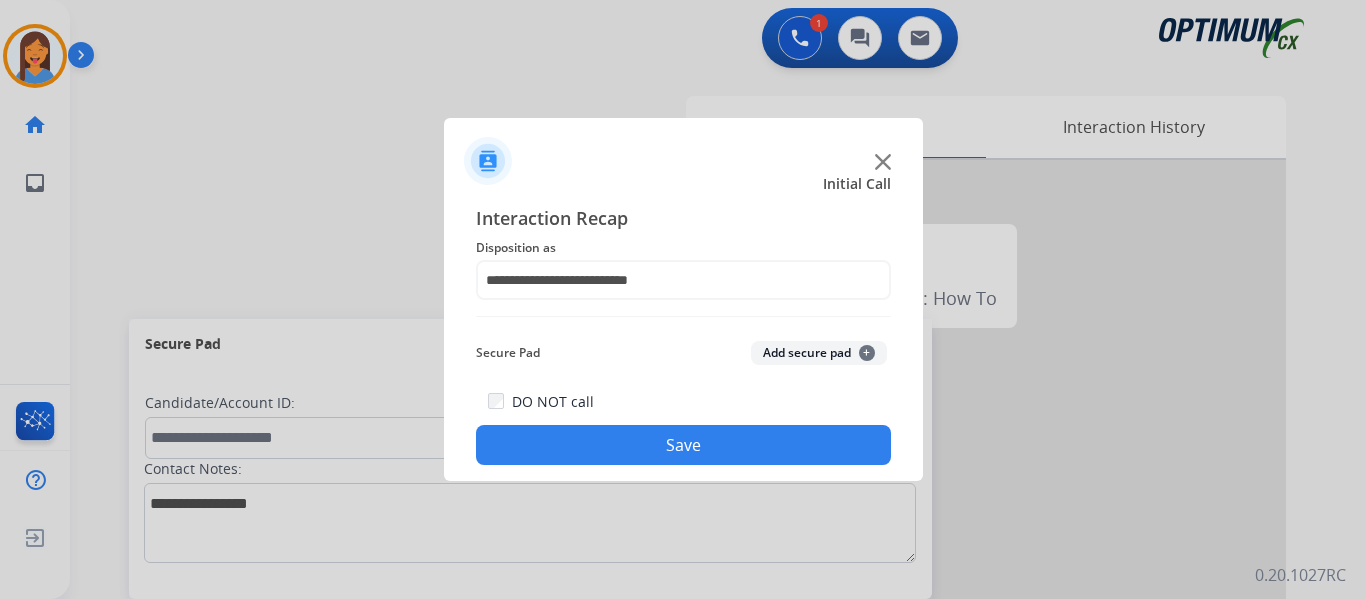 click on "Save" 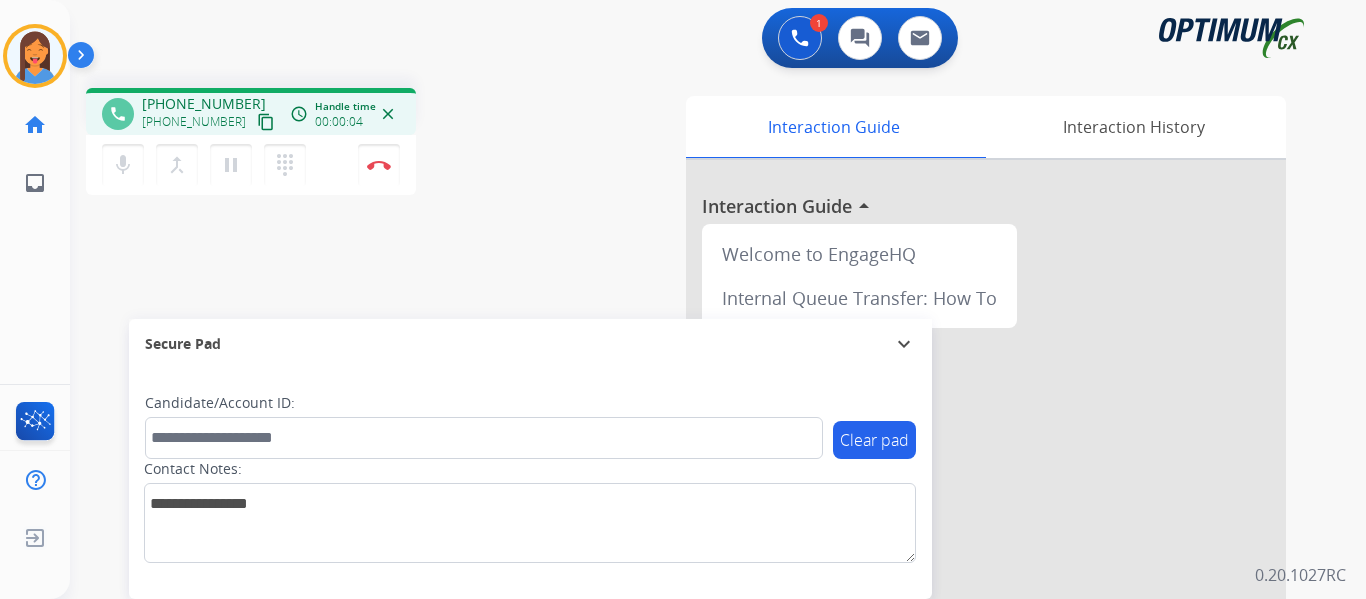 drag, startPoint x: 246, startPoint y: 120, endPoint x: 293, endPoint y: 141, distance: 51.47815 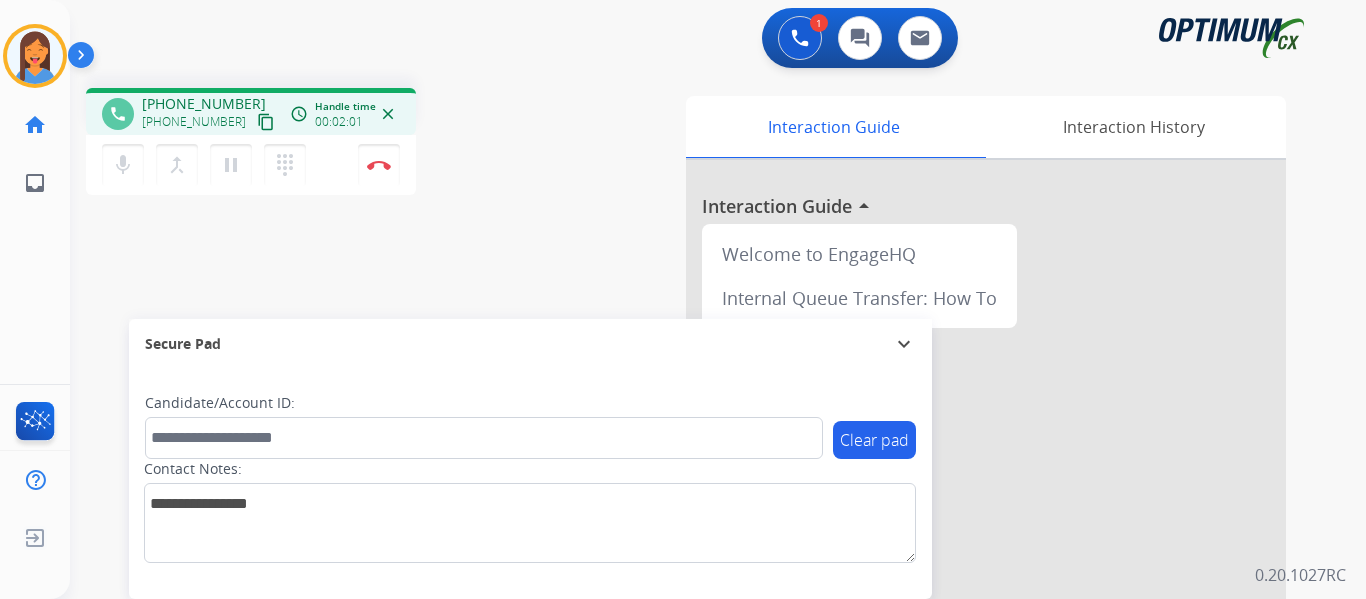 click on "content_copy" at bounding box center [266, 122] 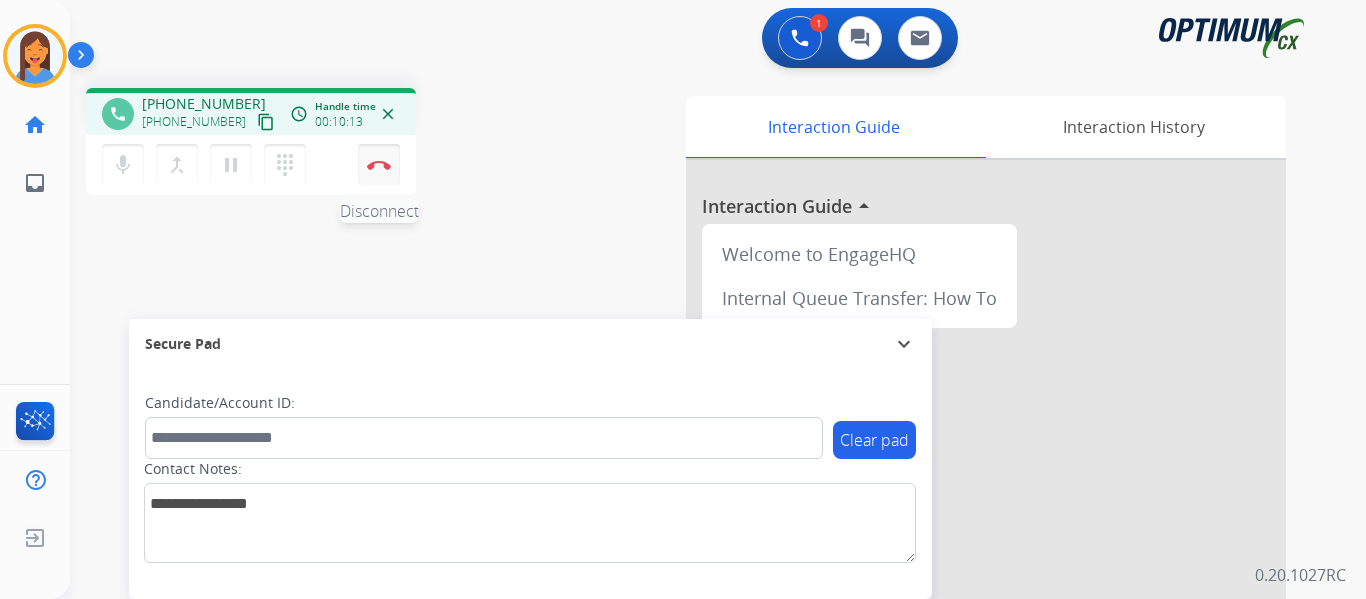click on "Disconnect" at bounding box center [379, 165] 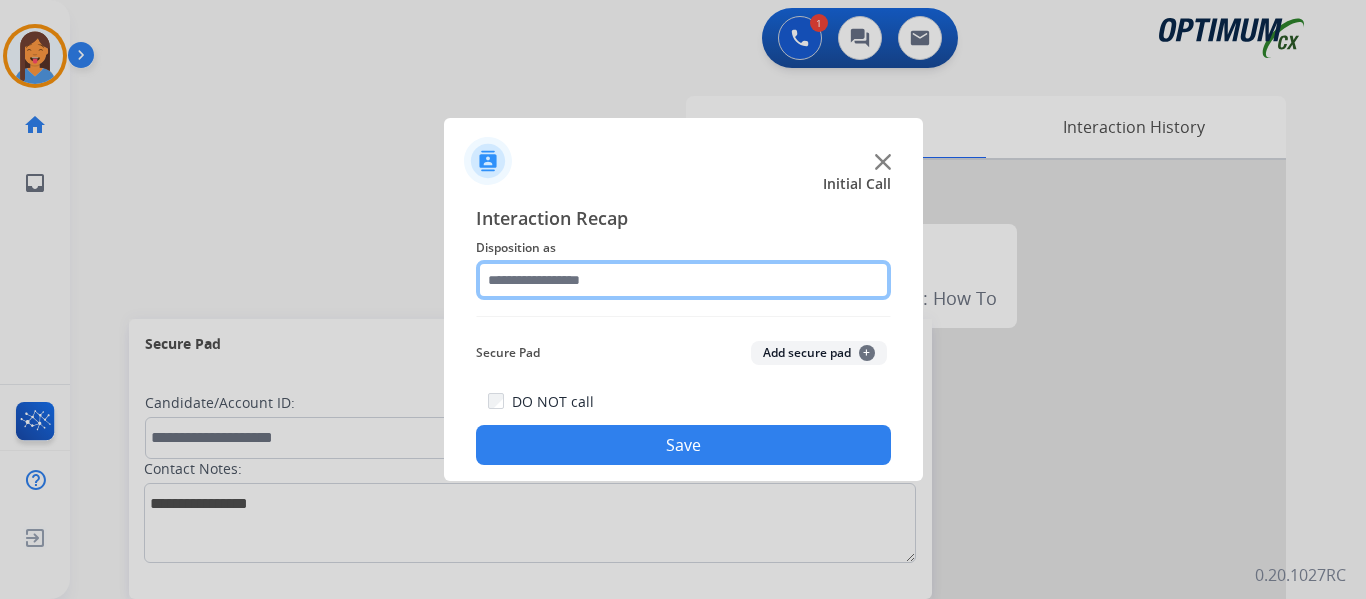 click 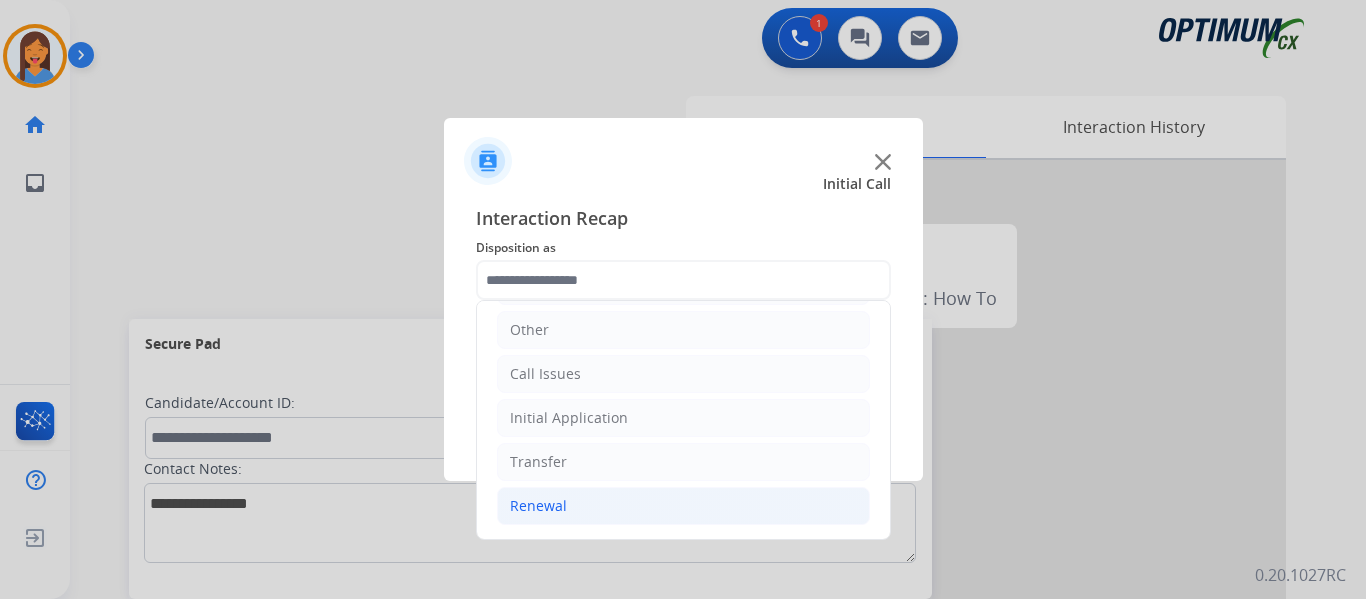 drag, startPoint x: 545, startPoint y: 498, endPoint x: 581, endPoint y: 495, distance: 36.124783 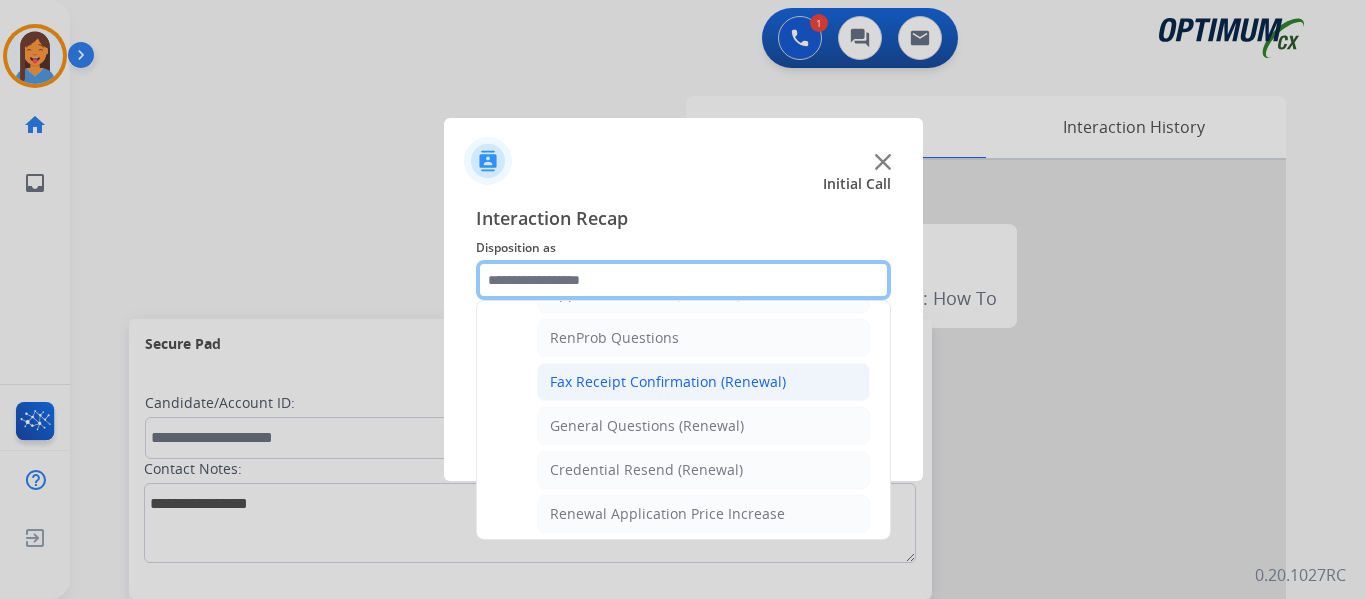 scroll, scrollTop: 536, scrollLeft: 0, axis: vertical 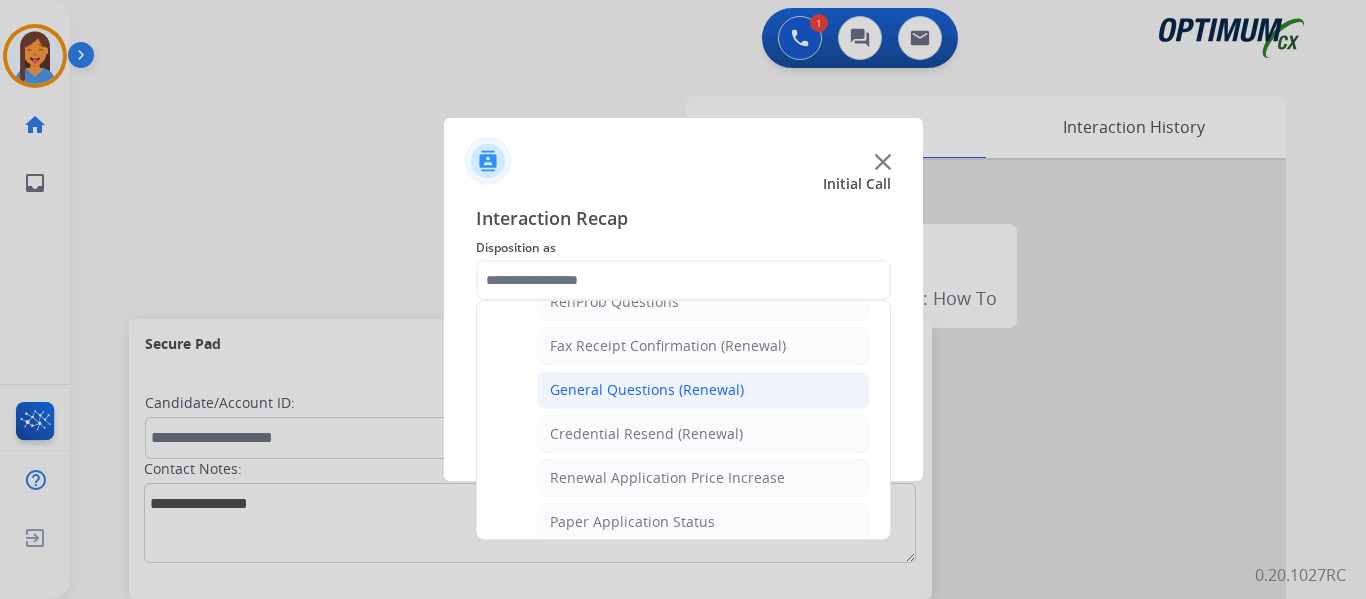 click on "General Questions (Renewal)" 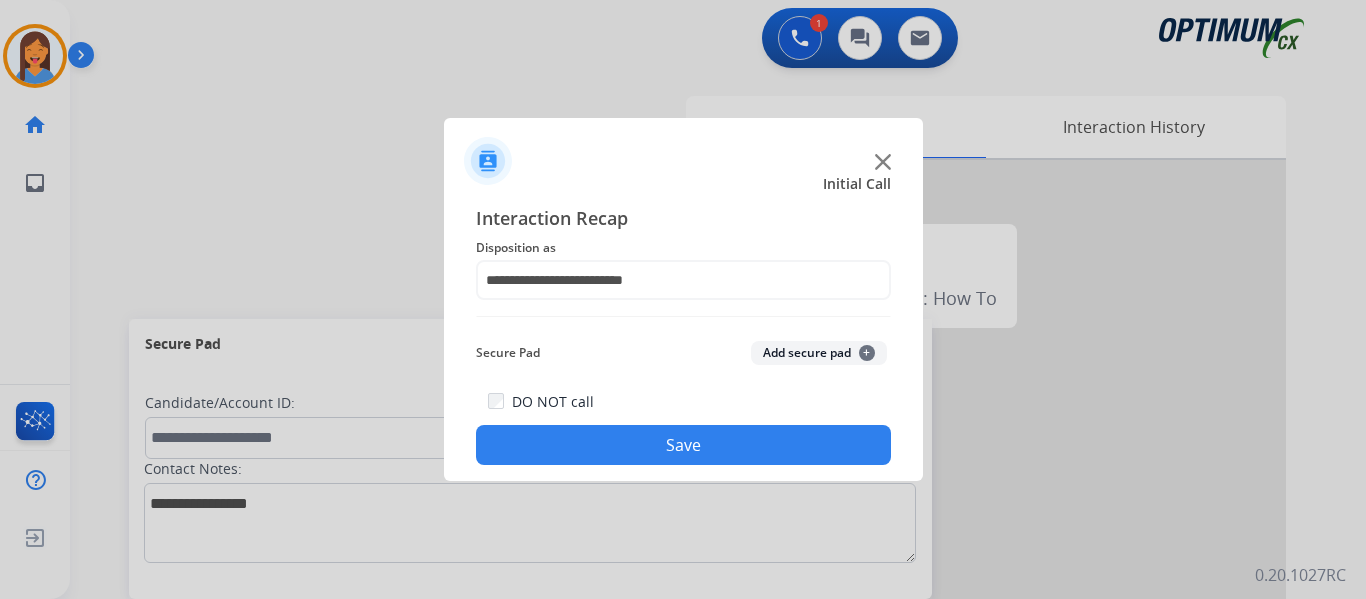 click on "Save" 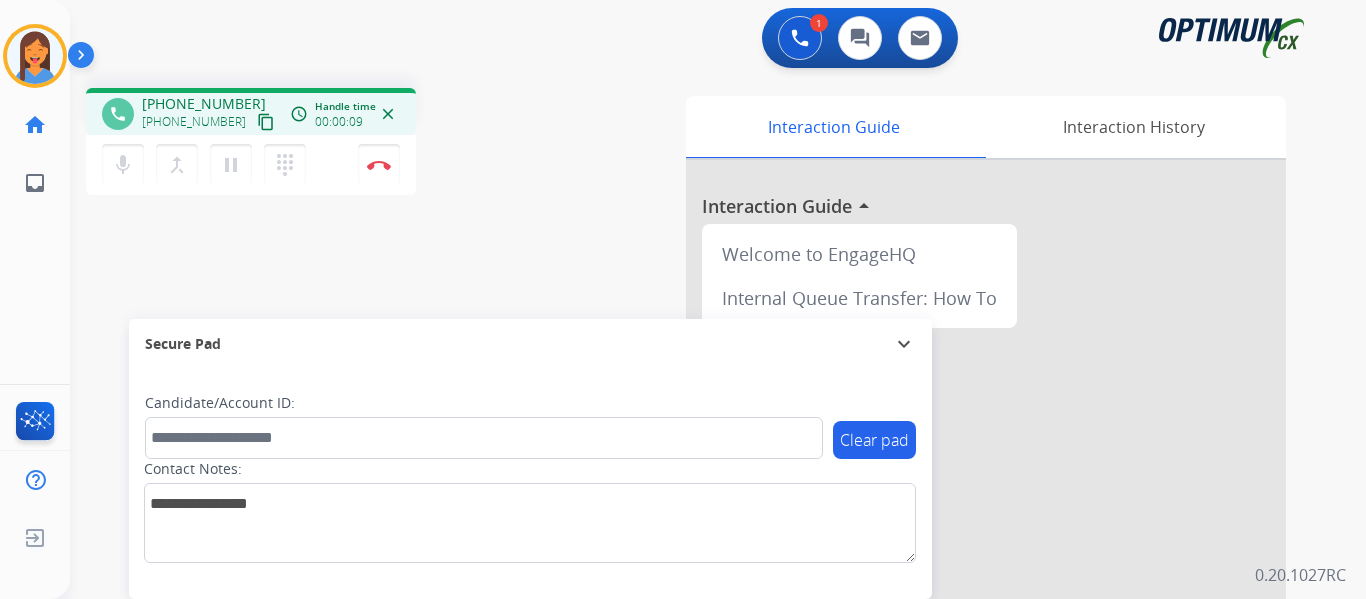 click on "content_copy" at bounding box center (266, 122) 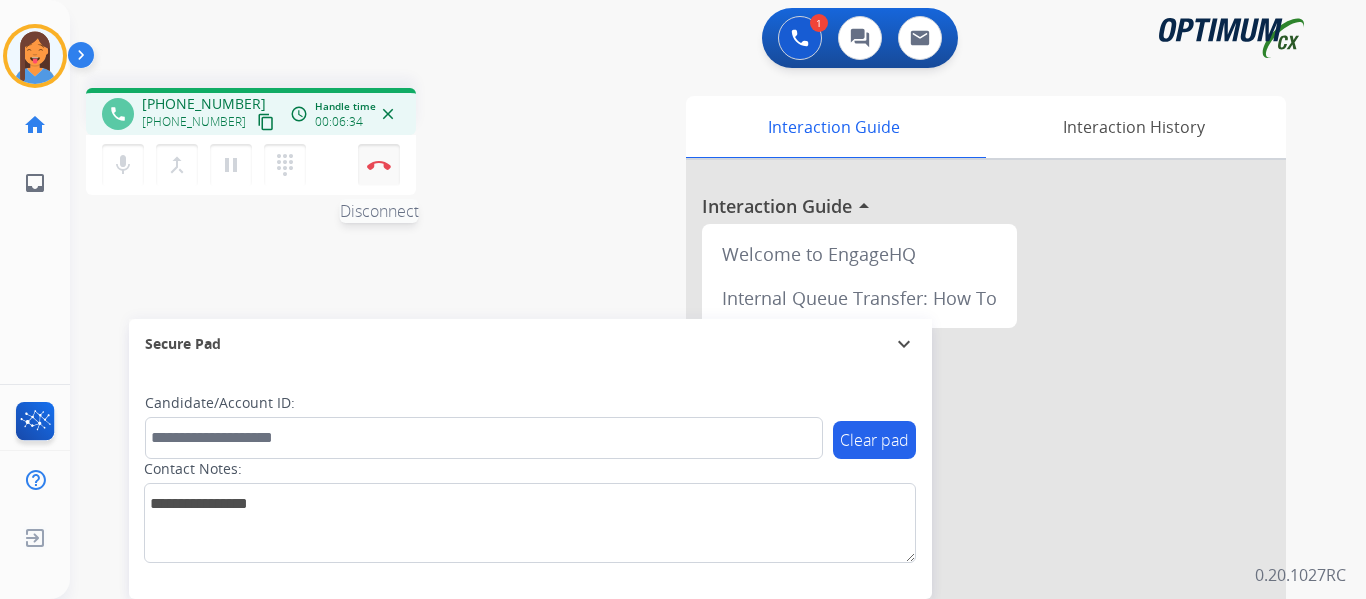 click at bounding box center (379, 165) 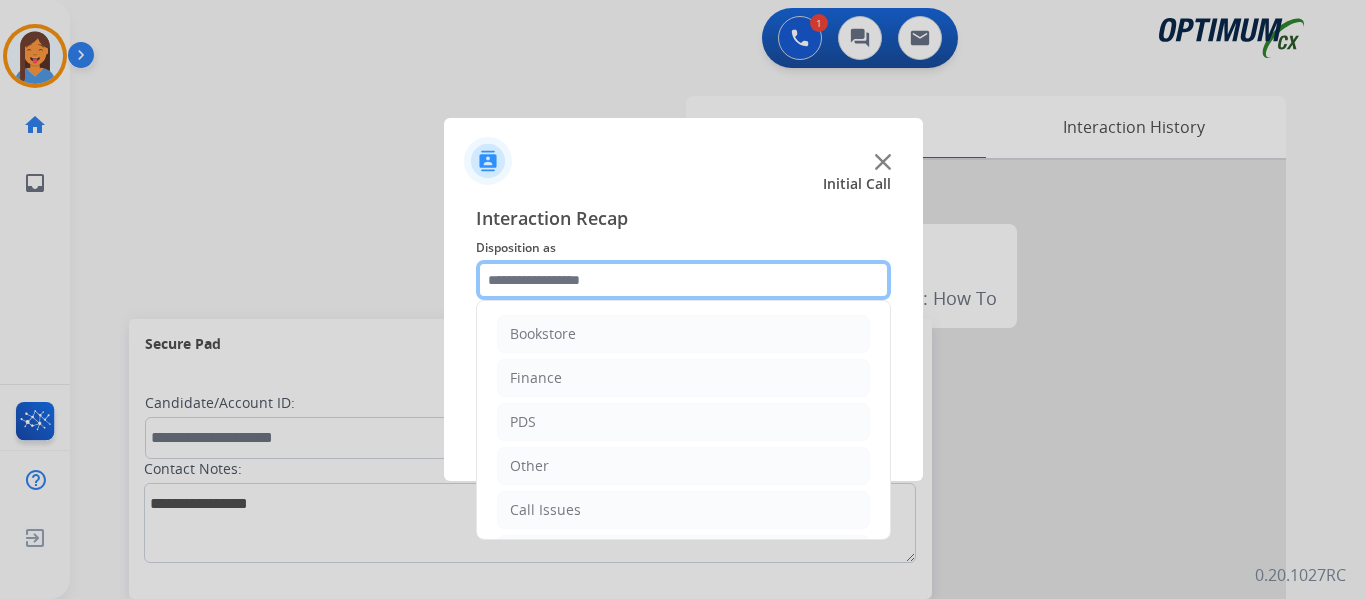 click 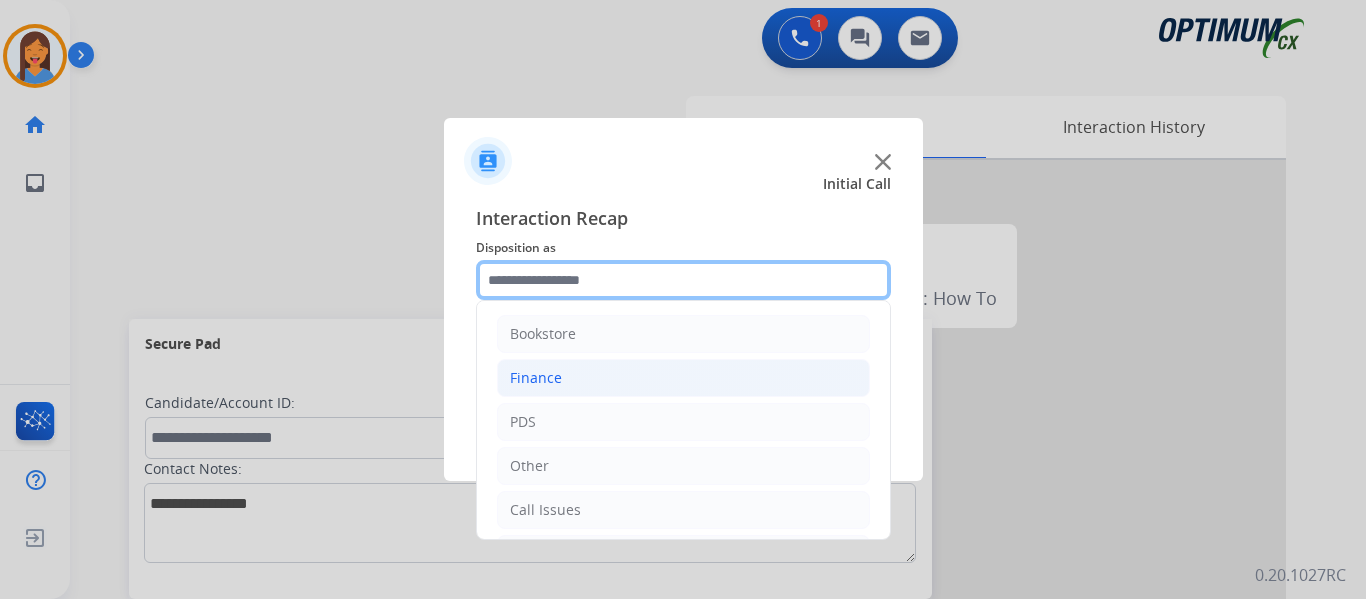 scroll, scrollTop: 100, scrollLeft: 0, axis: vertical 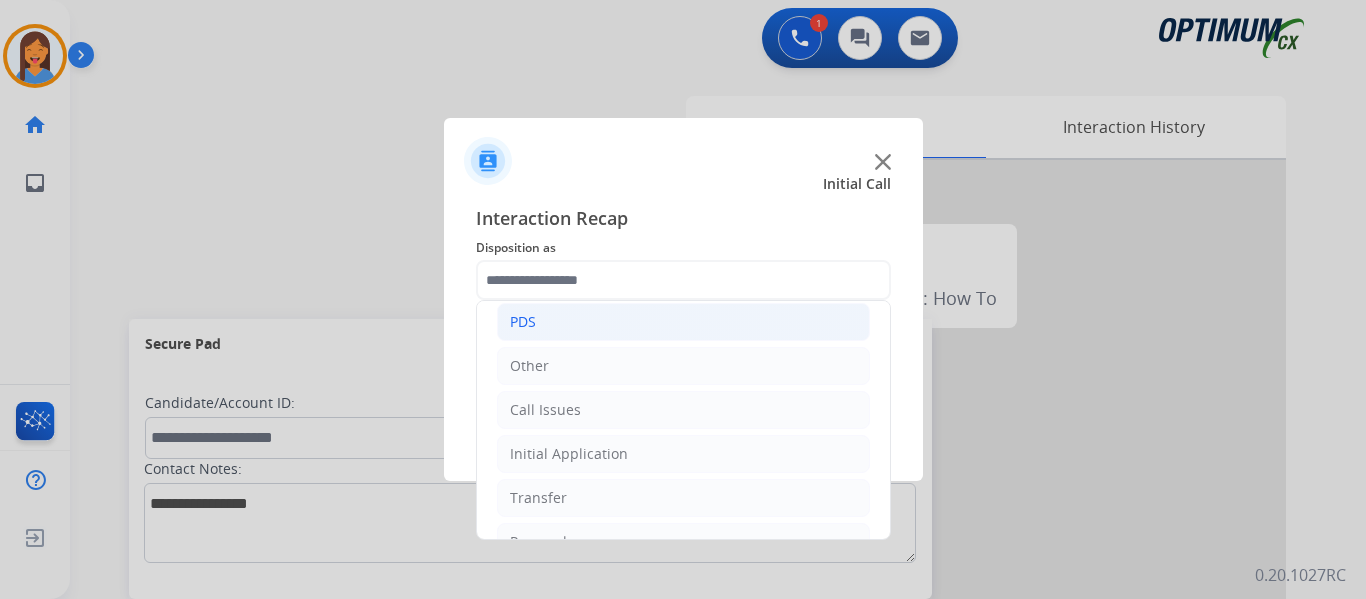 click on "PDS" 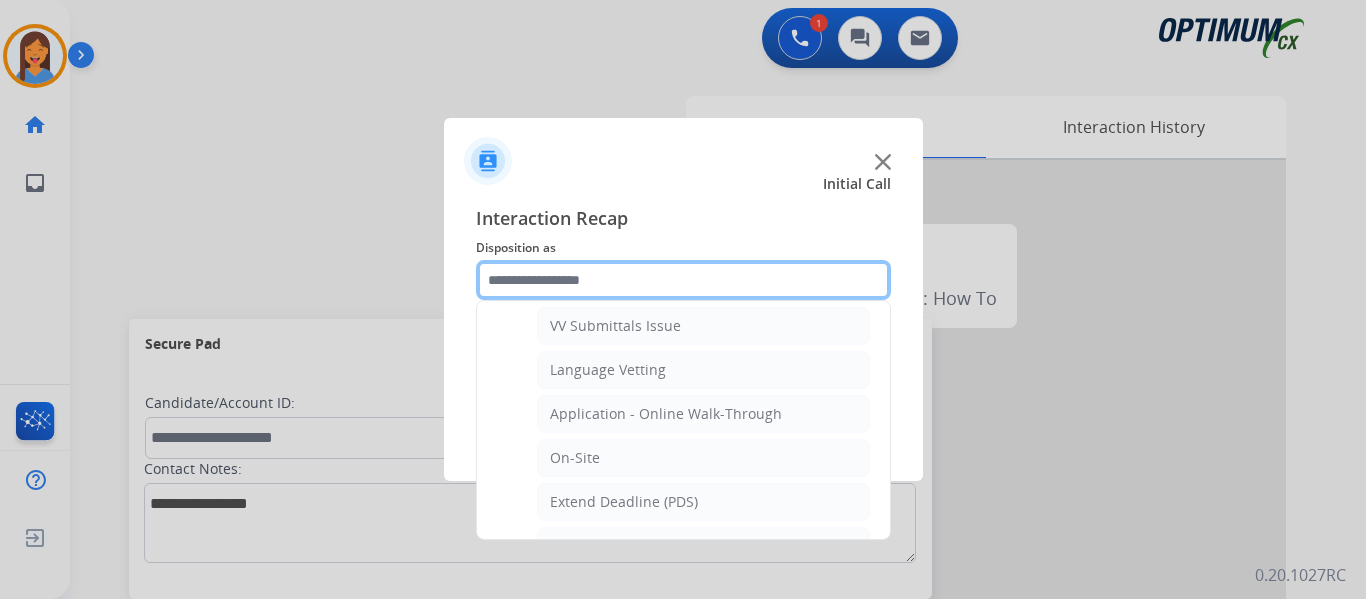 scroll, scrollTop: 500, scrollLeft: 0, axis: vertical 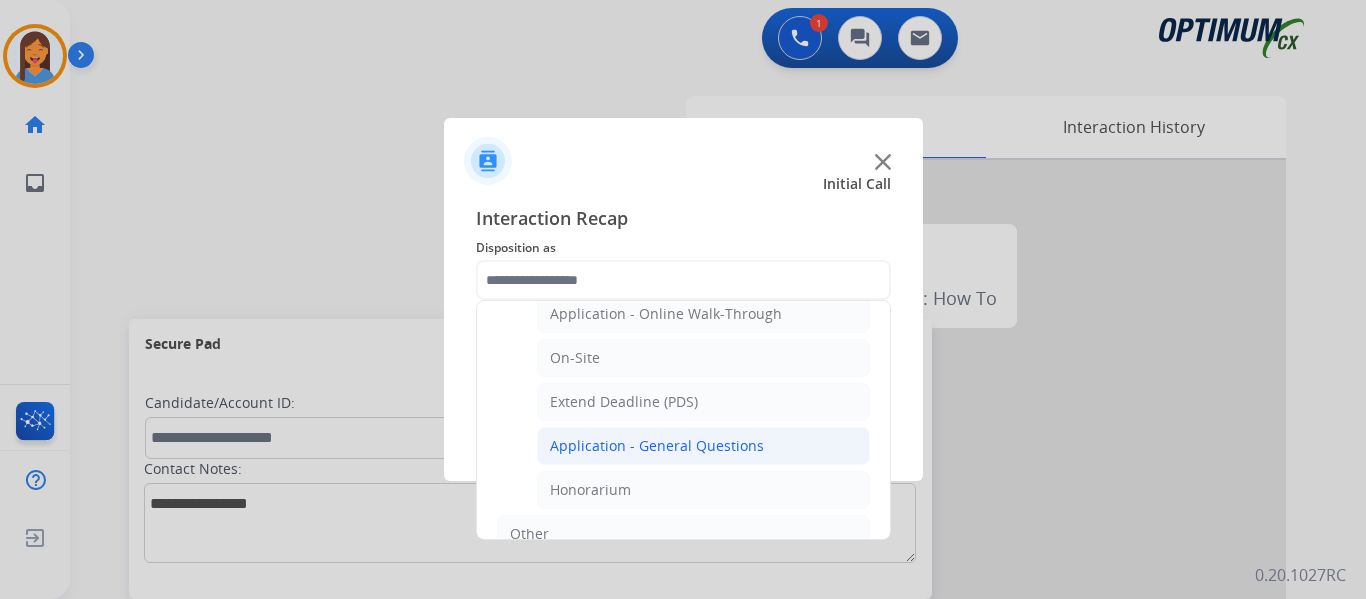 click on "Application - General Questions" 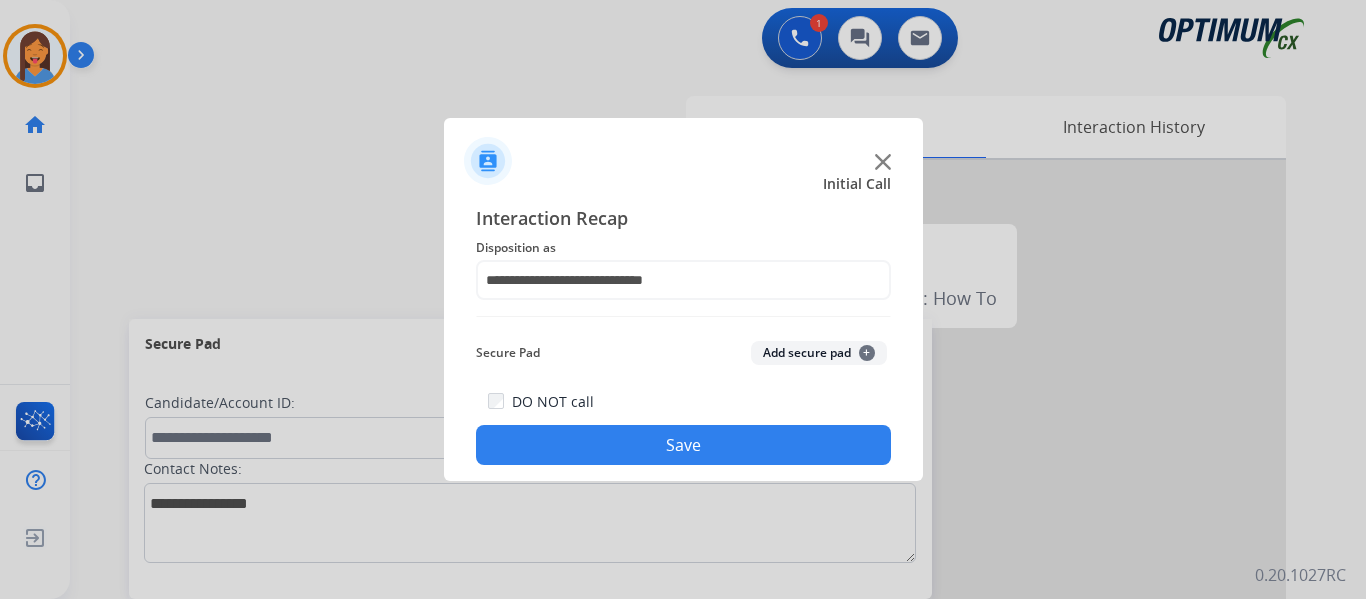click on "Save" 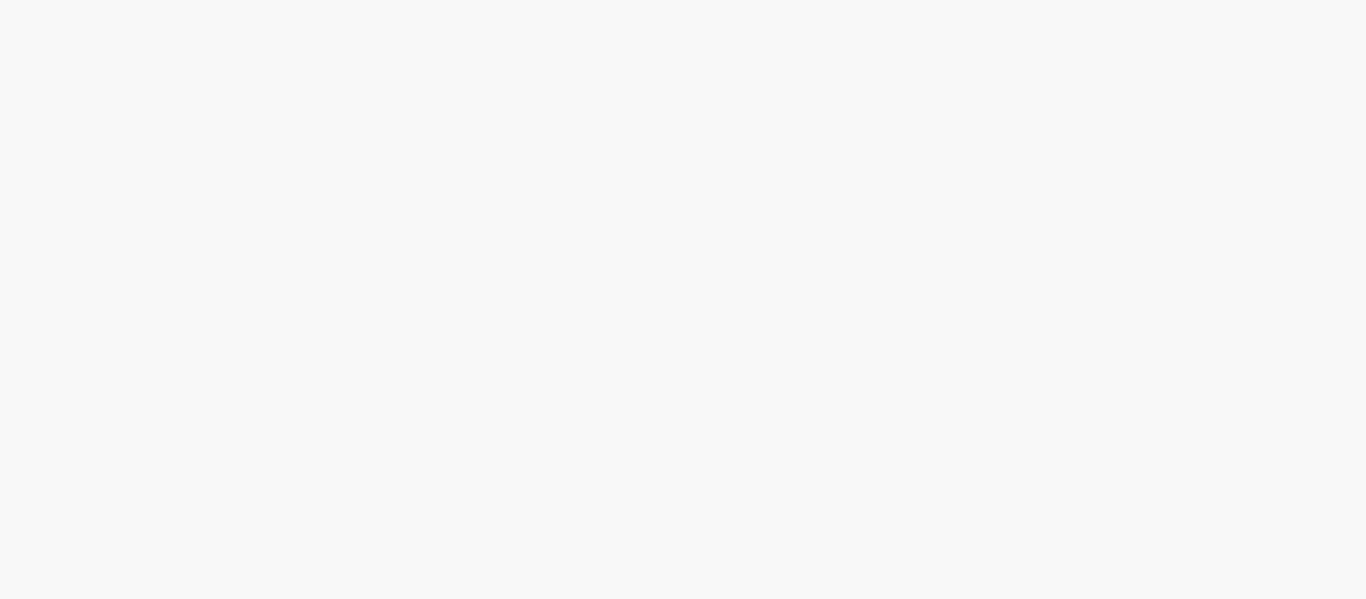 scroll, scrollTop: 0, scrollLeft: 0, axis: both 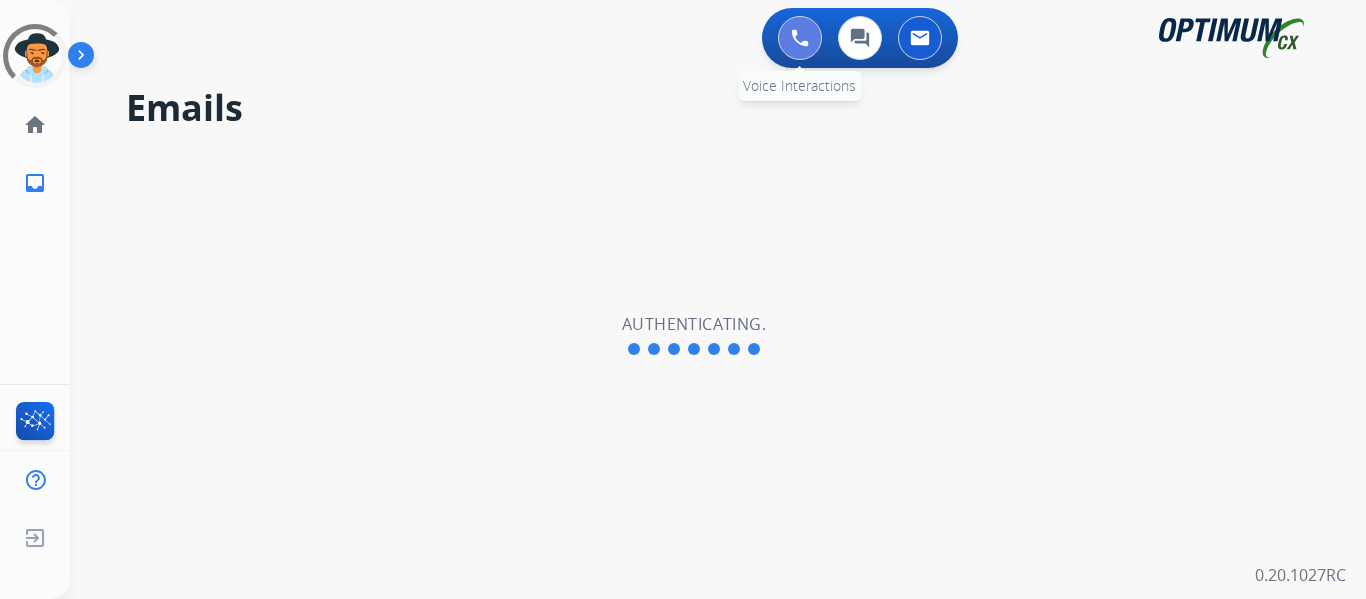 click at bounding box center (800, 38) 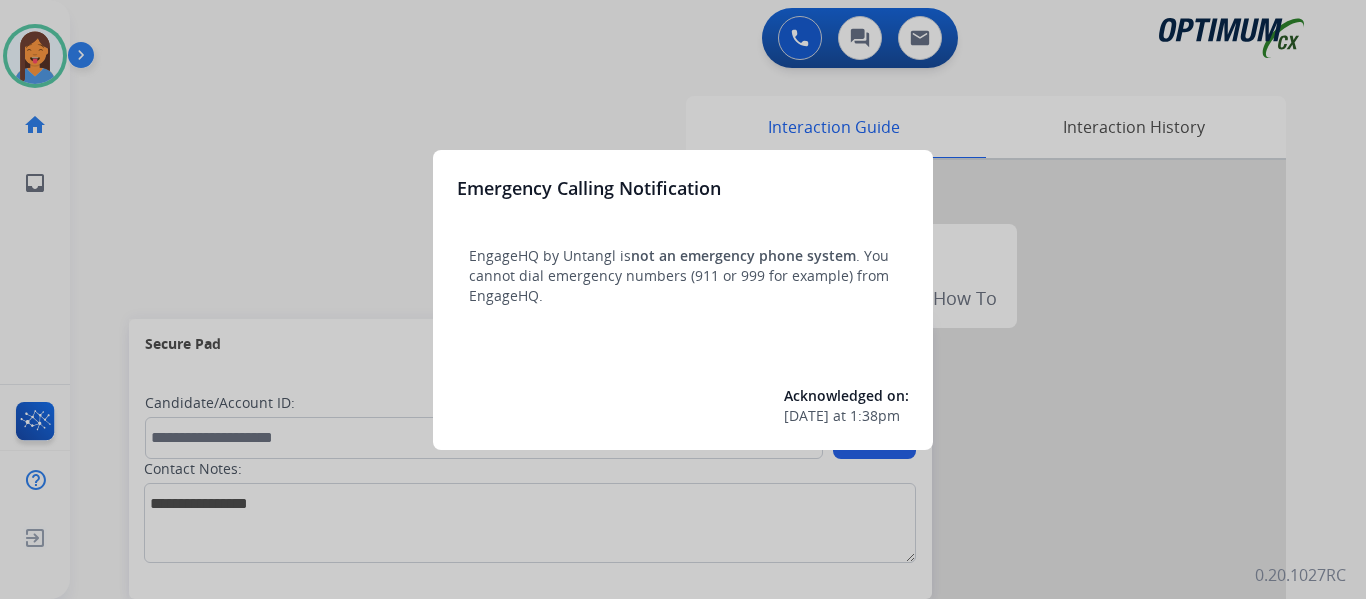 click at bounding box center [683, 299] 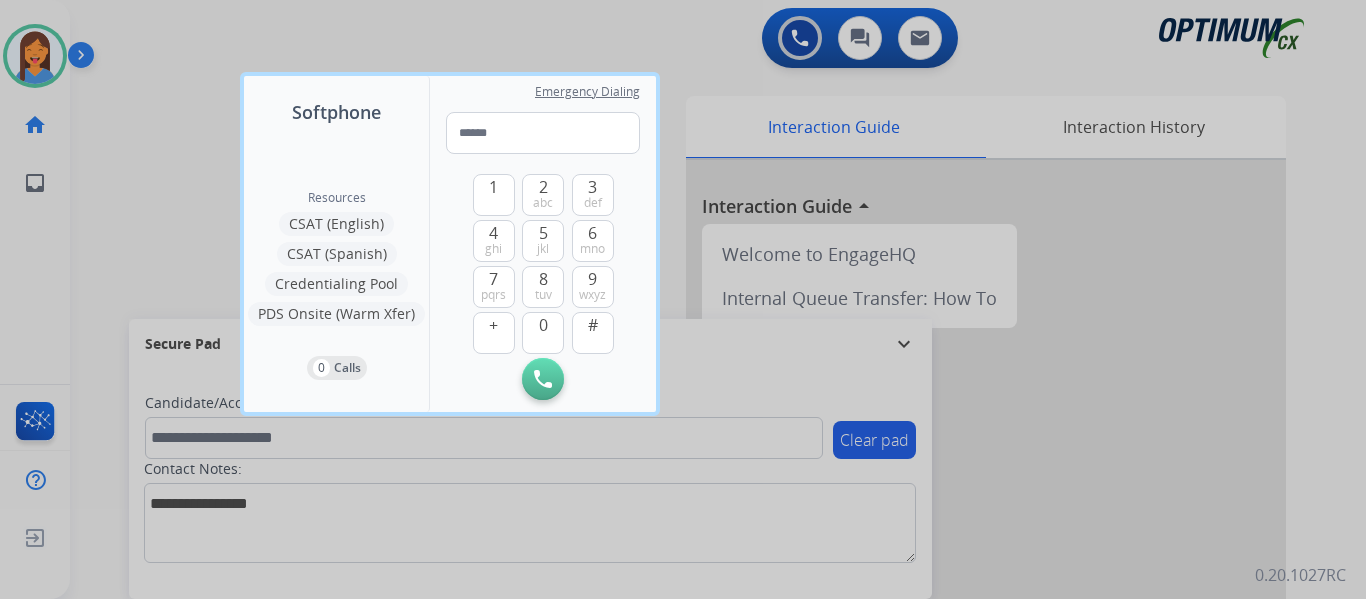click at bounding box center [683, 299] 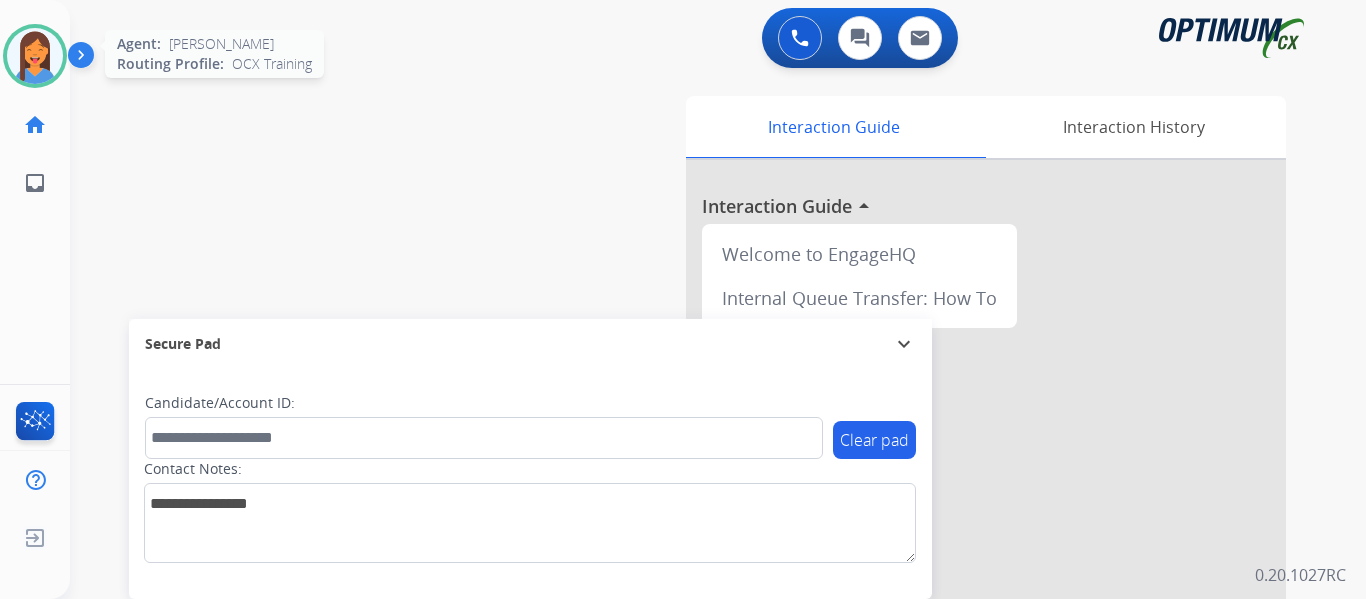 click at bounding box center (35, 56) 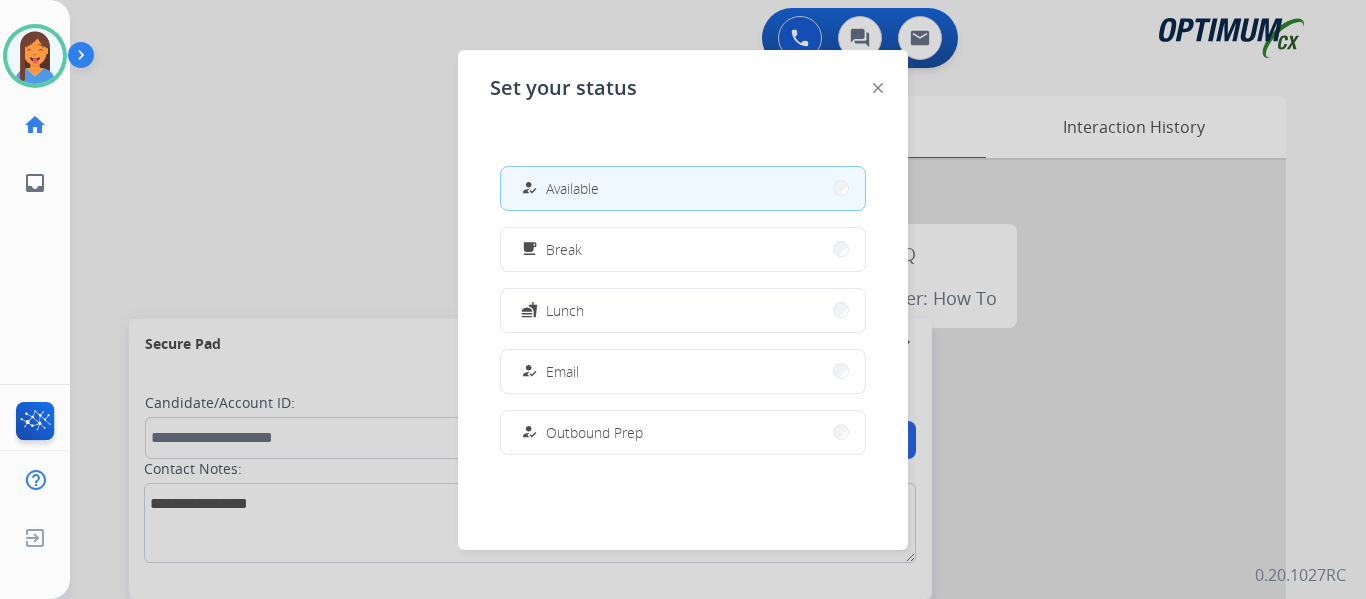 click on "how_to_reg Available" at bounding box center (558, 188) 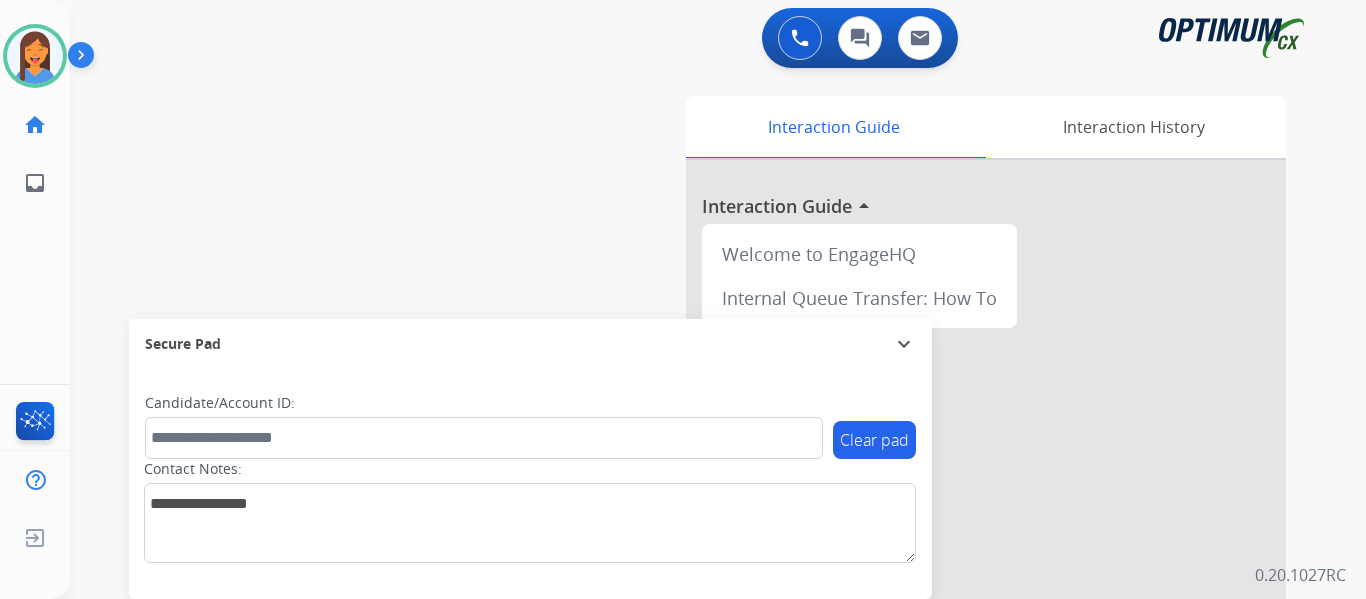 click on "swap_horiz Break voice bridge close_fullscreen Connect 3-Way Call merge_type Separate 3-Way Call  Interaction Guide   Interaction History  Interaction Guide arrow_drop_up  Welcome to EngageHQ   Internal Queue Transfer: How To  Secure Pad expand_more Clear pad Candidate/Account ID: Contact Notes:" at bounding box center [694, 489] 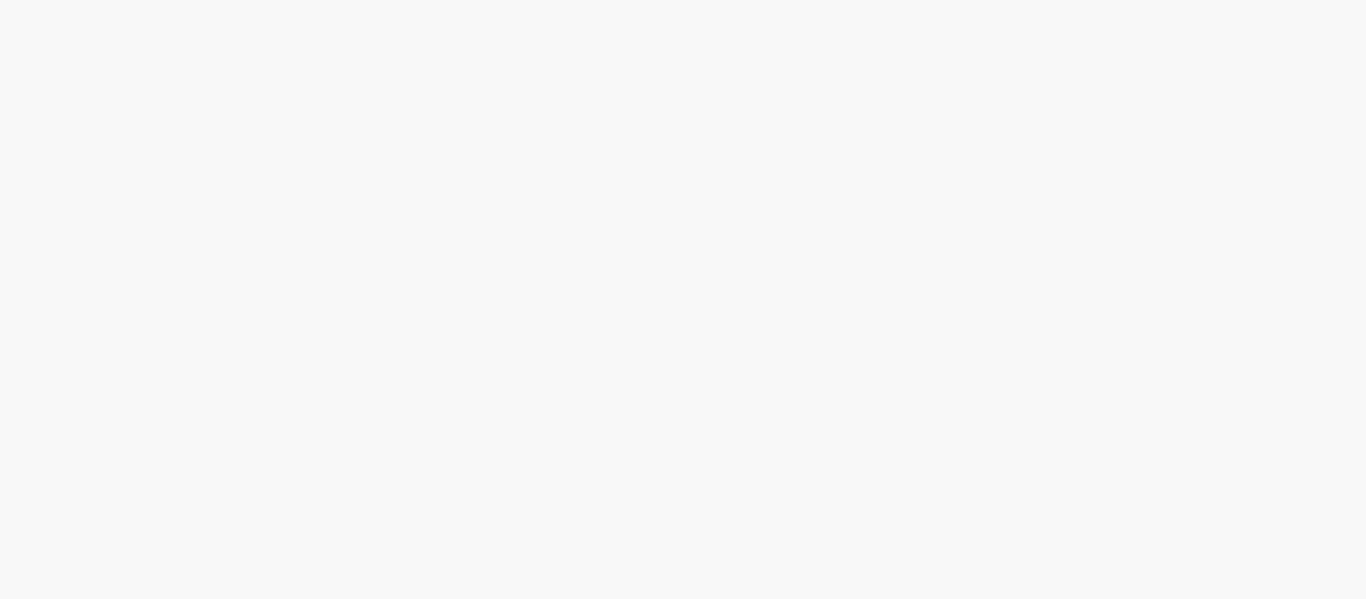 scroll, scrollTop: 0, scrollLeft: 0, axis: both 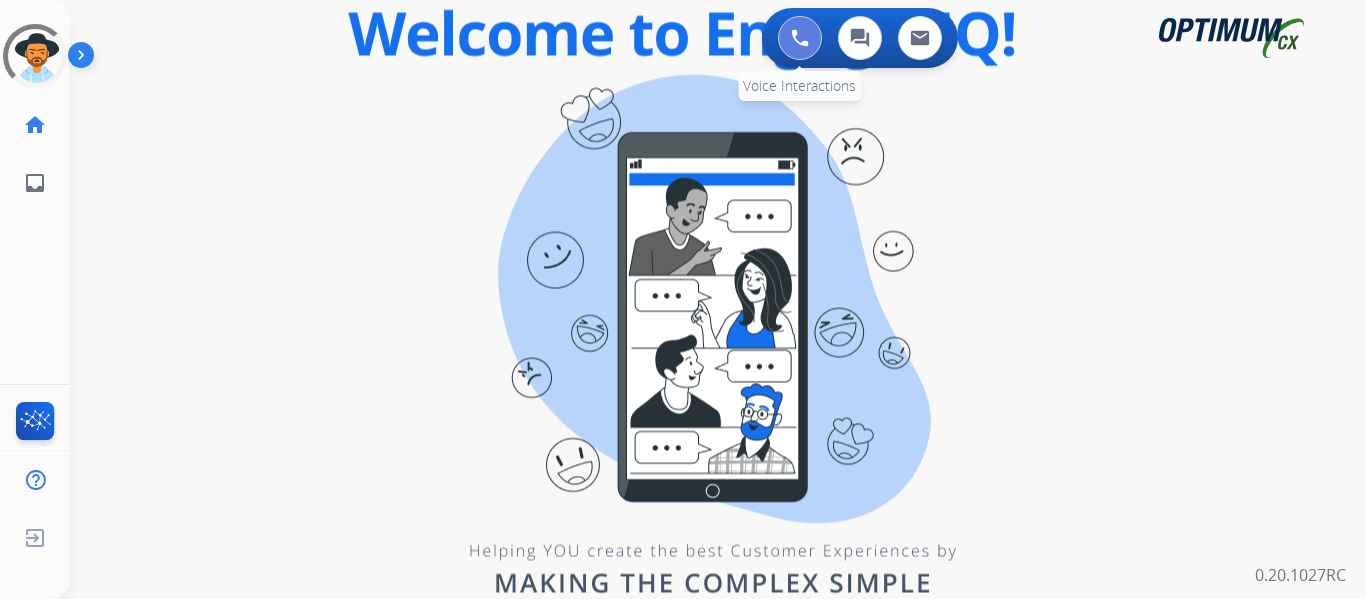click at bounding box center (800, 38) 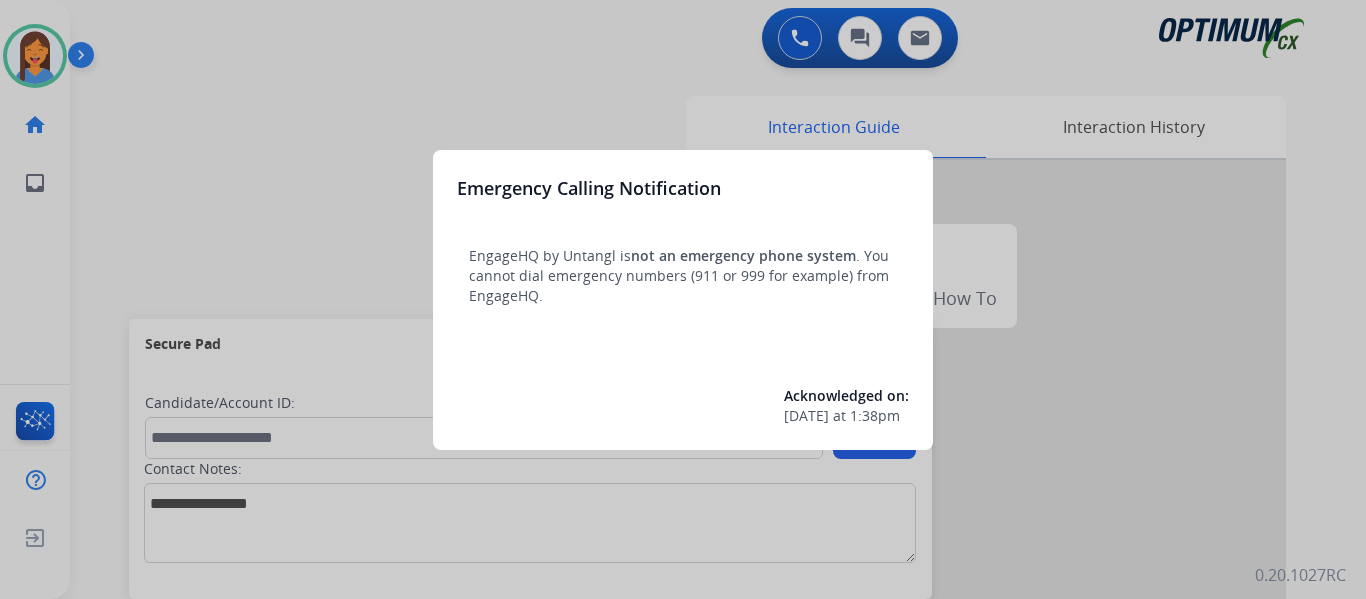 click at bounding box center [683, 299] 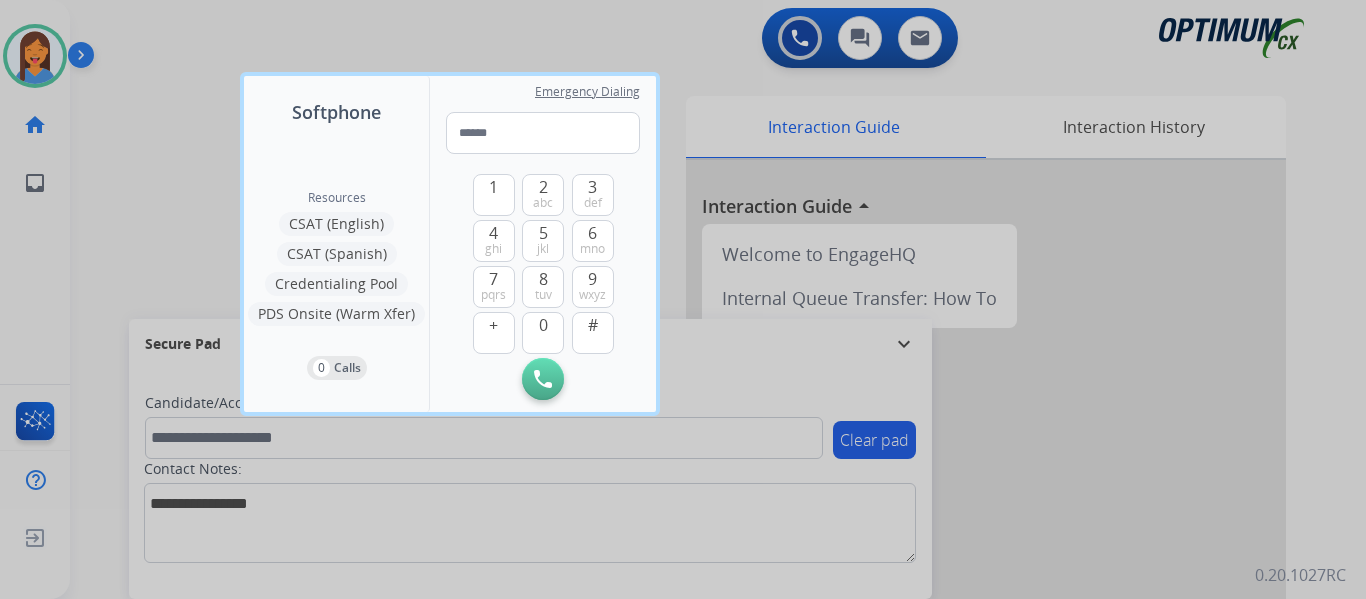 click at bounding box center (683, 299) 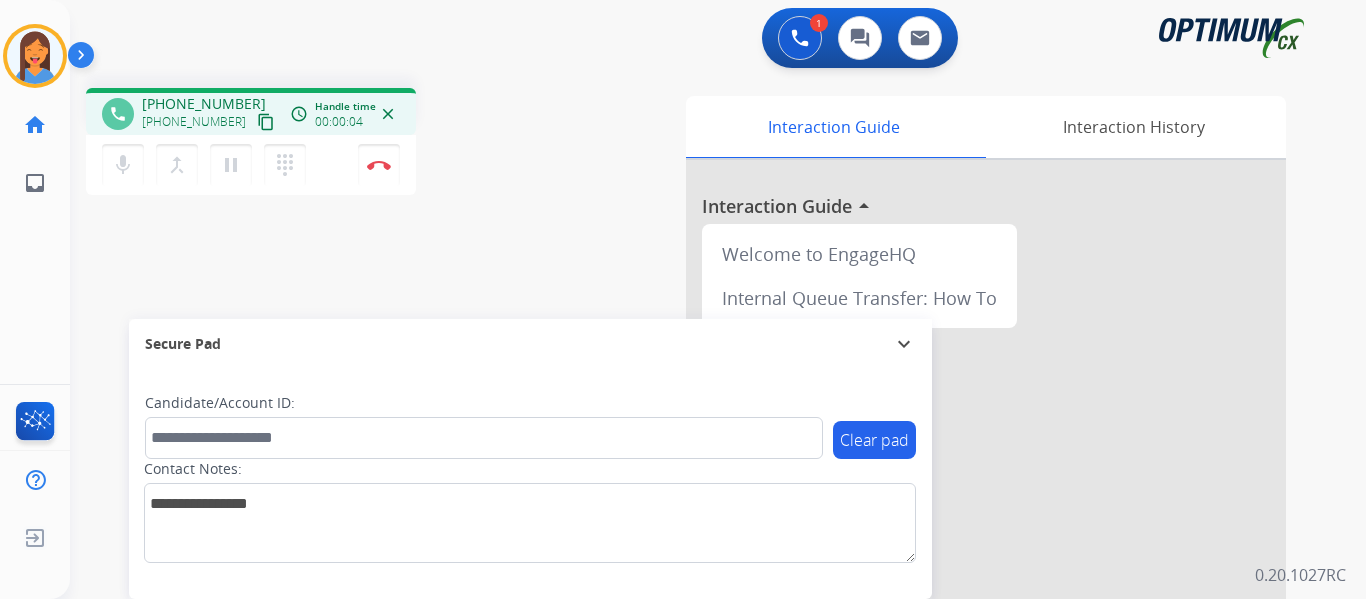 click on "content_copy" at bounding box center [266, 122] 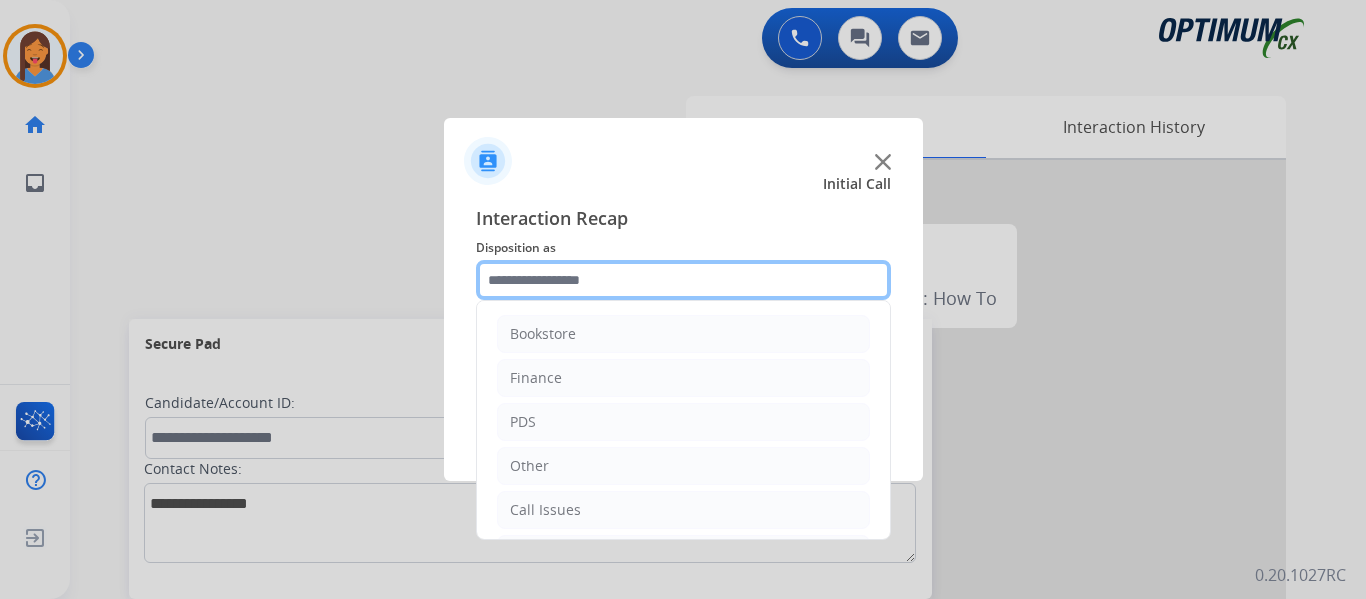 click 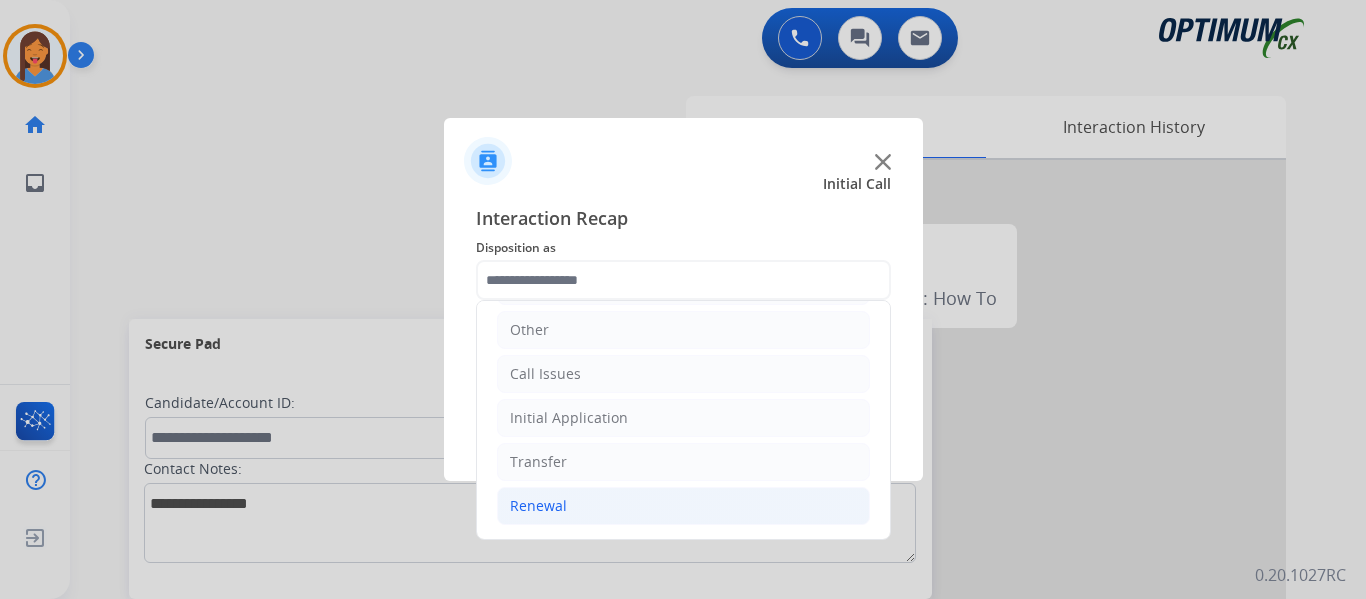 click on "Renewal" 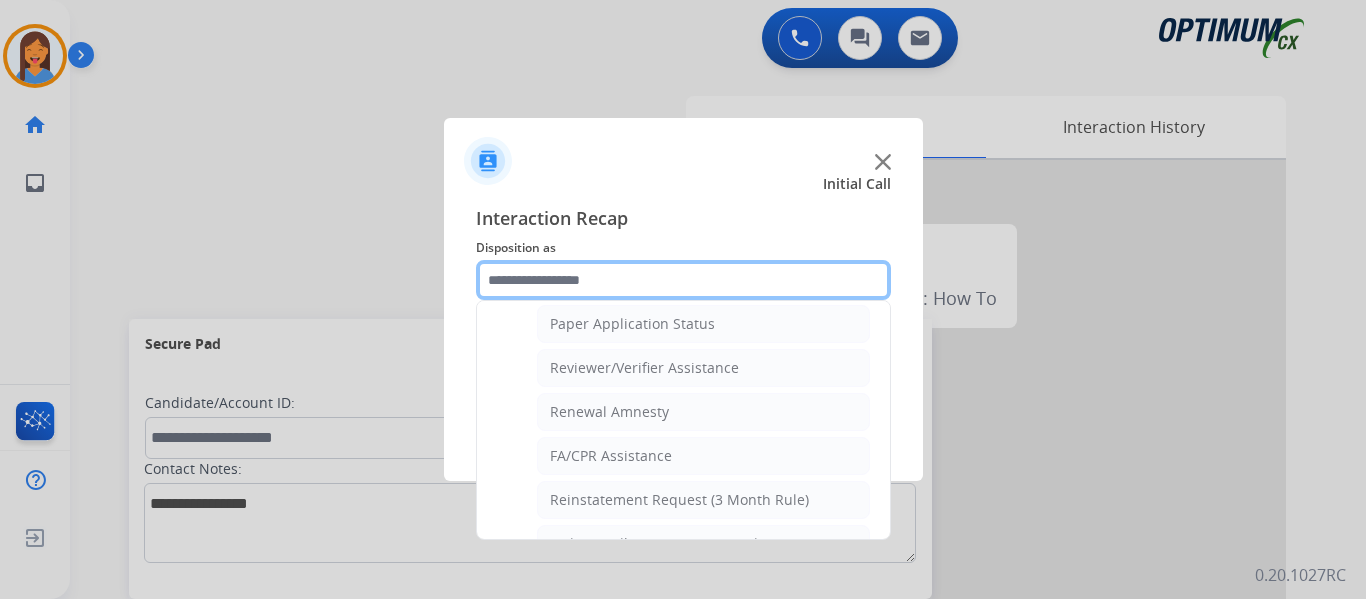 scroll, scrollTop: 736, scrollLeft: 0, axis: vertical 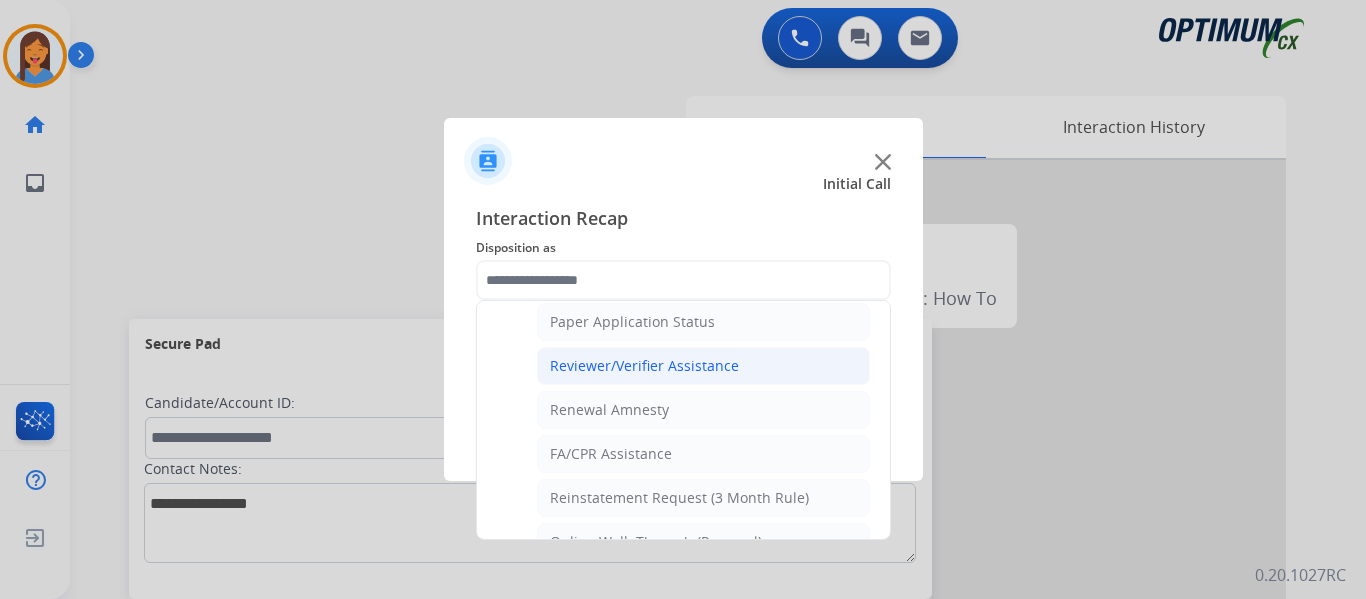click on "Reviewer/Verifier Assistance" 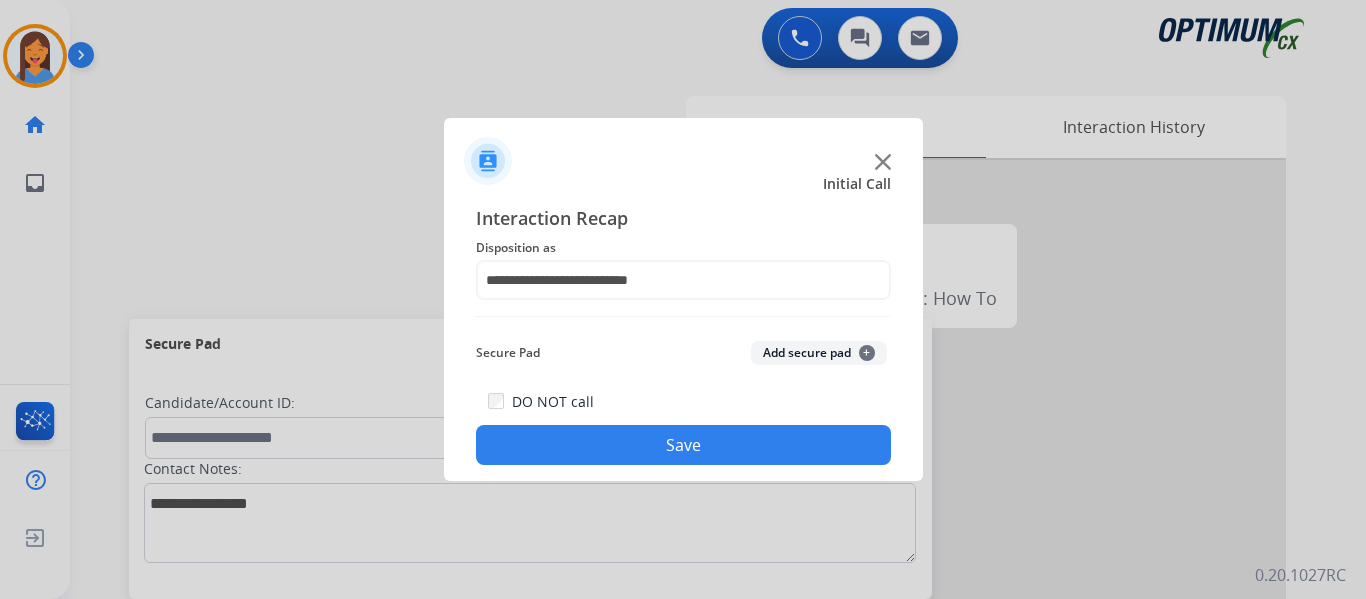 click on "Save" 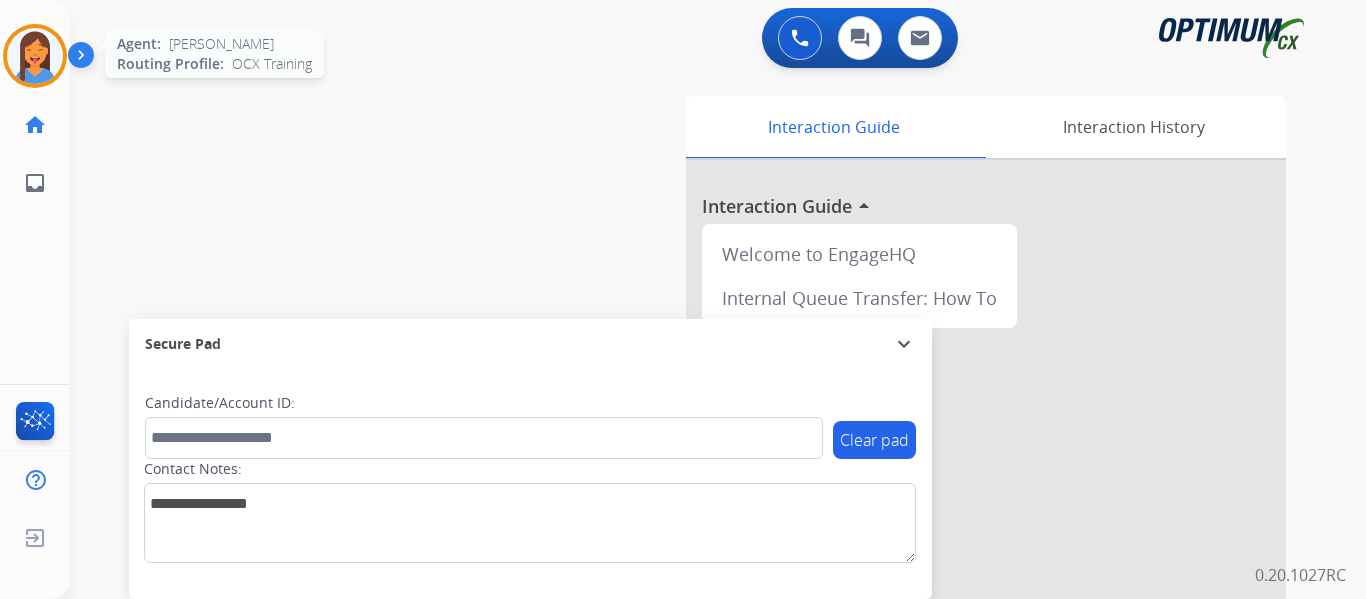 click at bounding box center (35, 56) 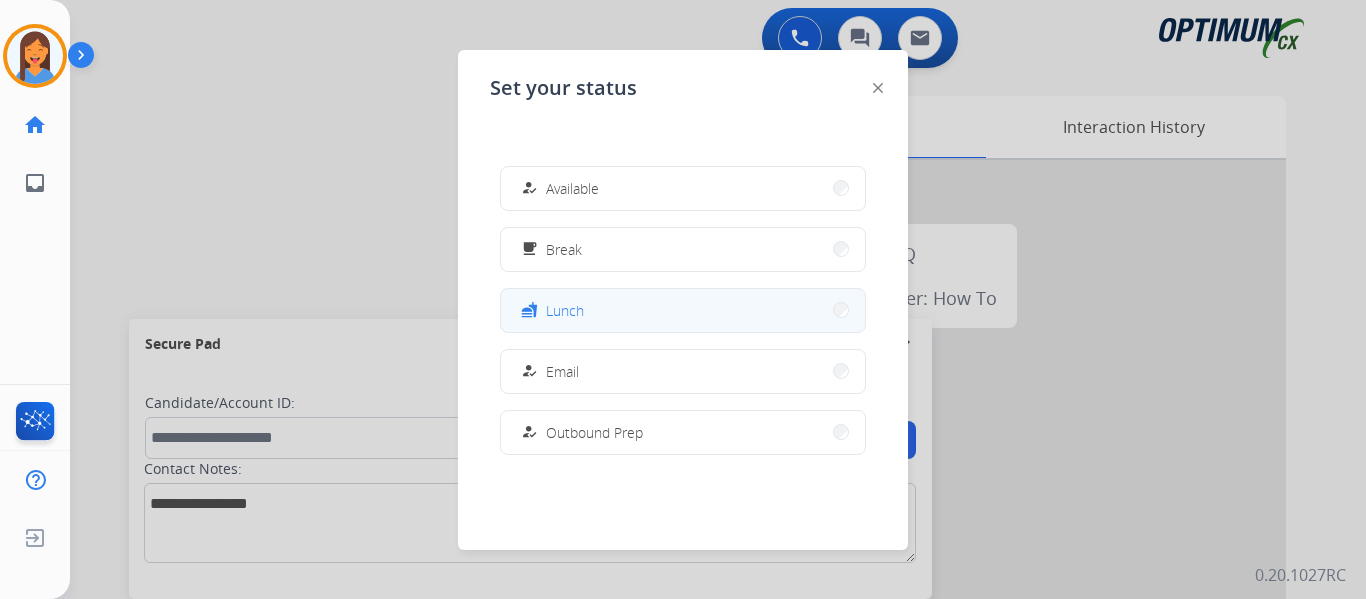 click on "fastfood Lunch" at bounding box center (683, 310) 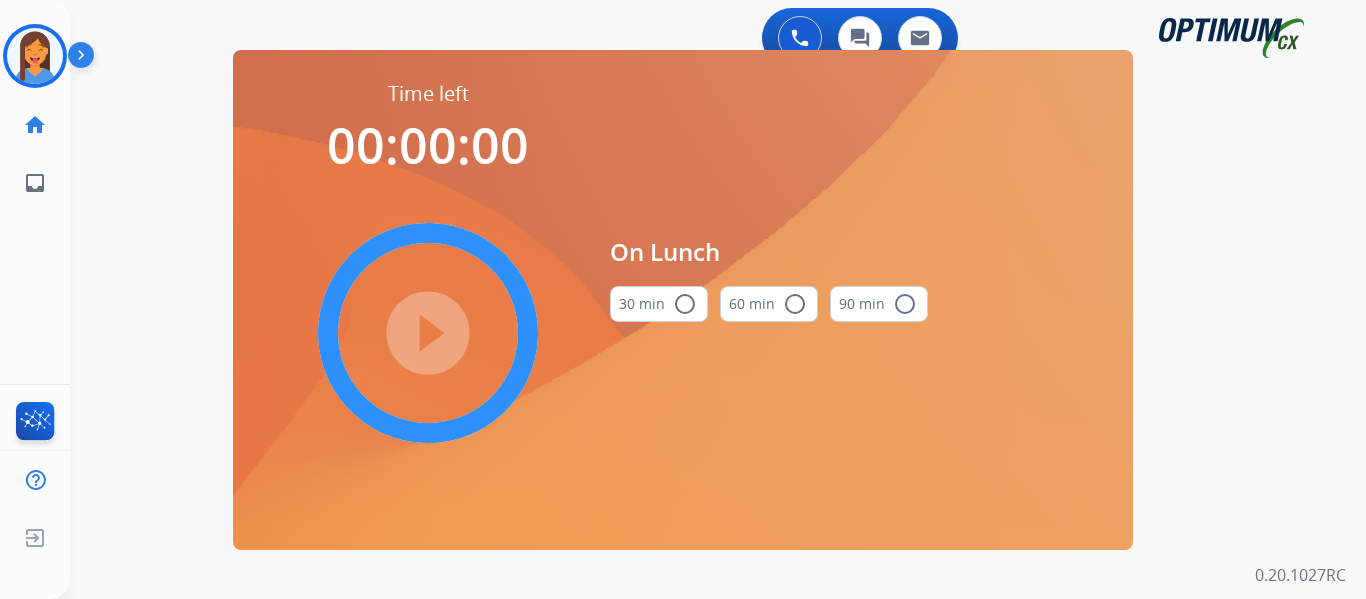 click on "radio_button_unchecked" at bounding box center (685, 304) 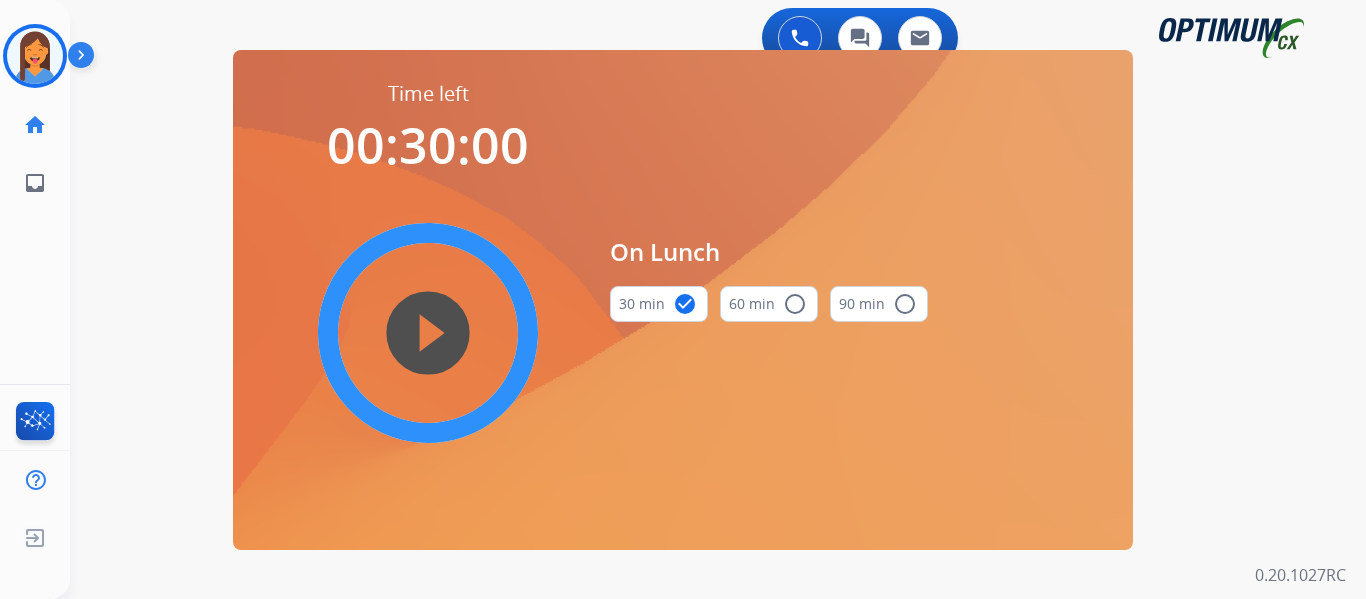 click on "play_circle_filled" at bounding box center [428, 333] 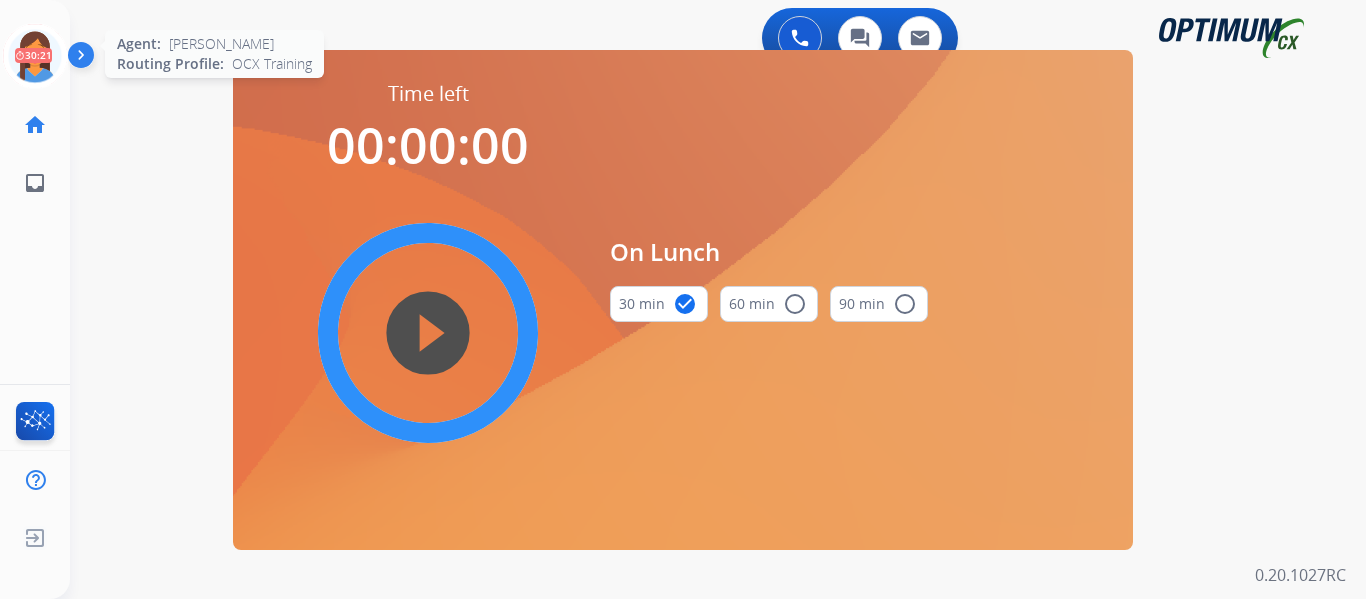 click 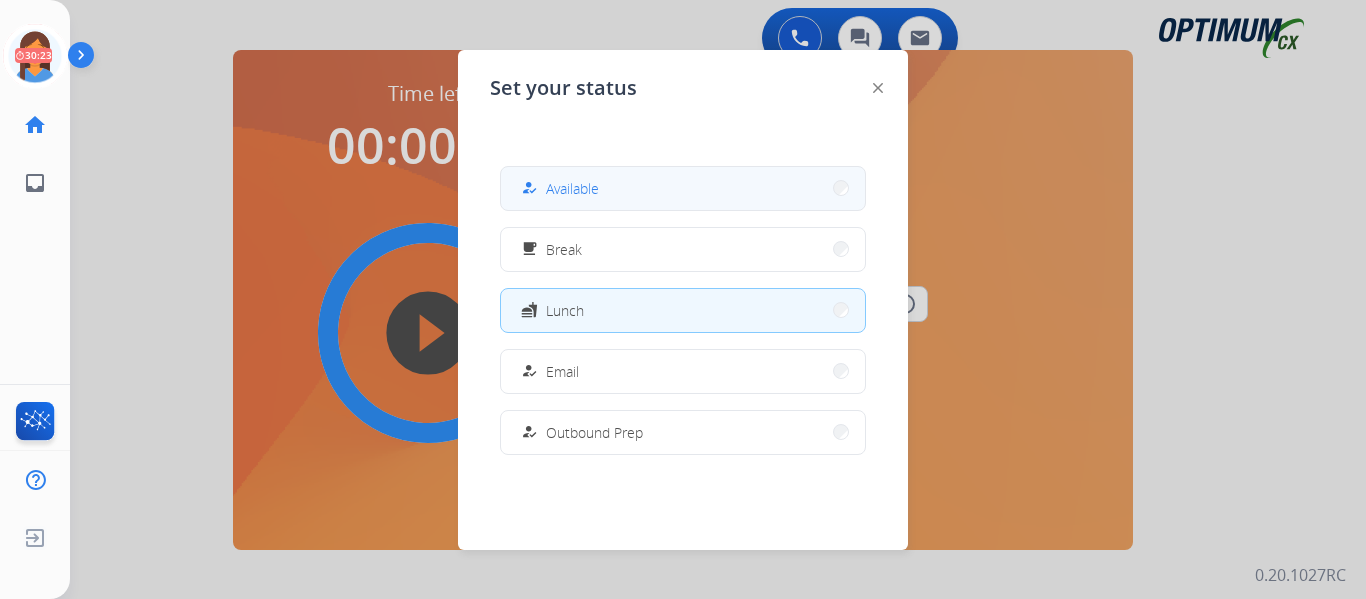 click on "Available" at bounding box center [572, 188] 